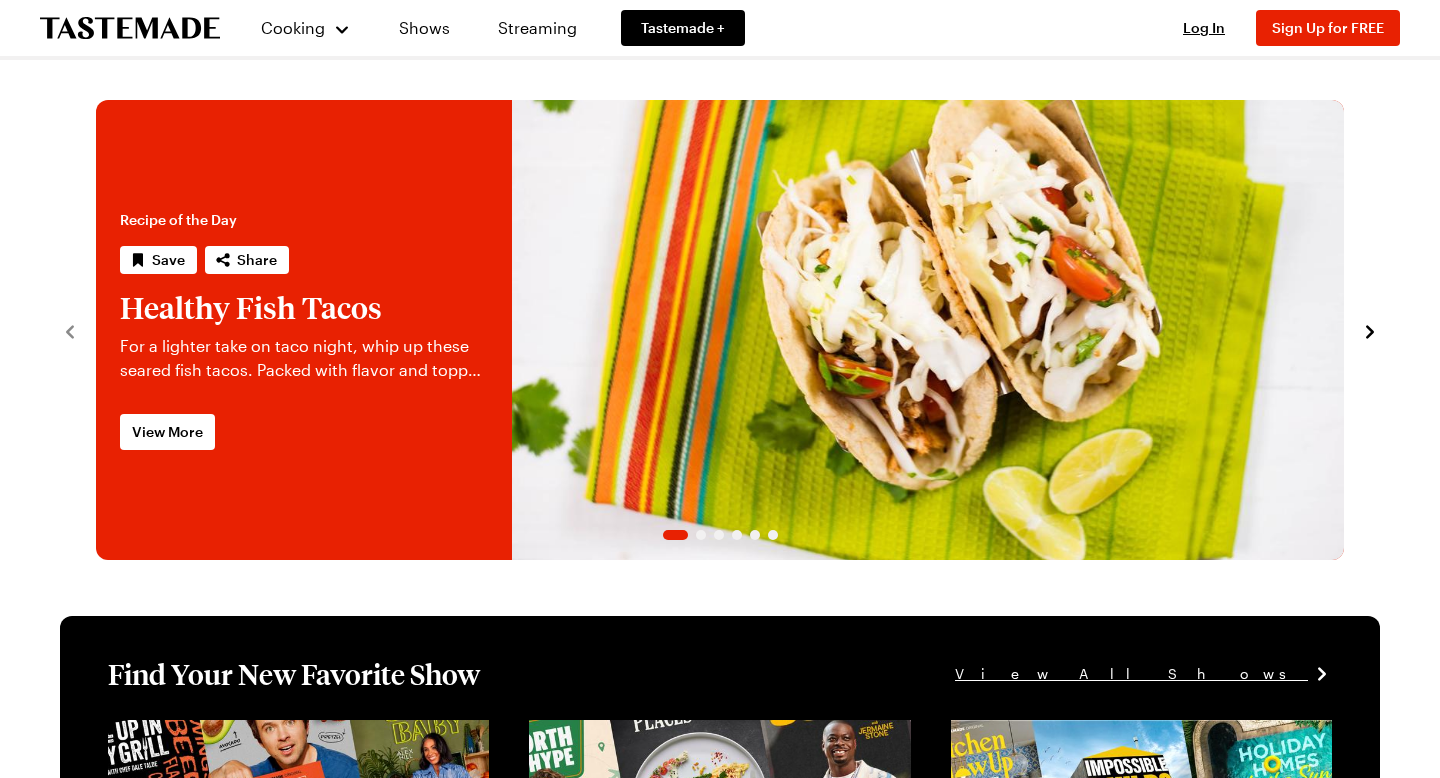 scroll, scrollTop: 0, scrollLeft: 0, axis: both 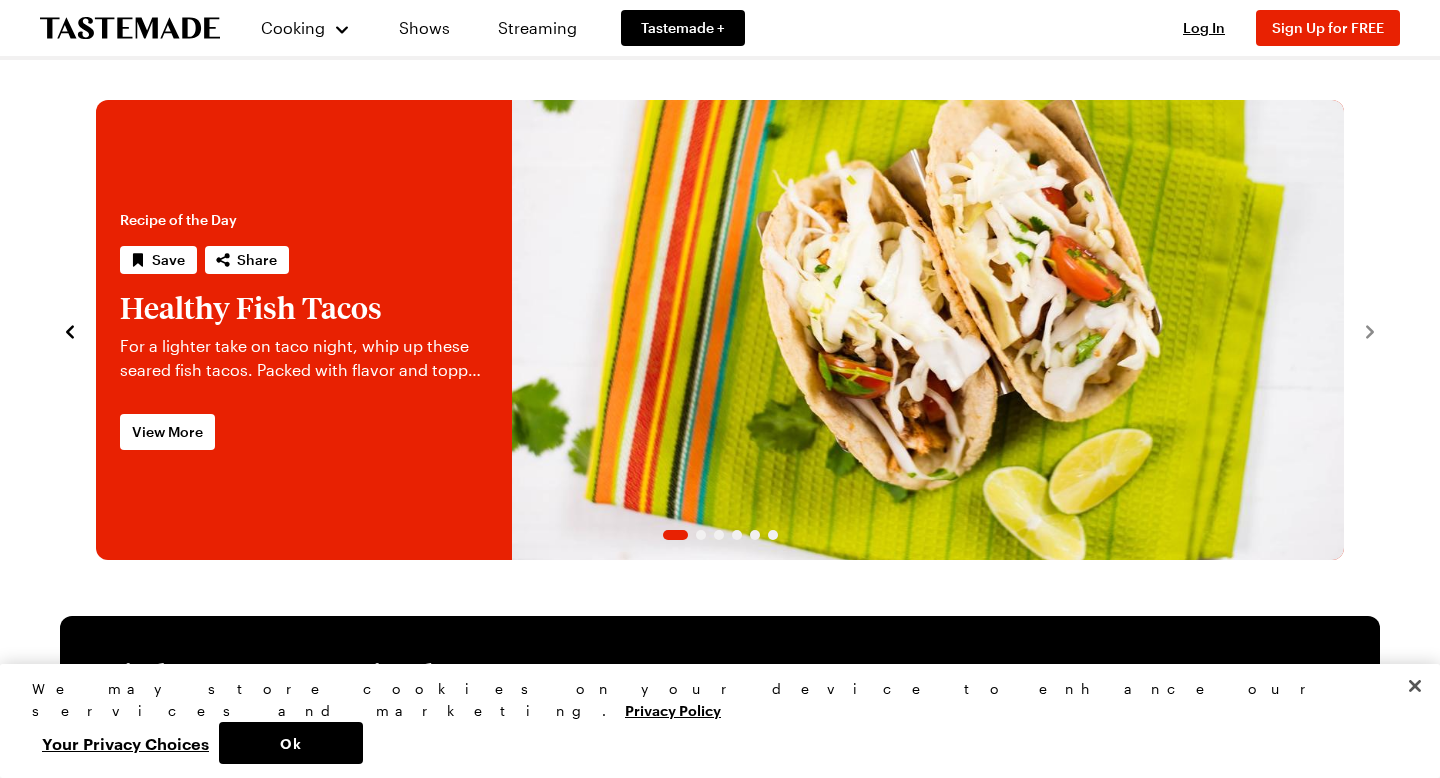 click at bounding box center (96, 330) 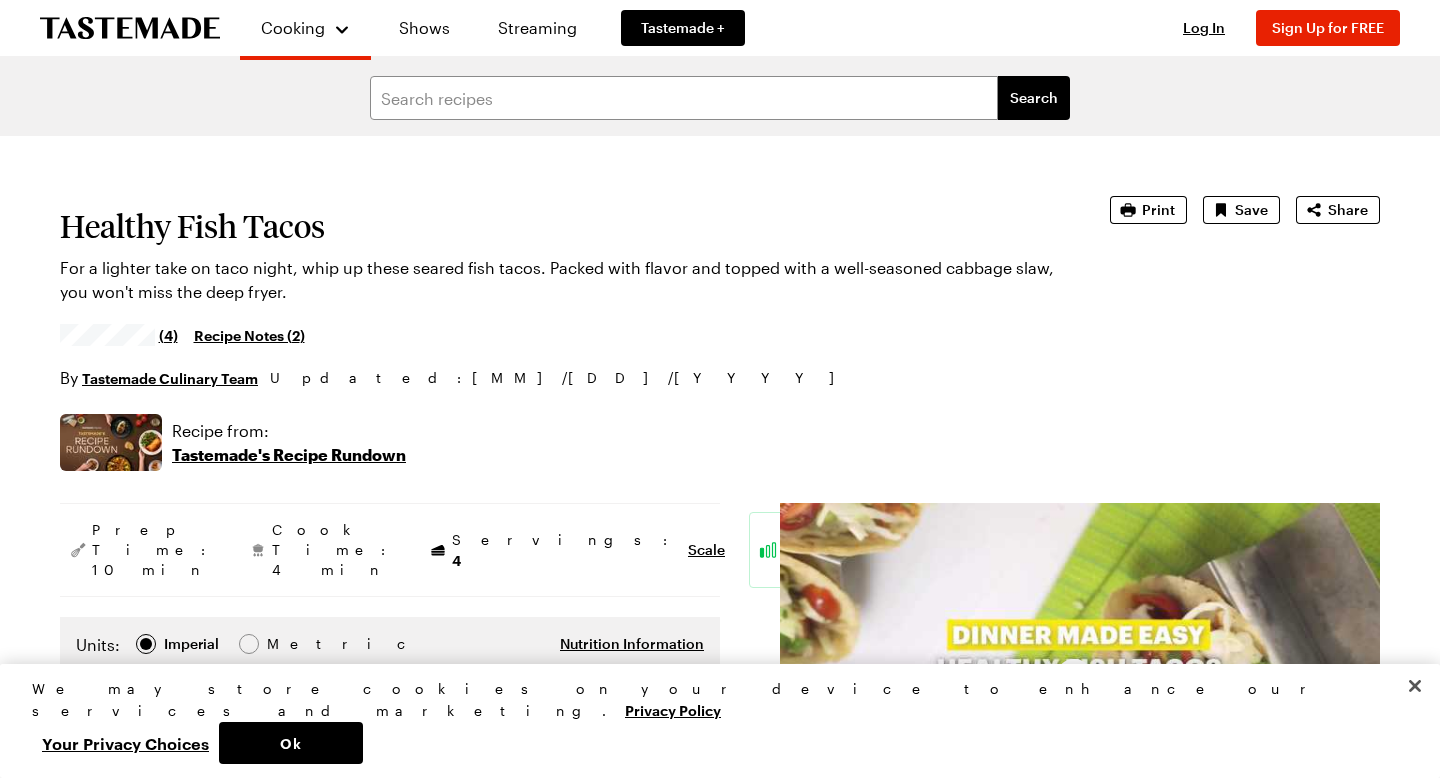 scroll, scrollTop: 0, scrollLeft: 0, axis: both 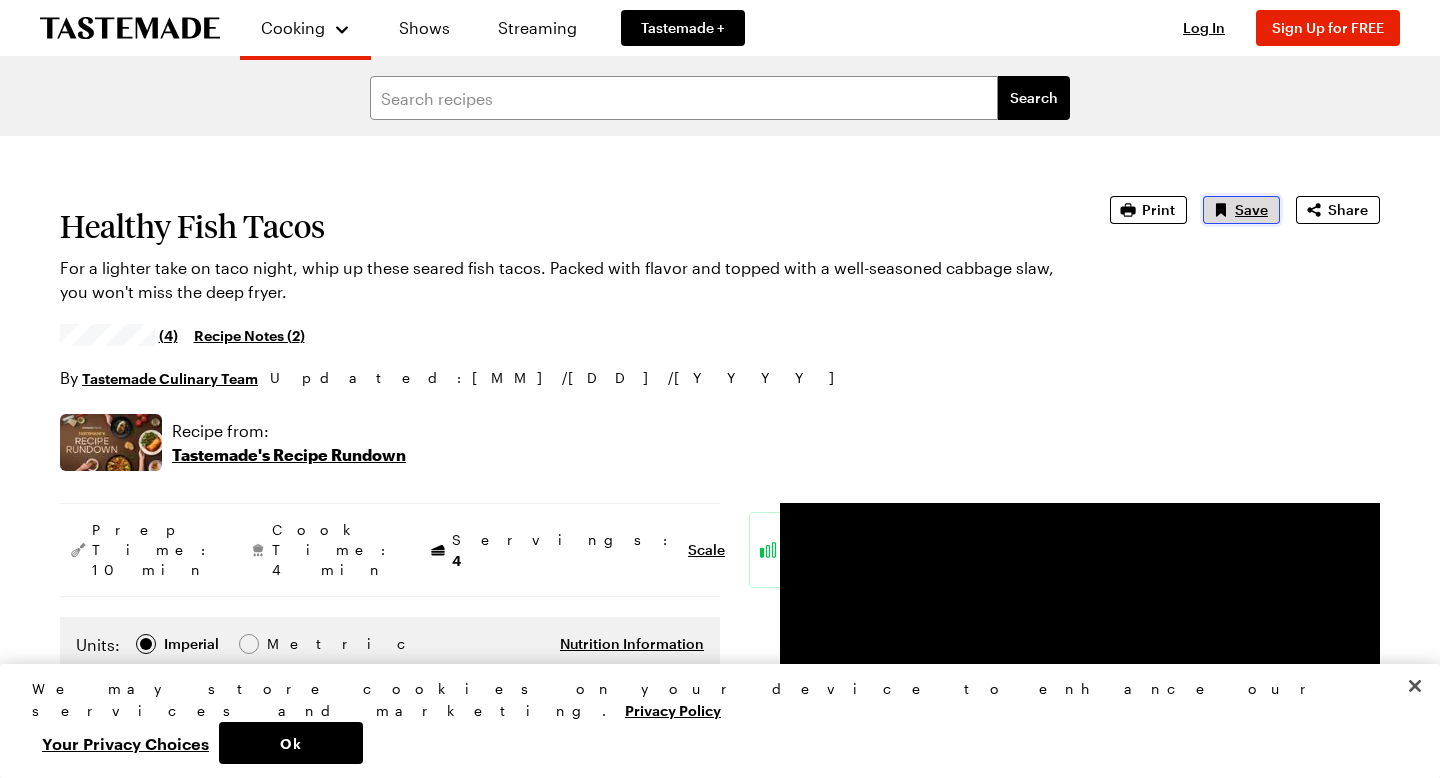 click on "Save" at bounding box center [1251, 210] 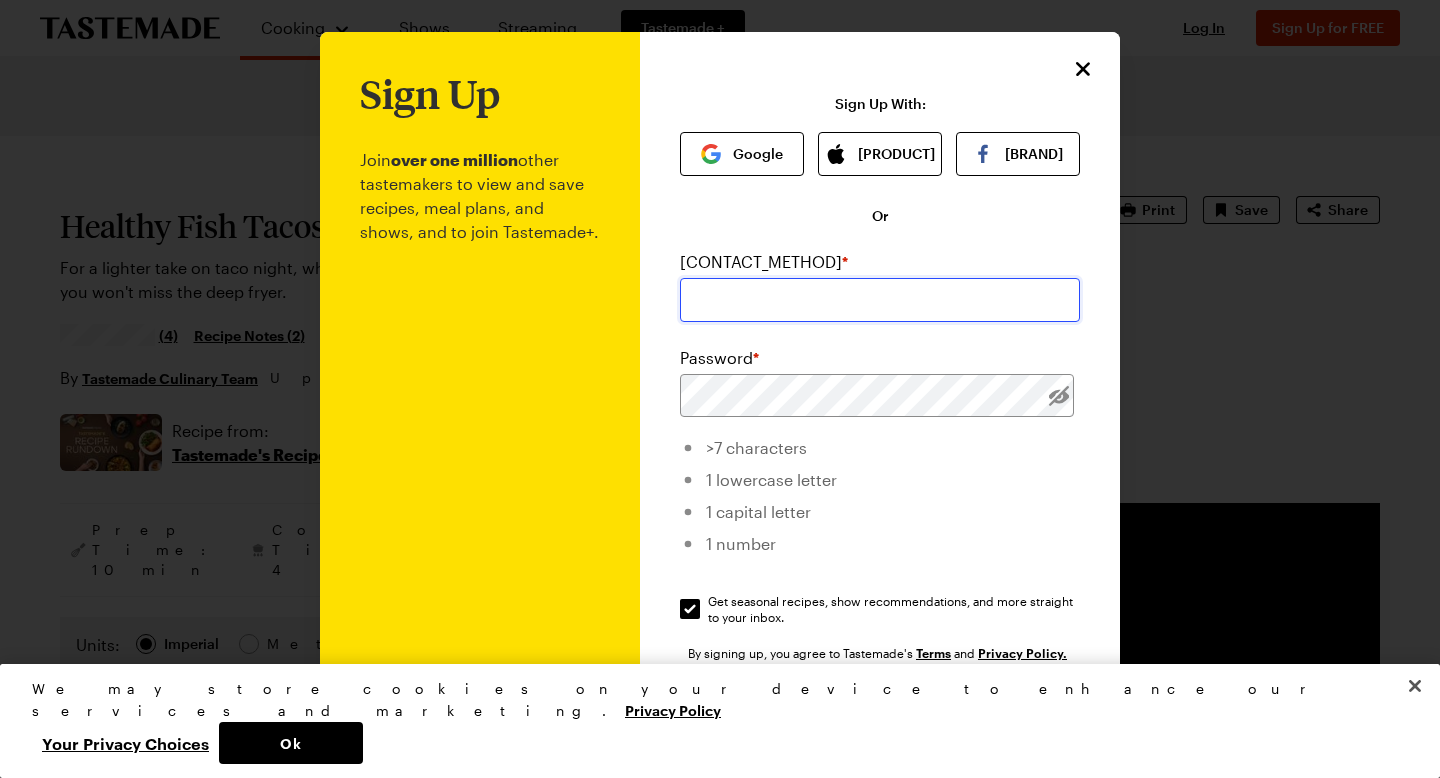 click at bounding box center [880, 300] 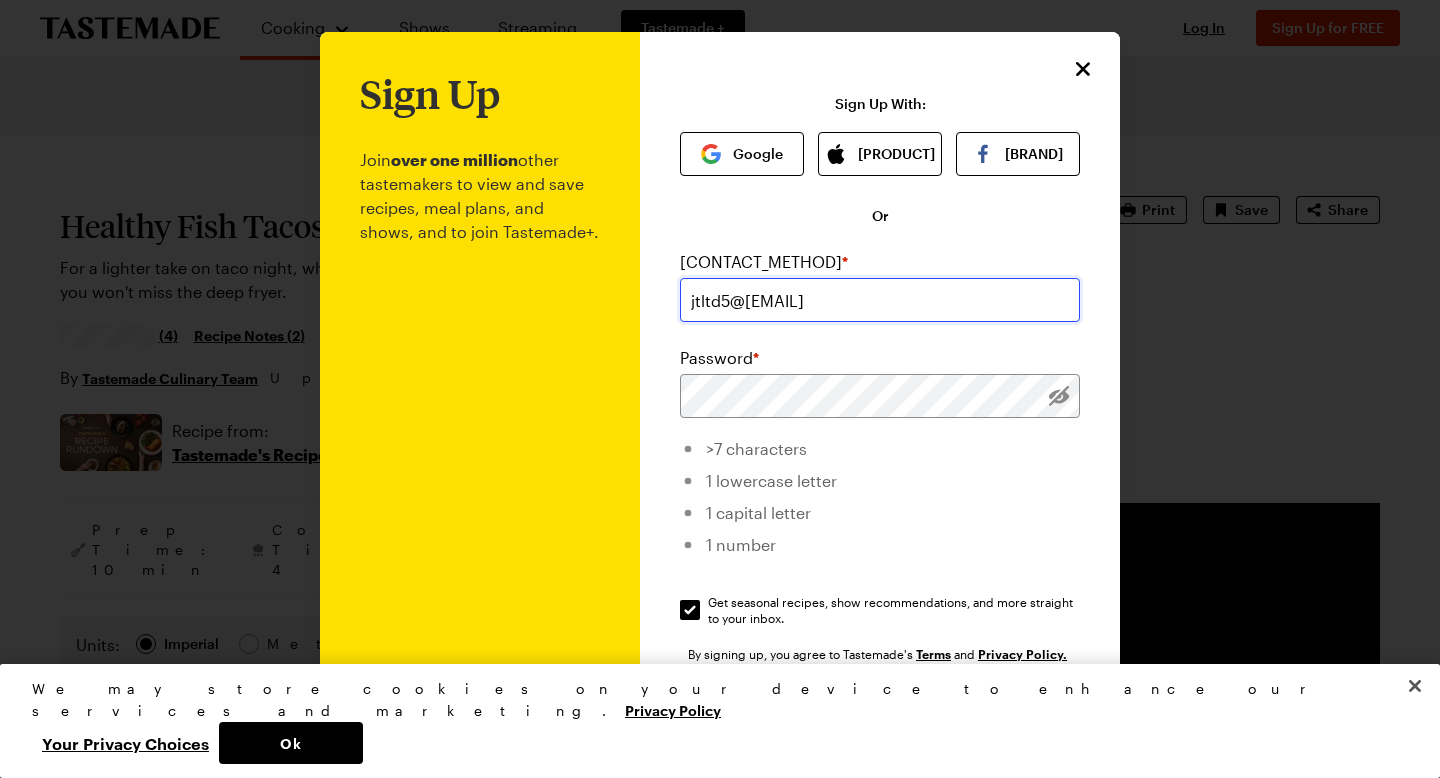 type on "[EMAIL]" 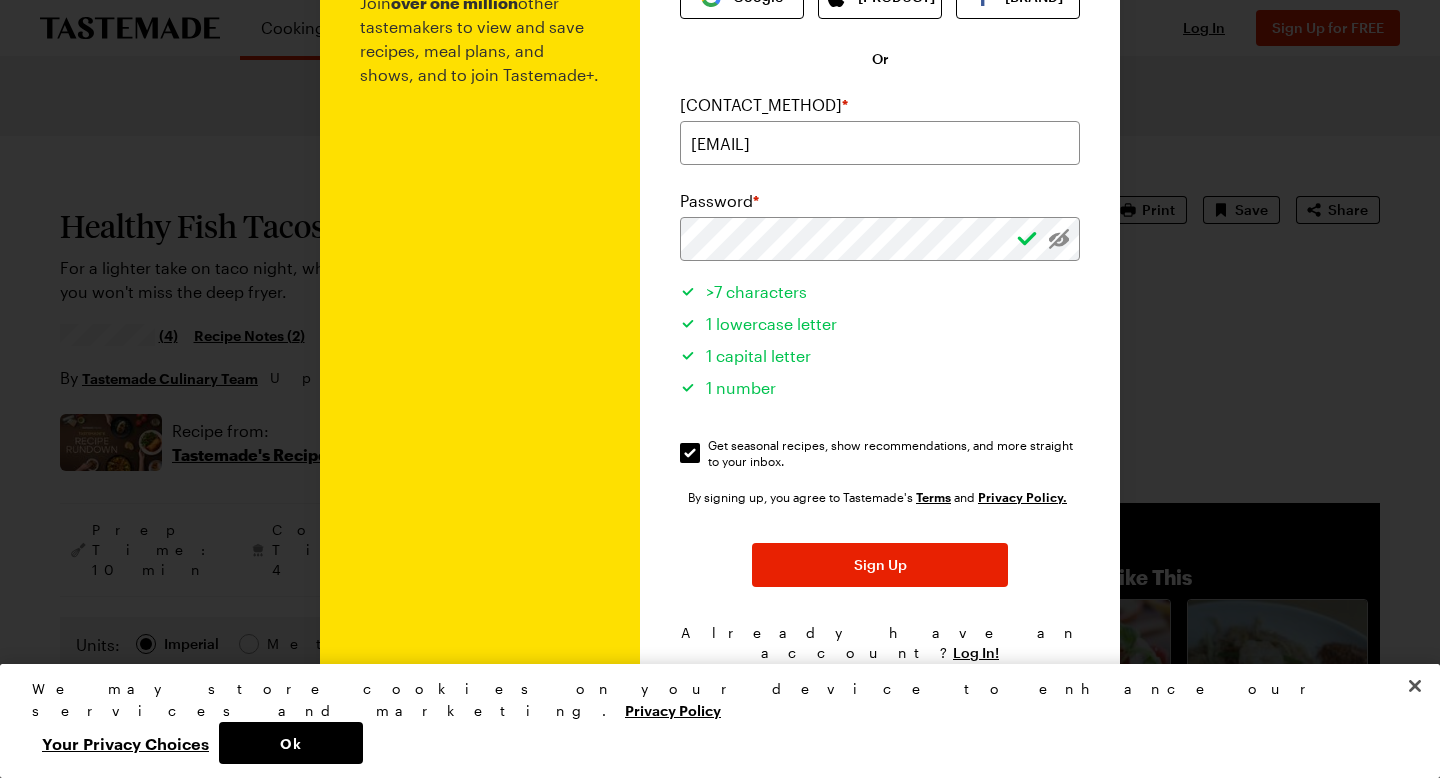 scroll, scrollTop: 0, scrollLeft: 0, axis: both 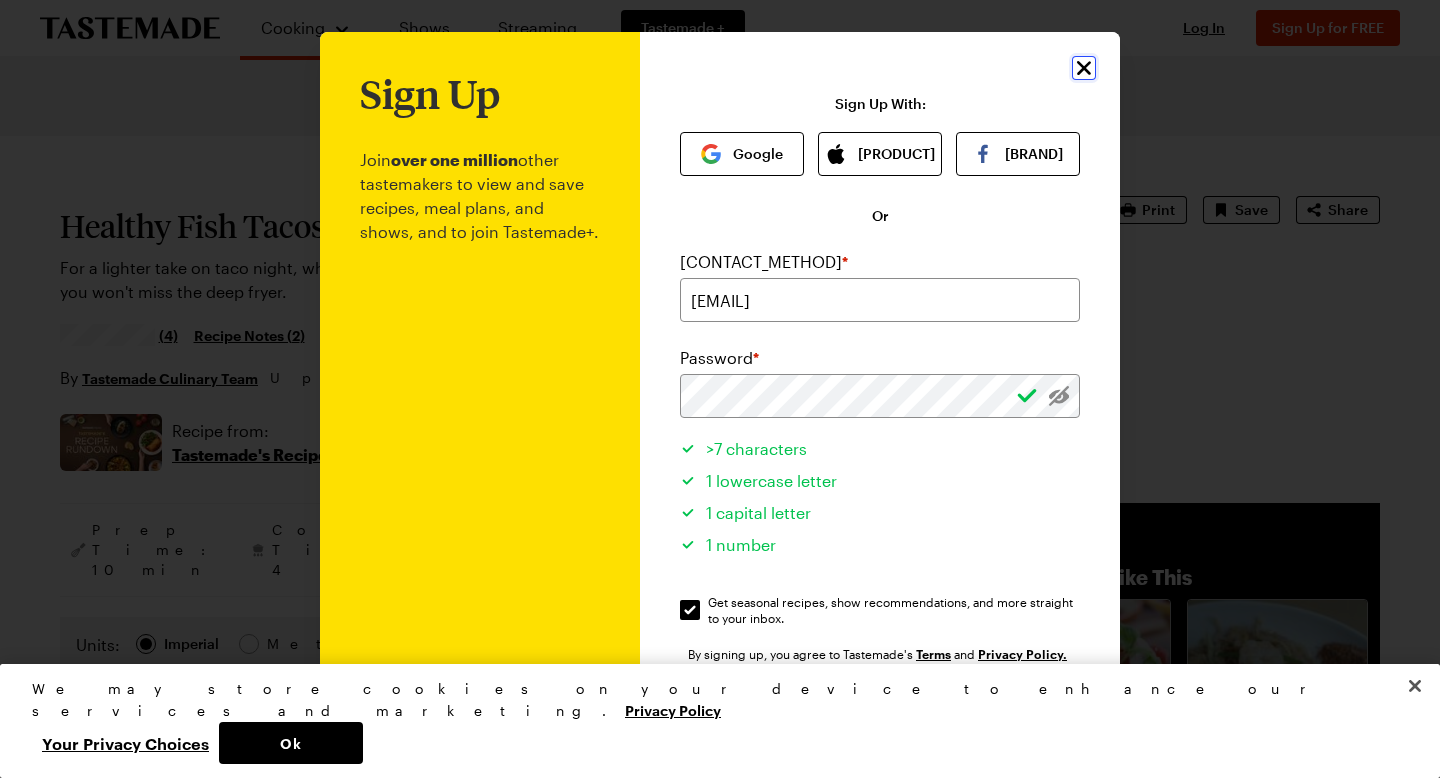 click 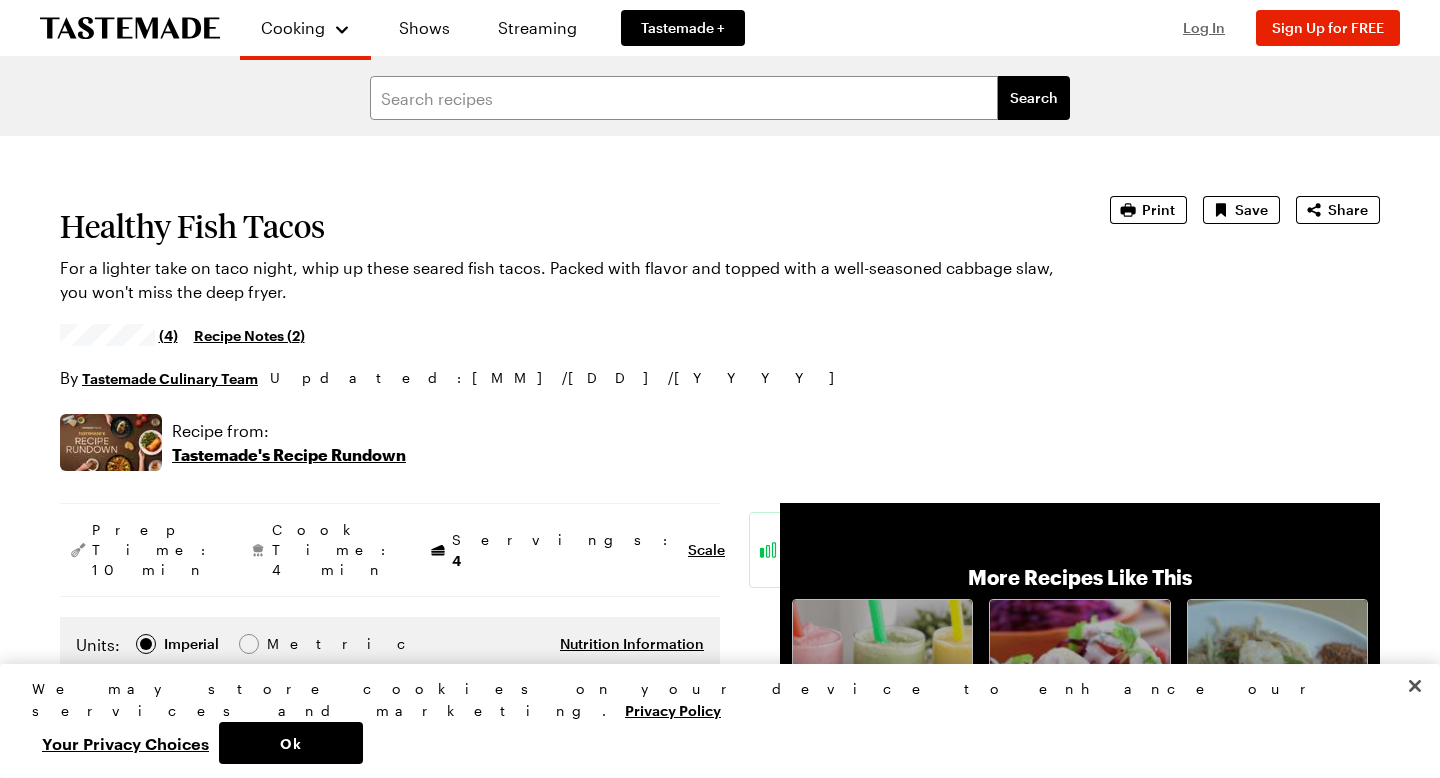 click on "Log In" at bounding box center [1204, 27] 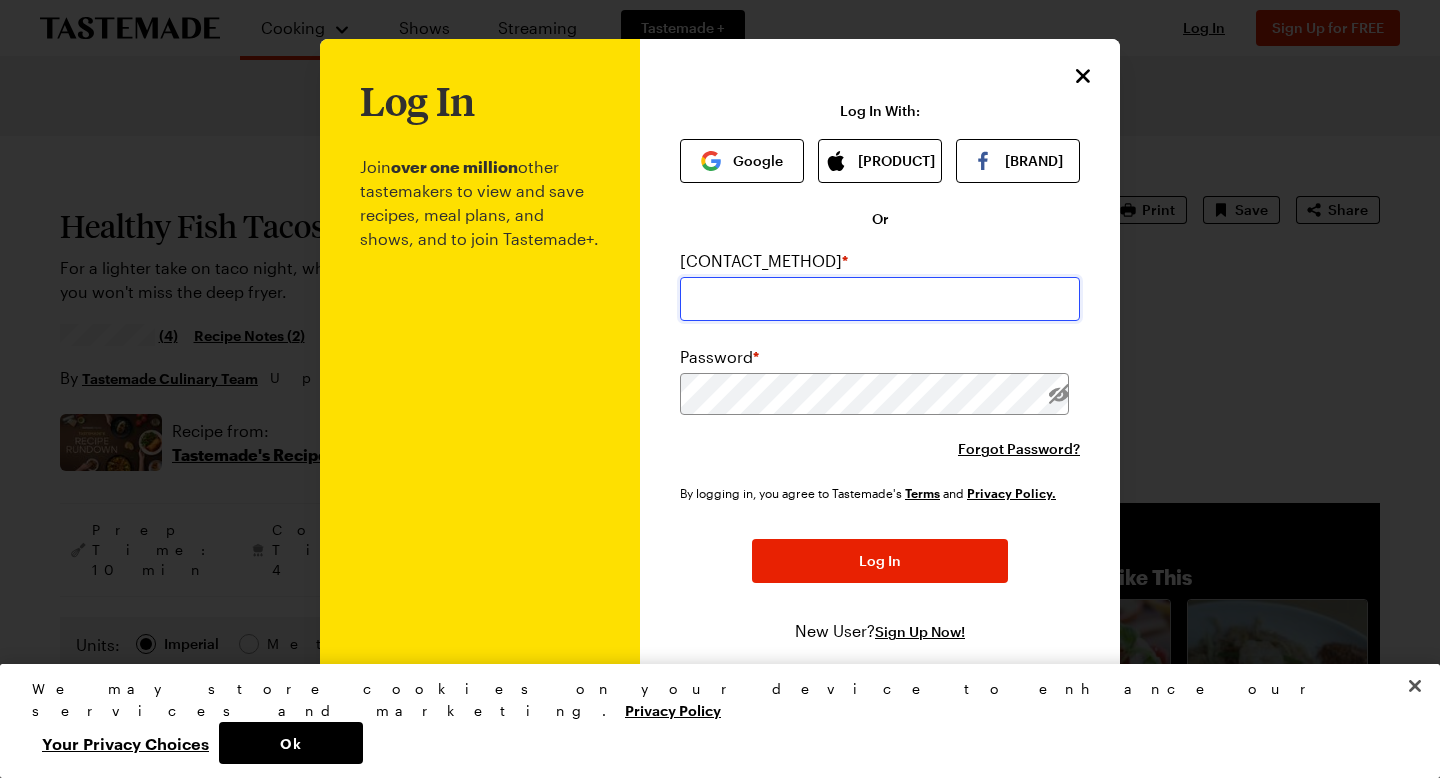 click at bounding box center [880, 299] 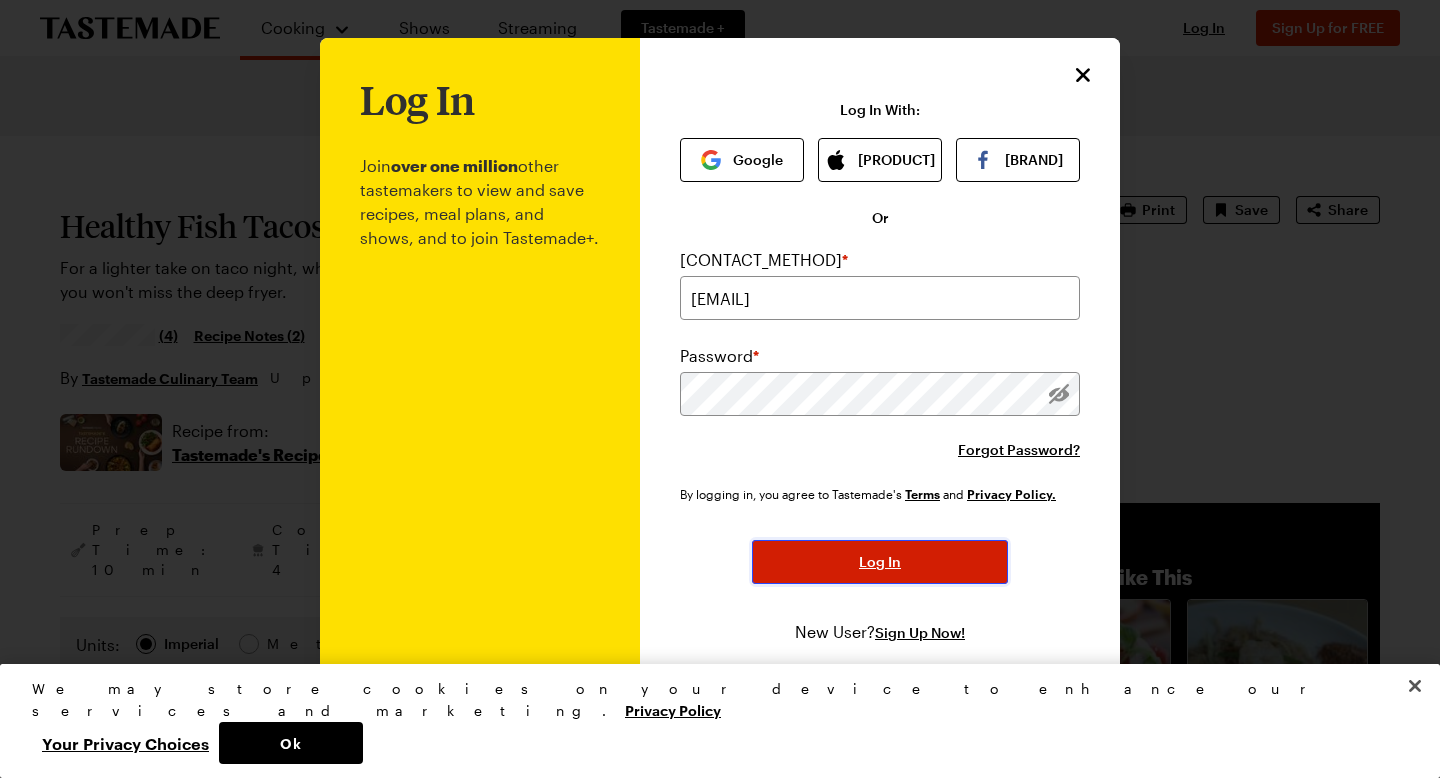 click on "Log In" at bounding box center [880, 562] 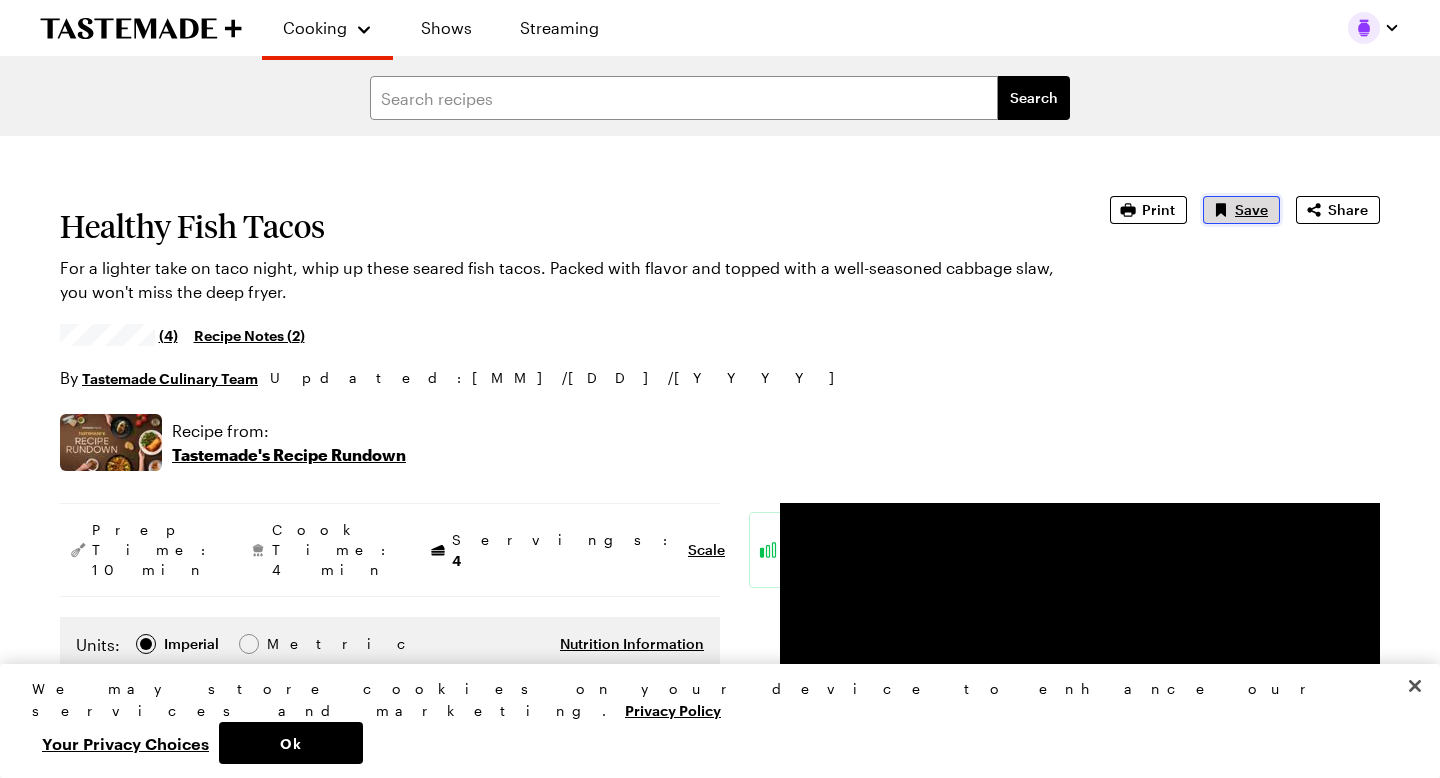 click on "Save" at bounding box center (1251, 210) 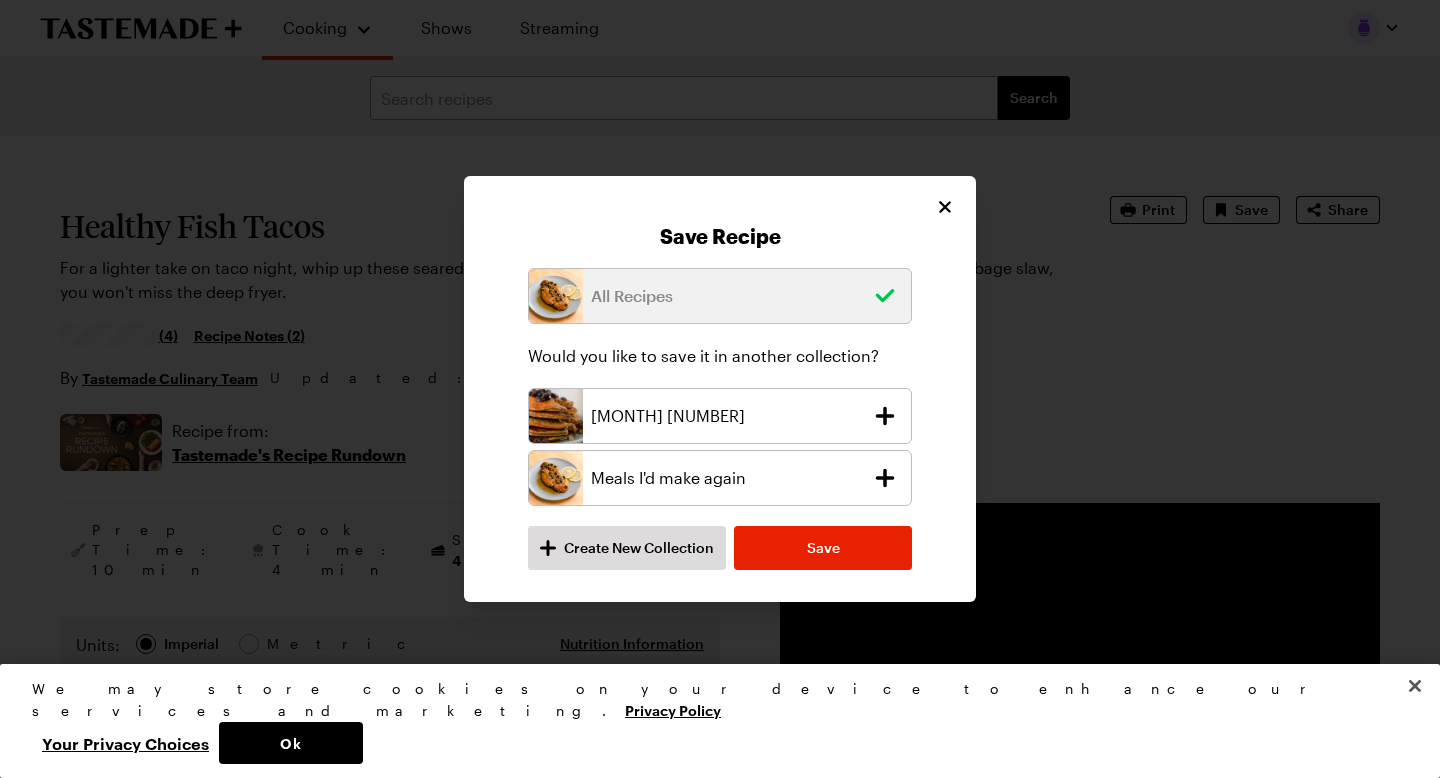 click on "[MONTH] [NUMBER]" at bounding box center [727, 416] 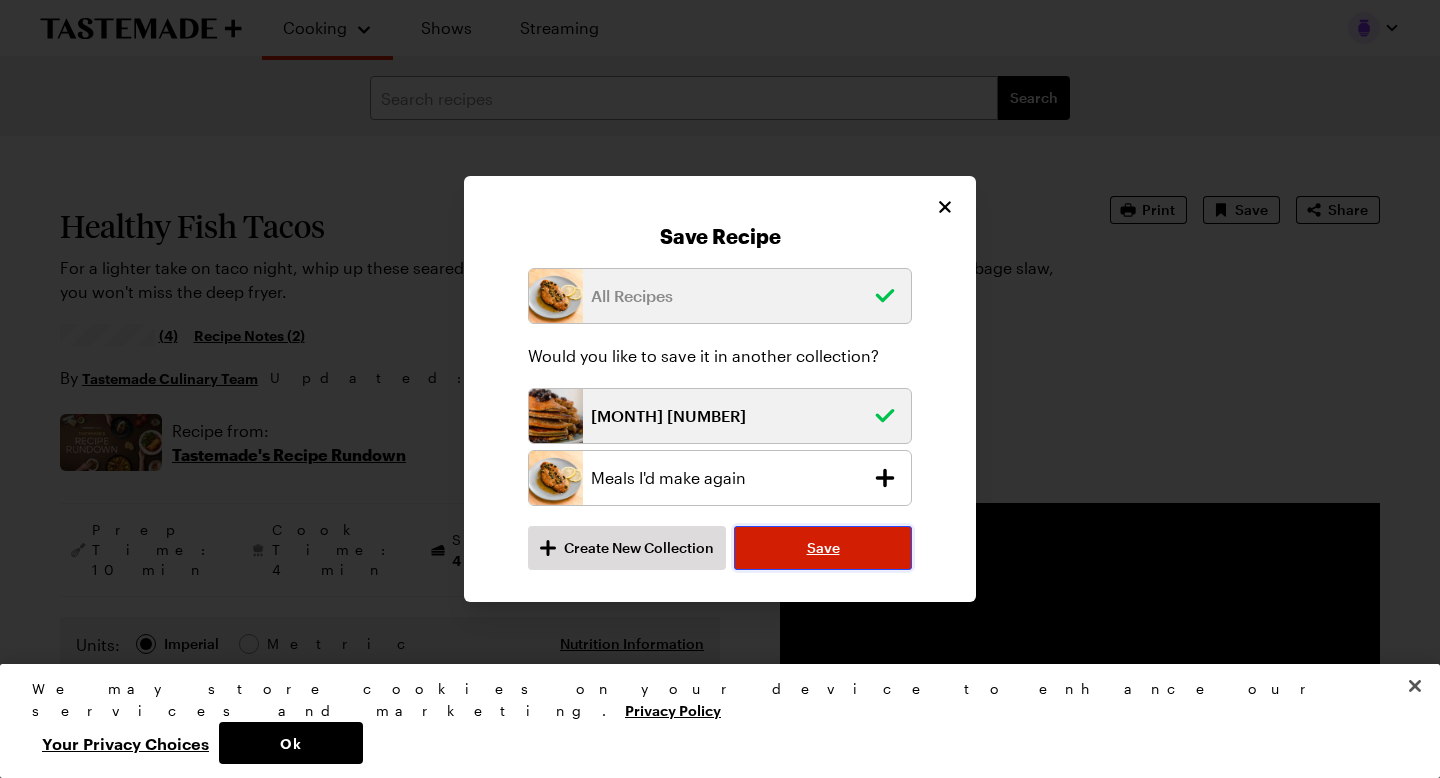 click on "Save" at bounding box center [823, 548] 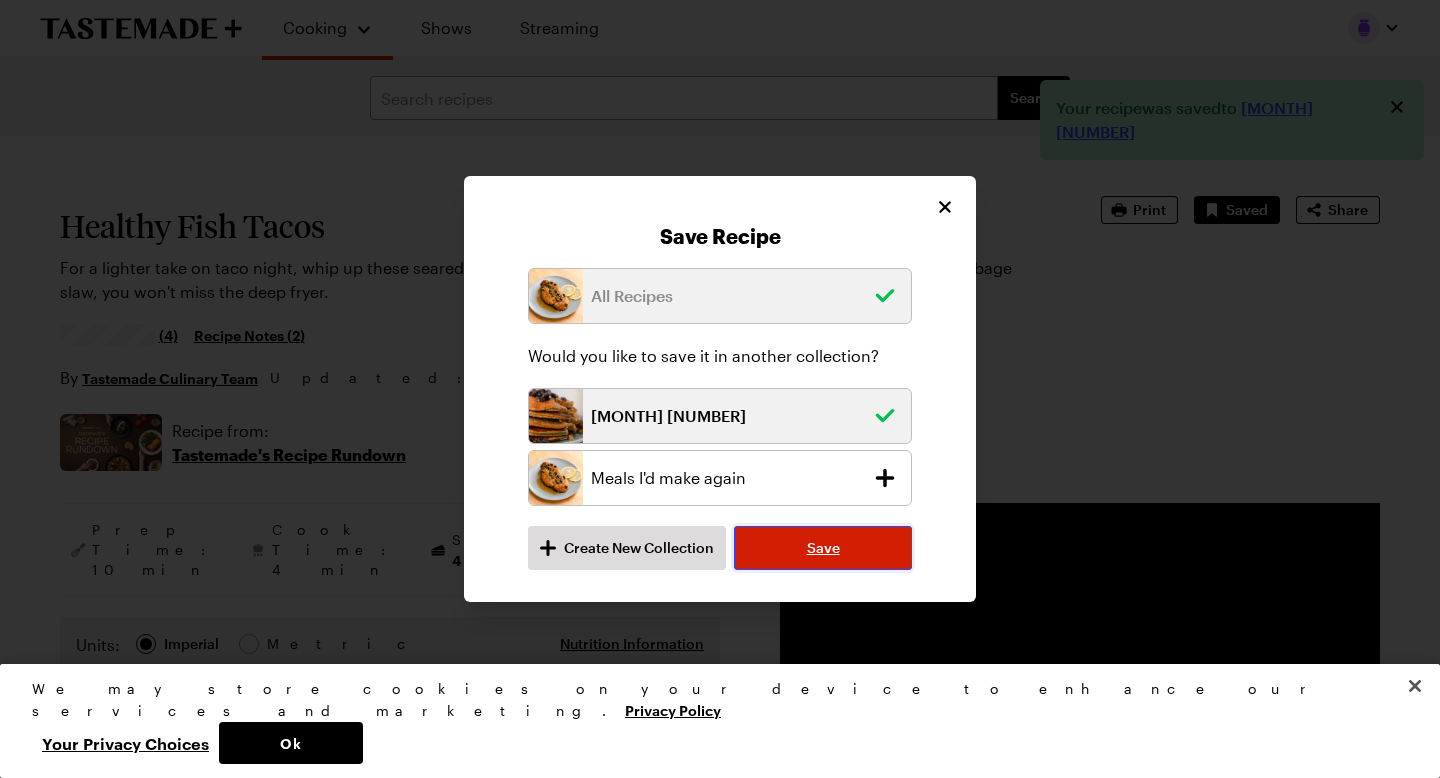 type on "x" 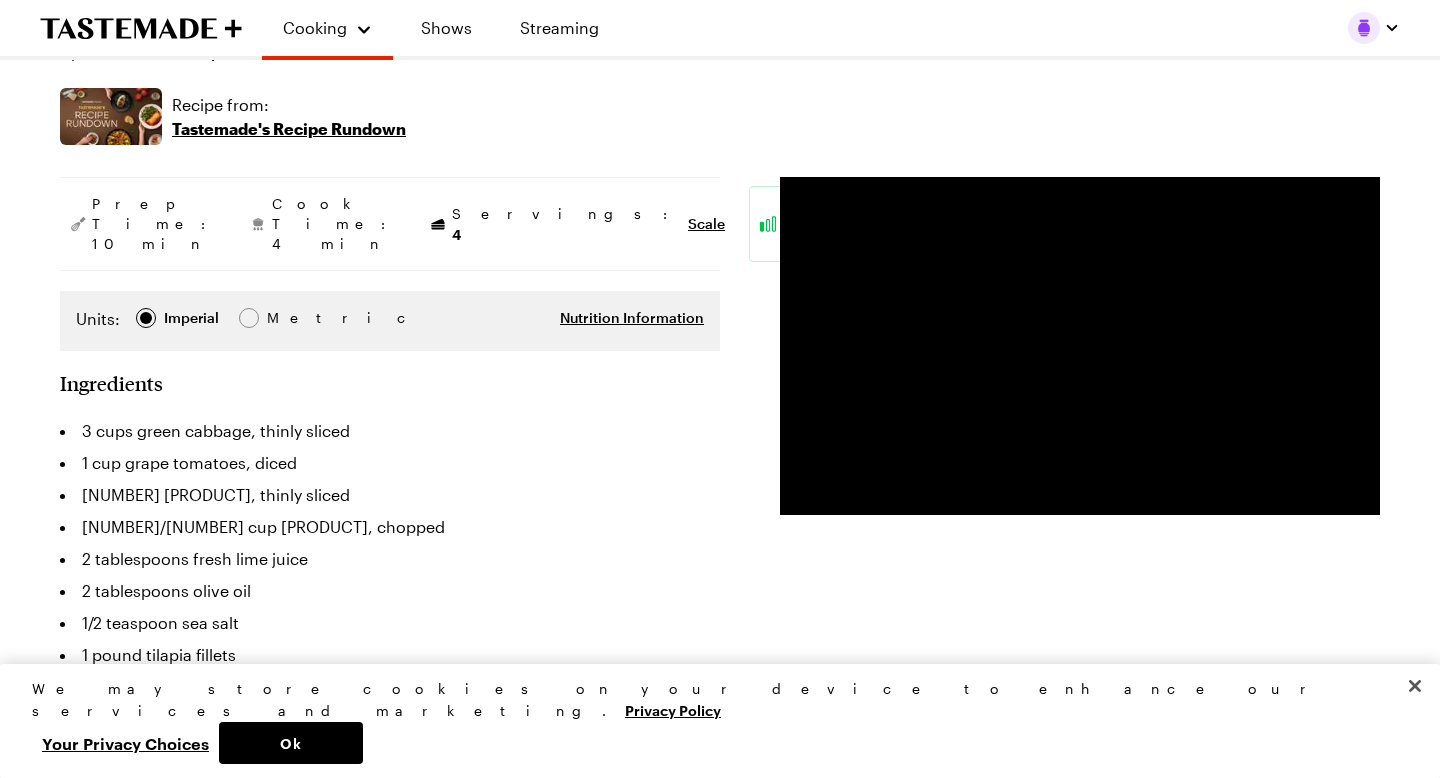 scroll, scrollTop: 328, scrollLeft: 0, axis: vertical 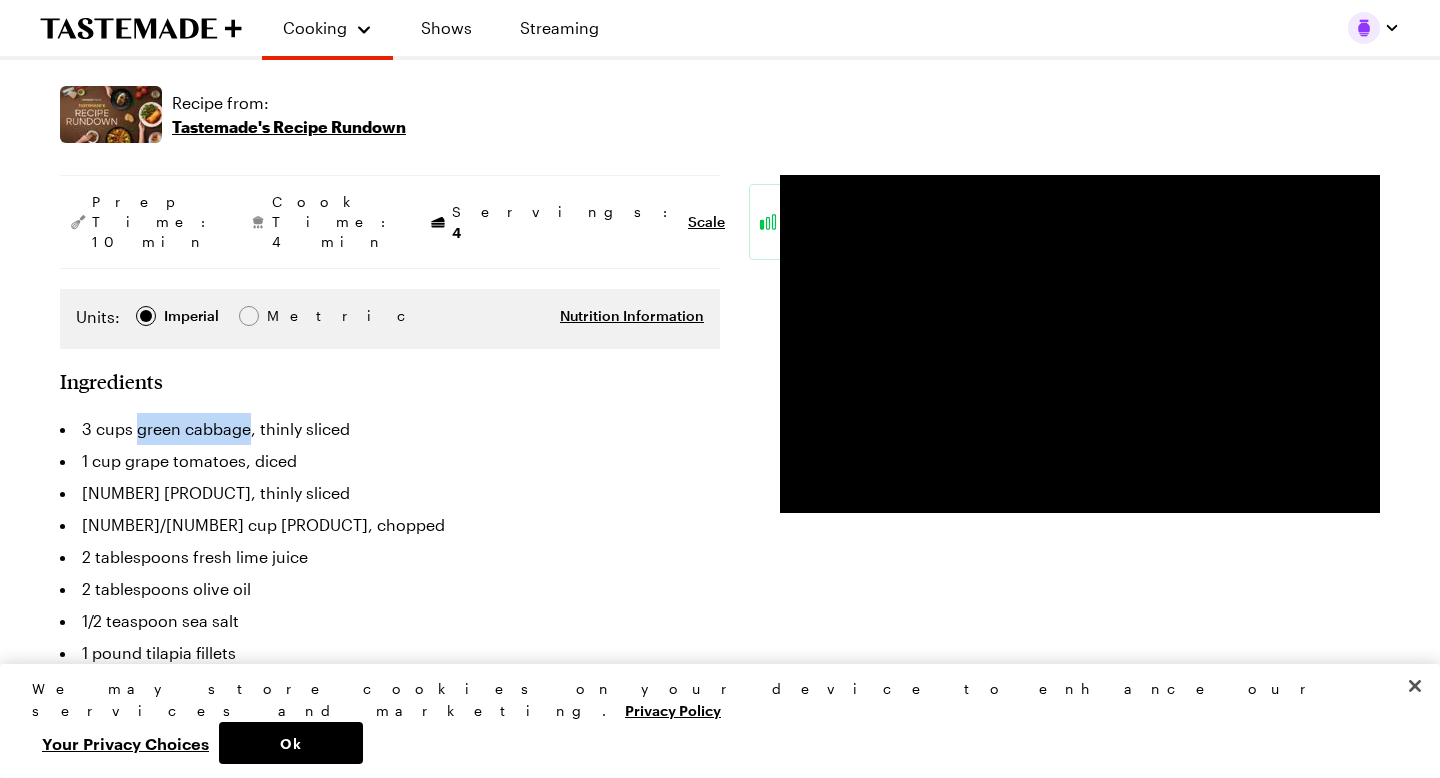drag, startPoint x: 139, startPoint y: 391, endPoint x: 248, endPoint y: 390, distance: 109.004585 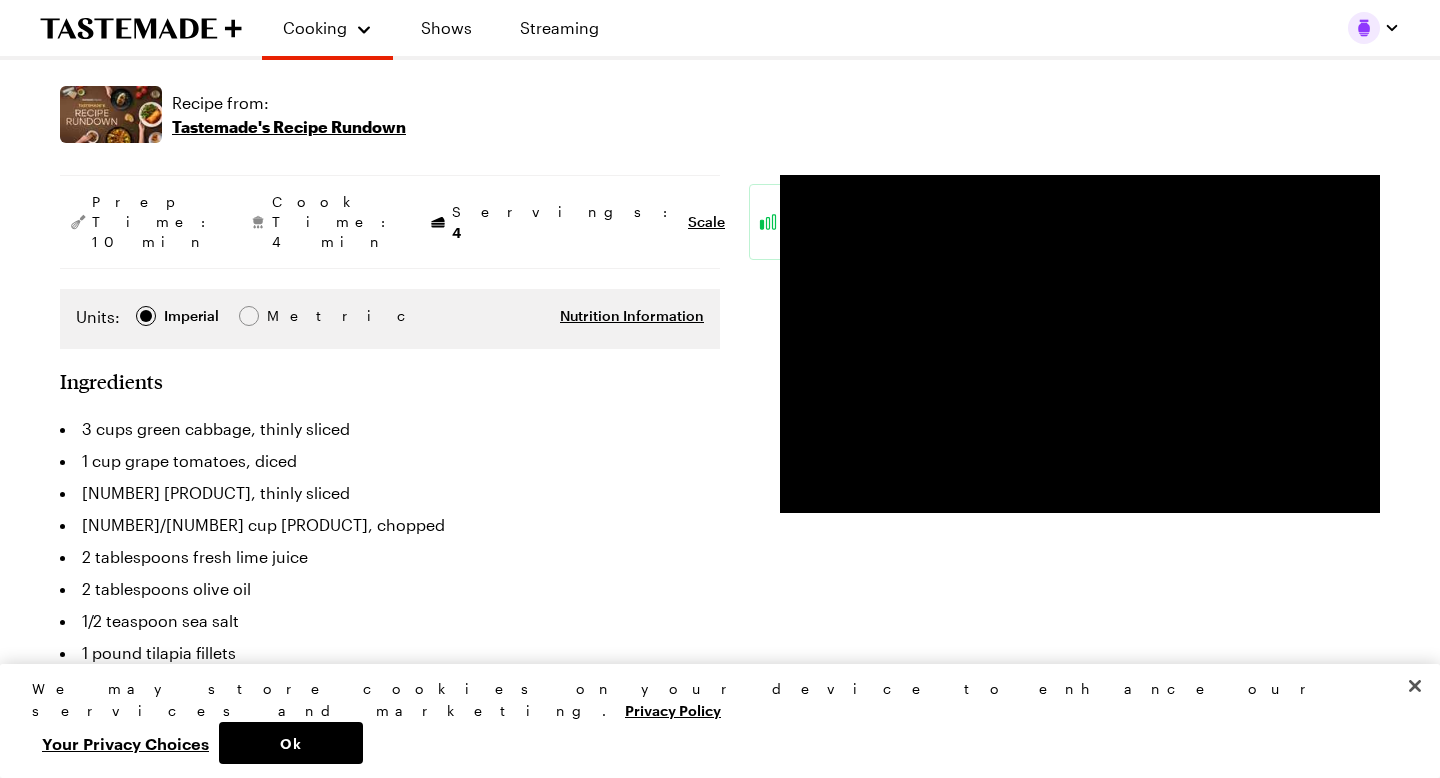 click on "[NUMBER] [PRODUCT], thinly sliced" at bounding box center (390, 493) 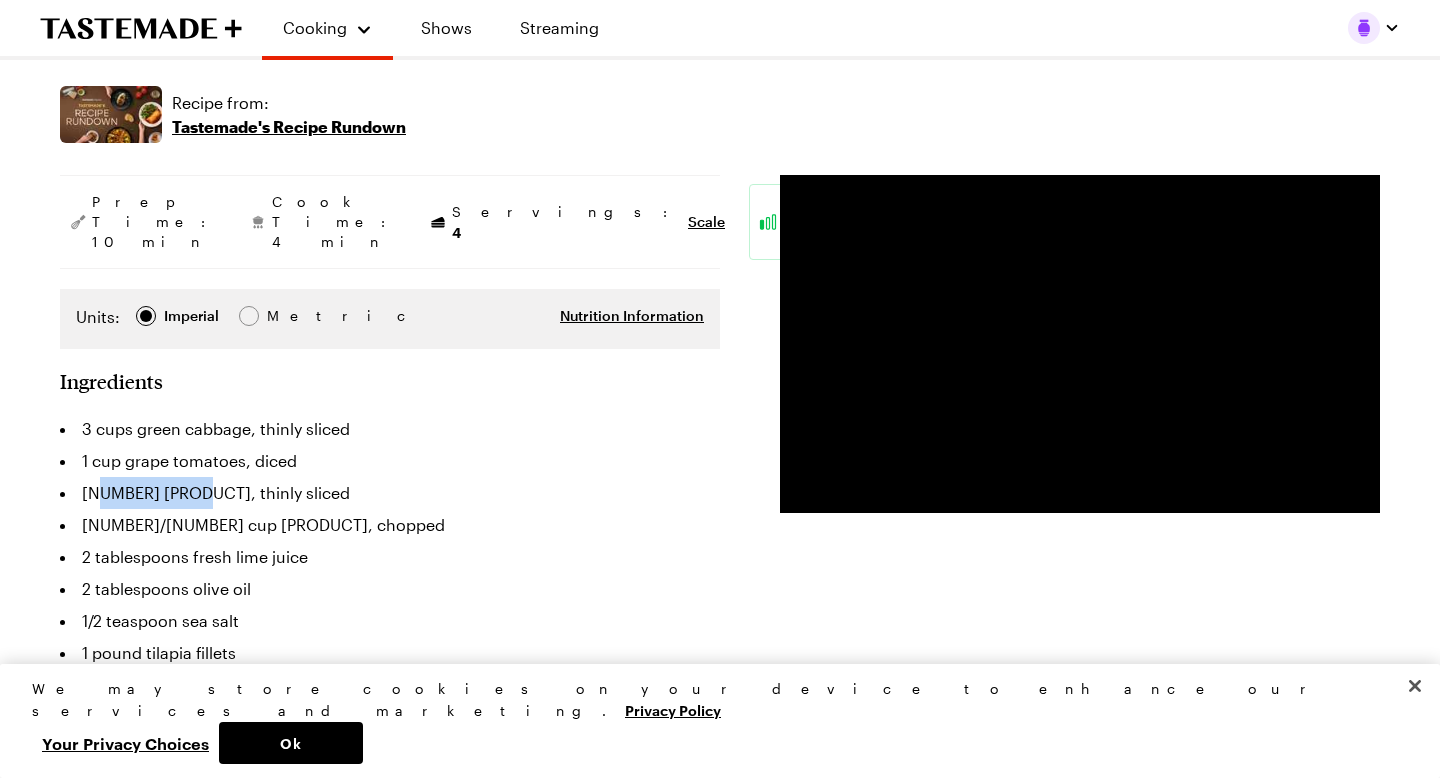 drag, startPoint x: 94, startPoint y: 450, endPoint x: 194, endPoint y: 446, distance: 100.07997 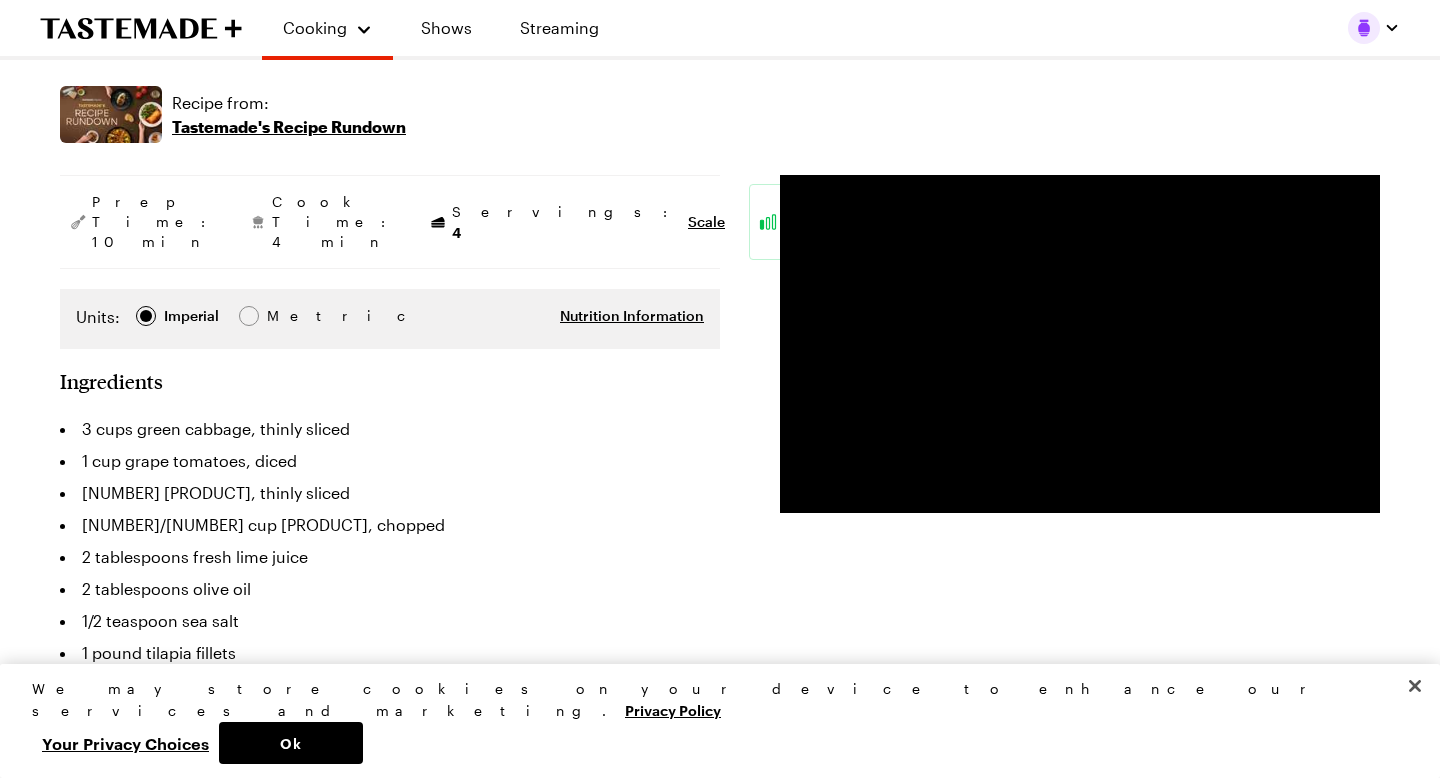 click on "2 tablespoons olive oil" at bounding box center (390, 589) 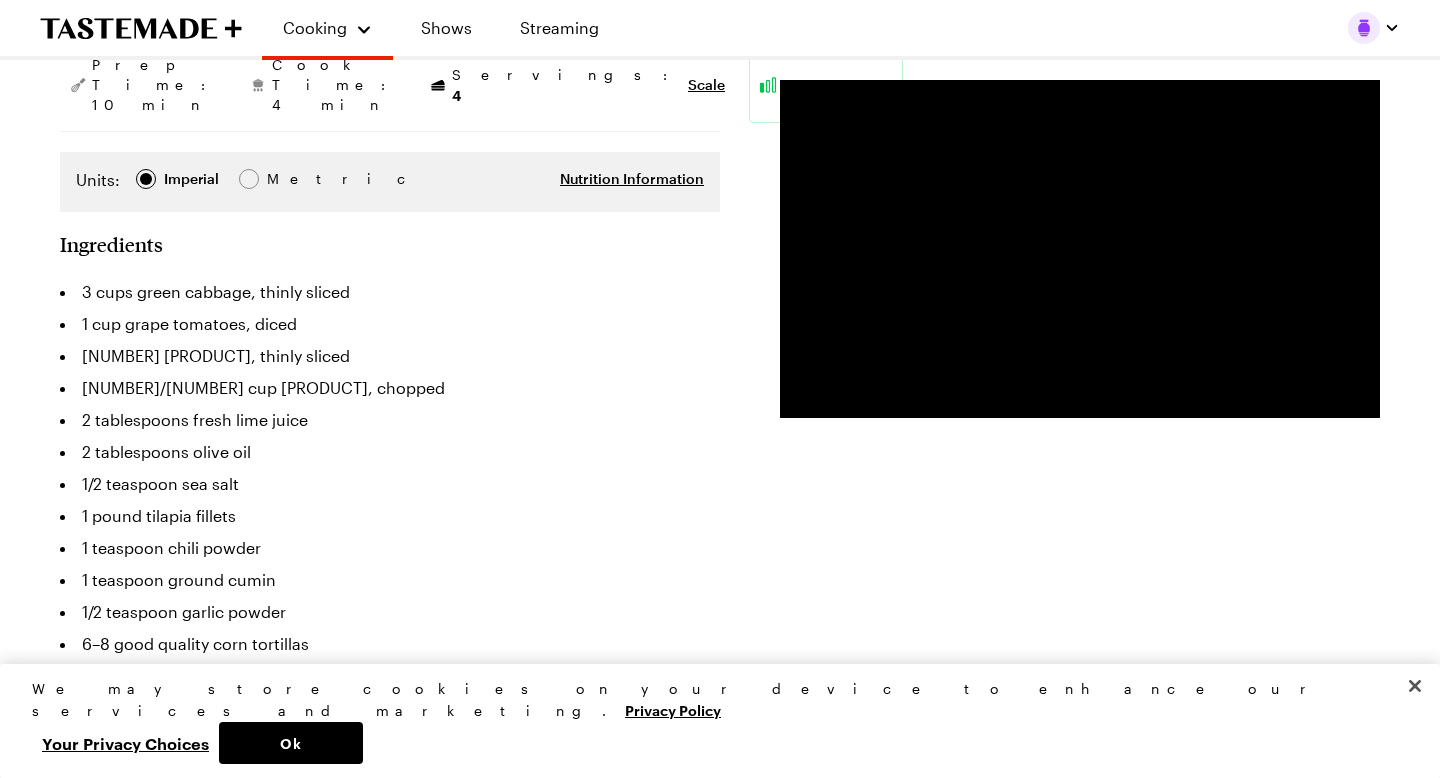 scroll, scrollTop: 474, scrollLeft: 0, axis: vertical 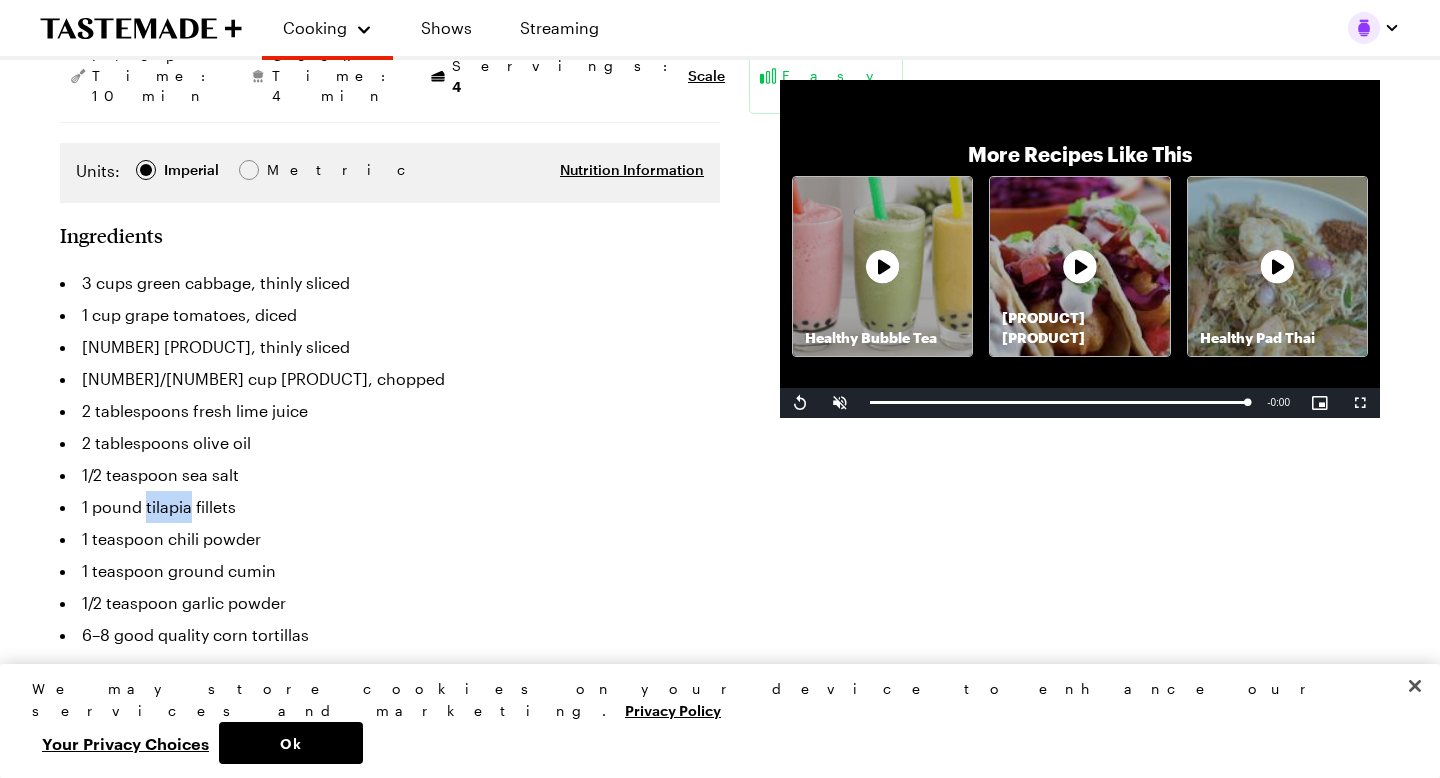 drag, startPoint x: 144, startPoint y: 471, endPoint x: 190, endPoint y: 468, distance: 46.09772 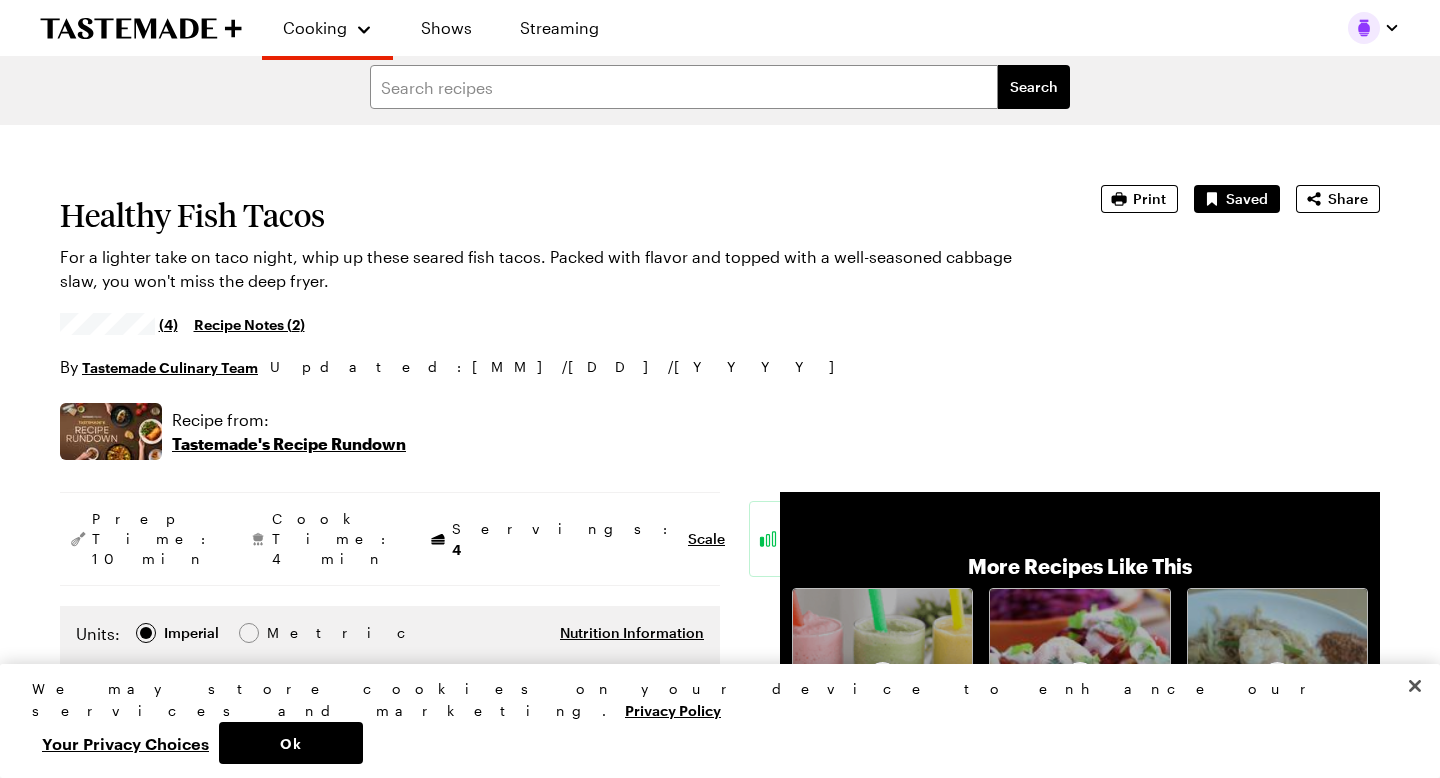scroll, scrollTop: 0, scrollLeft: 0, axis: both 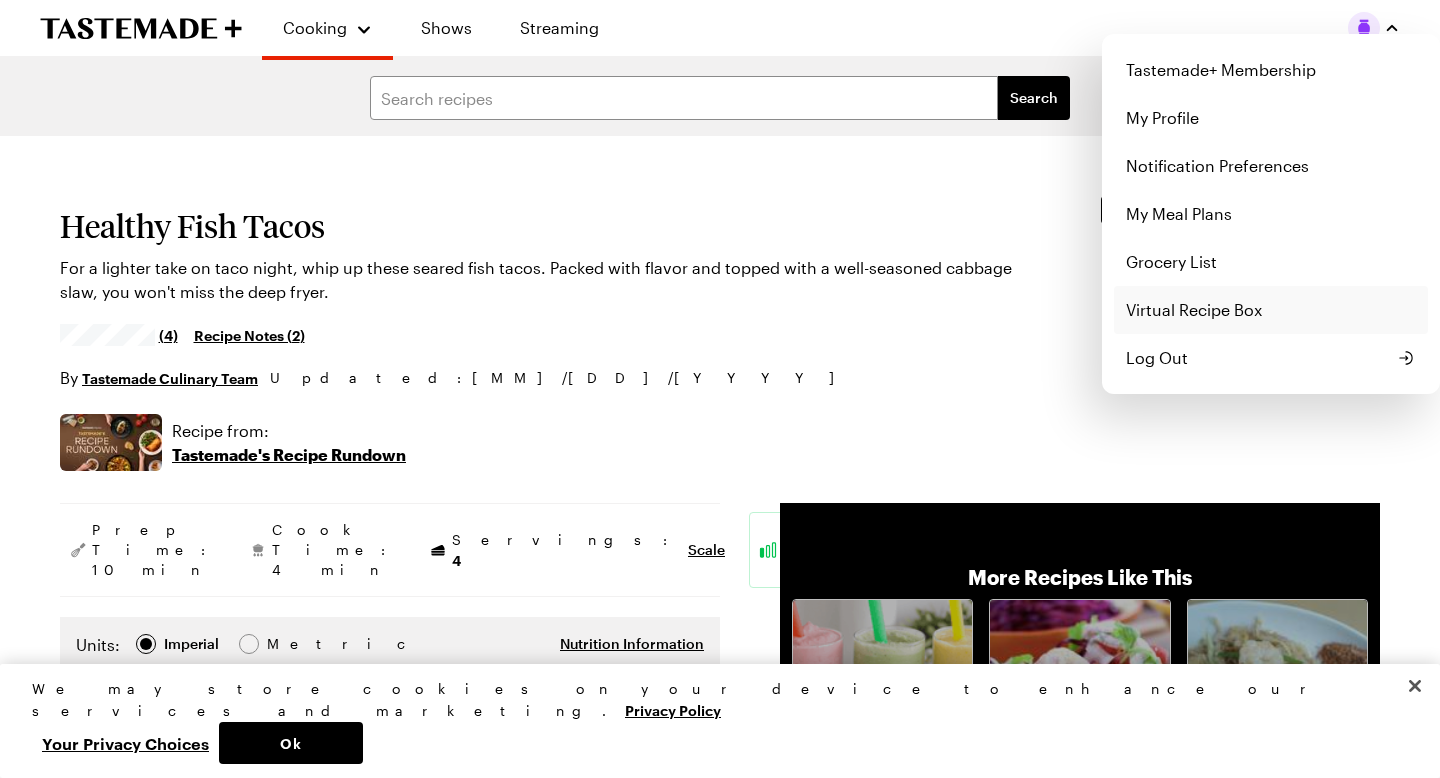 click on "Virtual Recipe Box" at bounding box center (1271, 310) 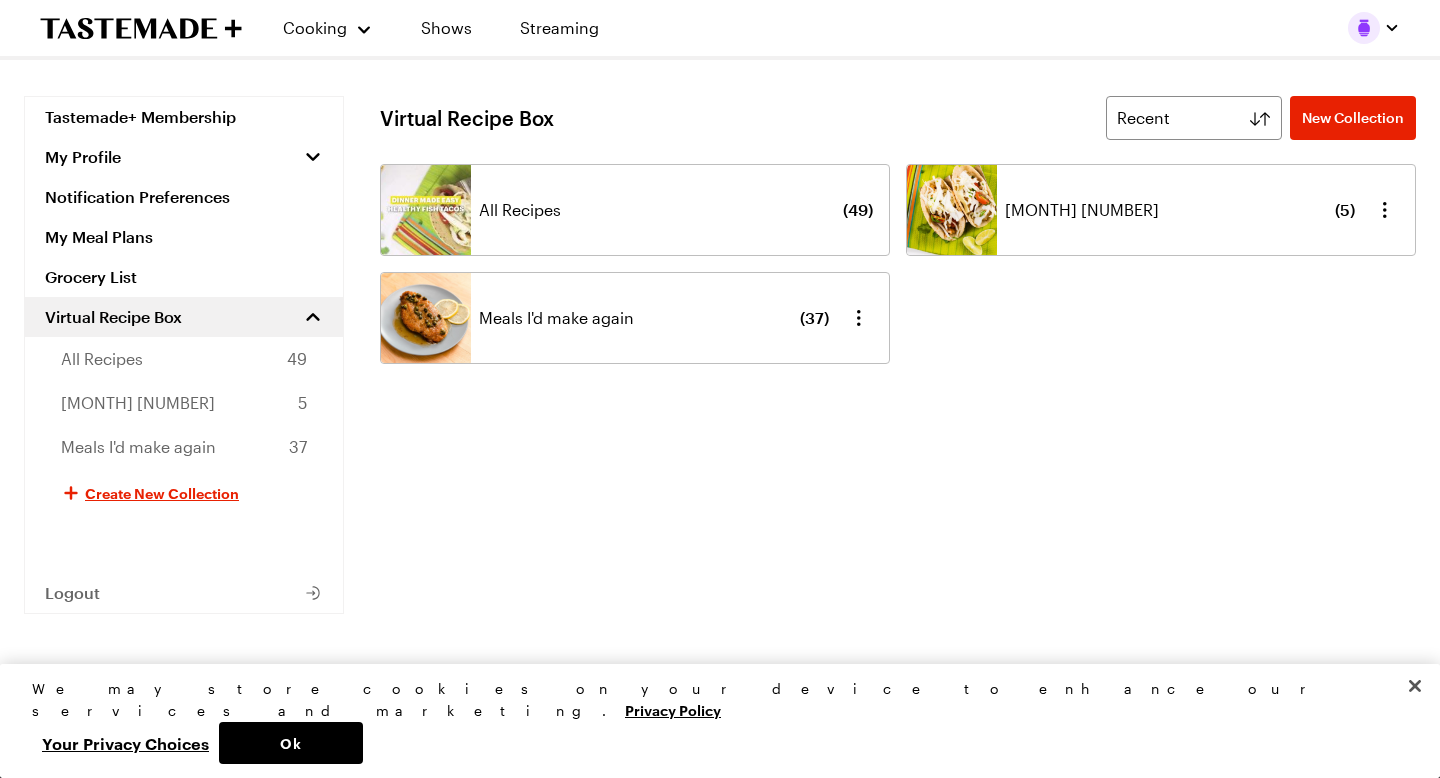 click on "[MONTH] [DAY] ( [NUMBER] )" at bounding box center (1180, 210) 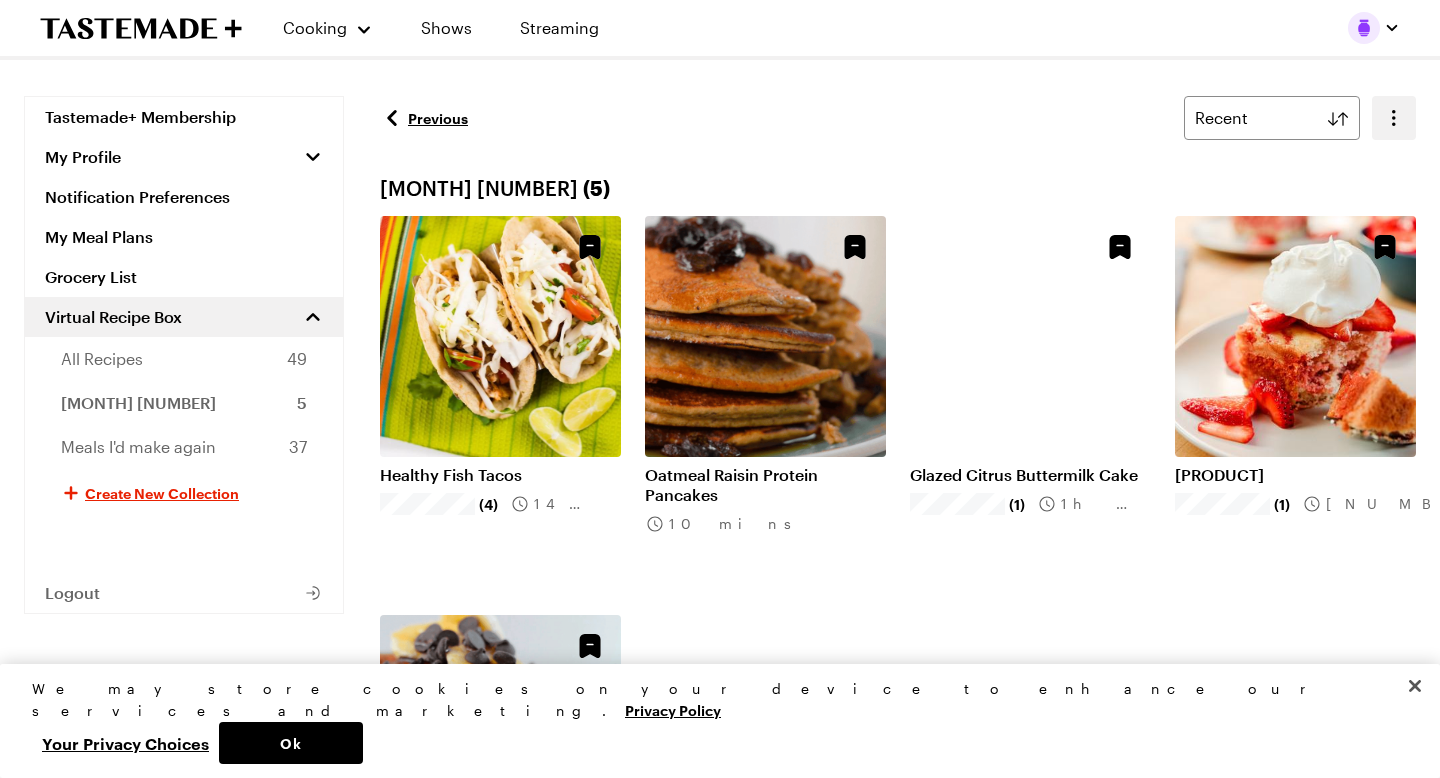 click 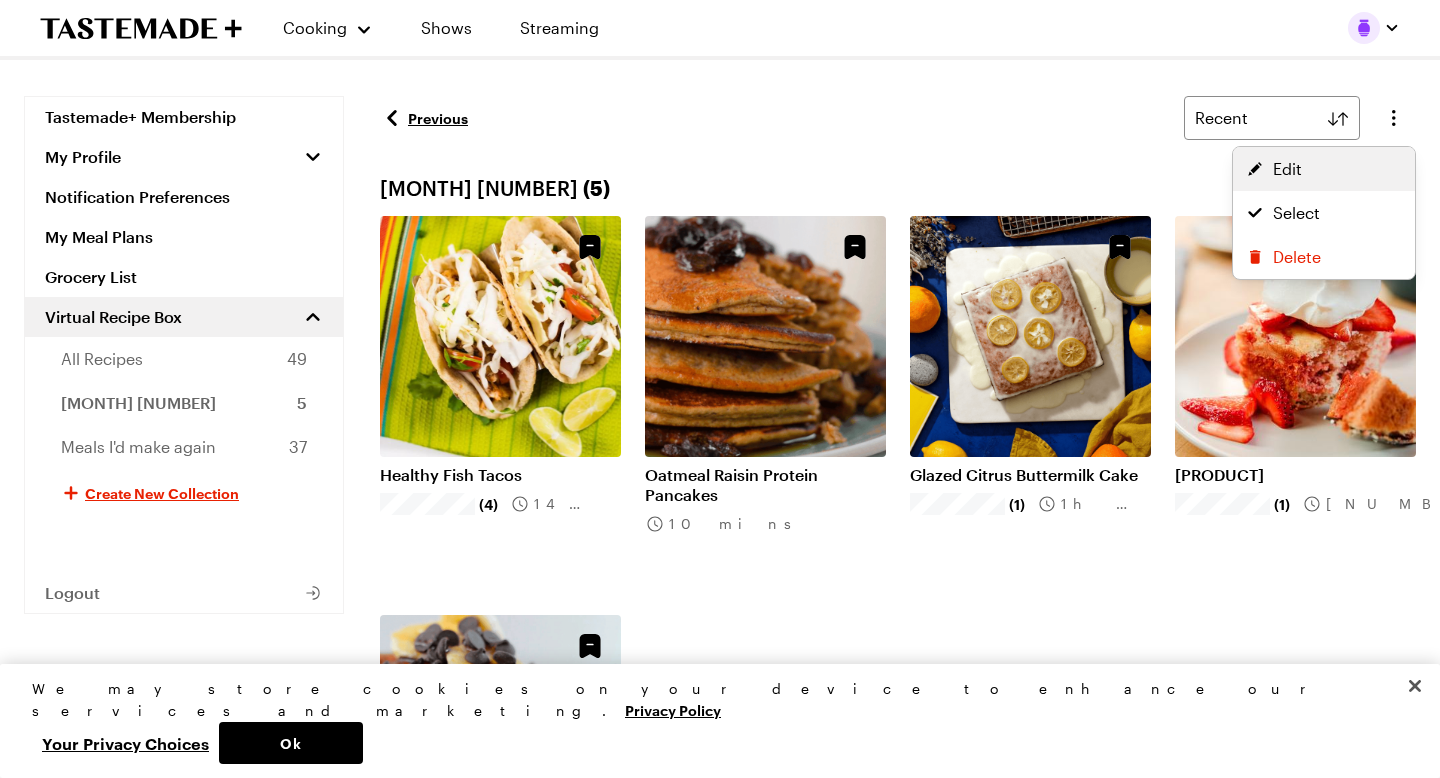 click on "Edit" at bounding box center [1287, 169] 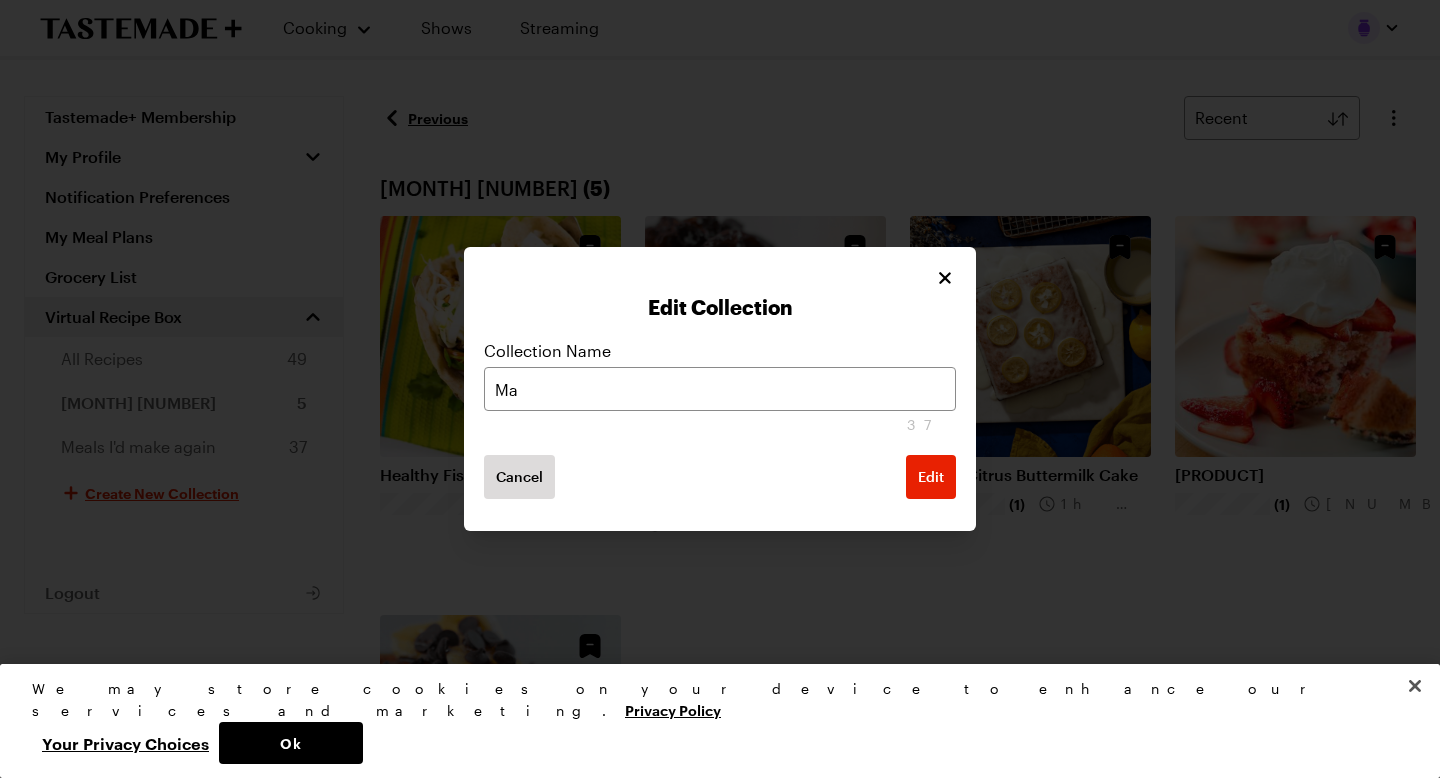 type on "M" 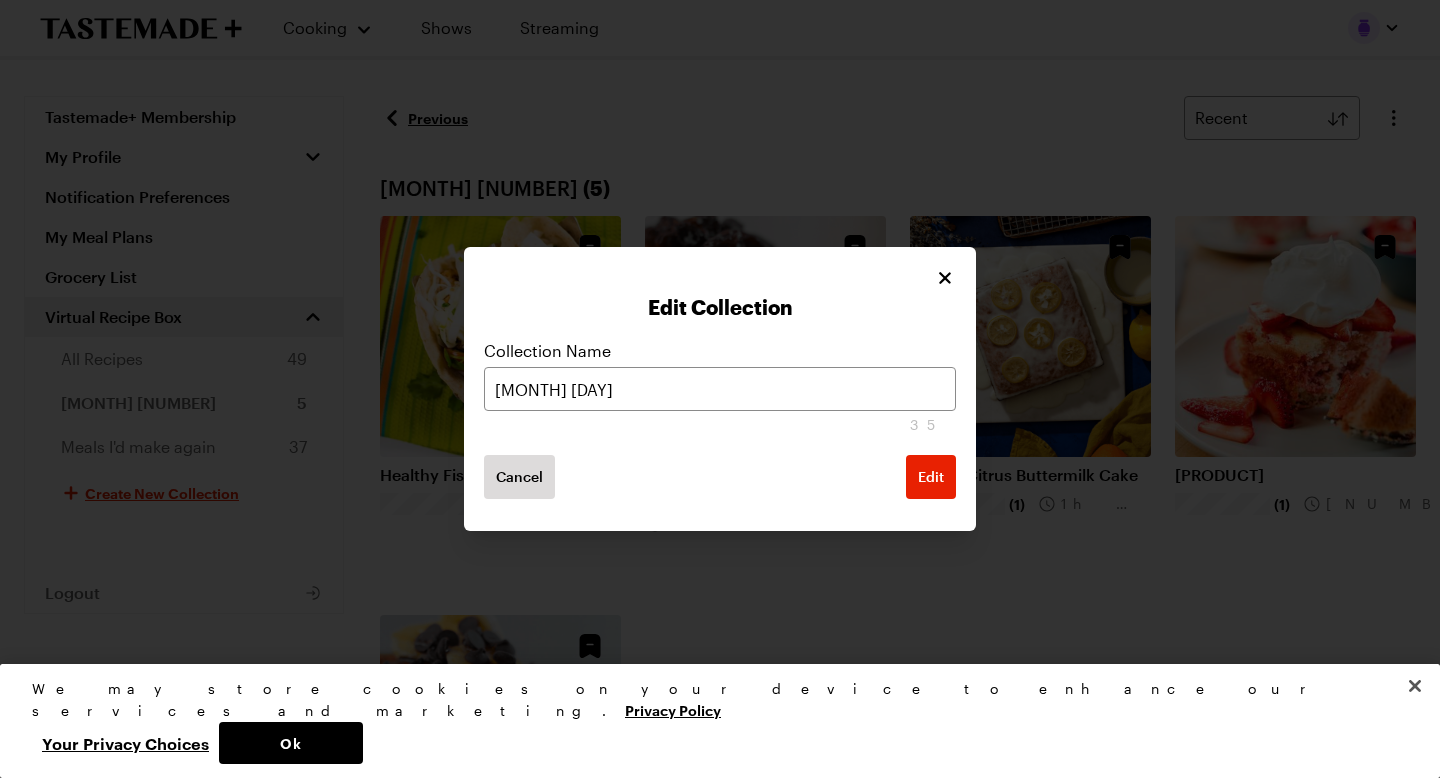 type on "[MONTH] [DAY]" 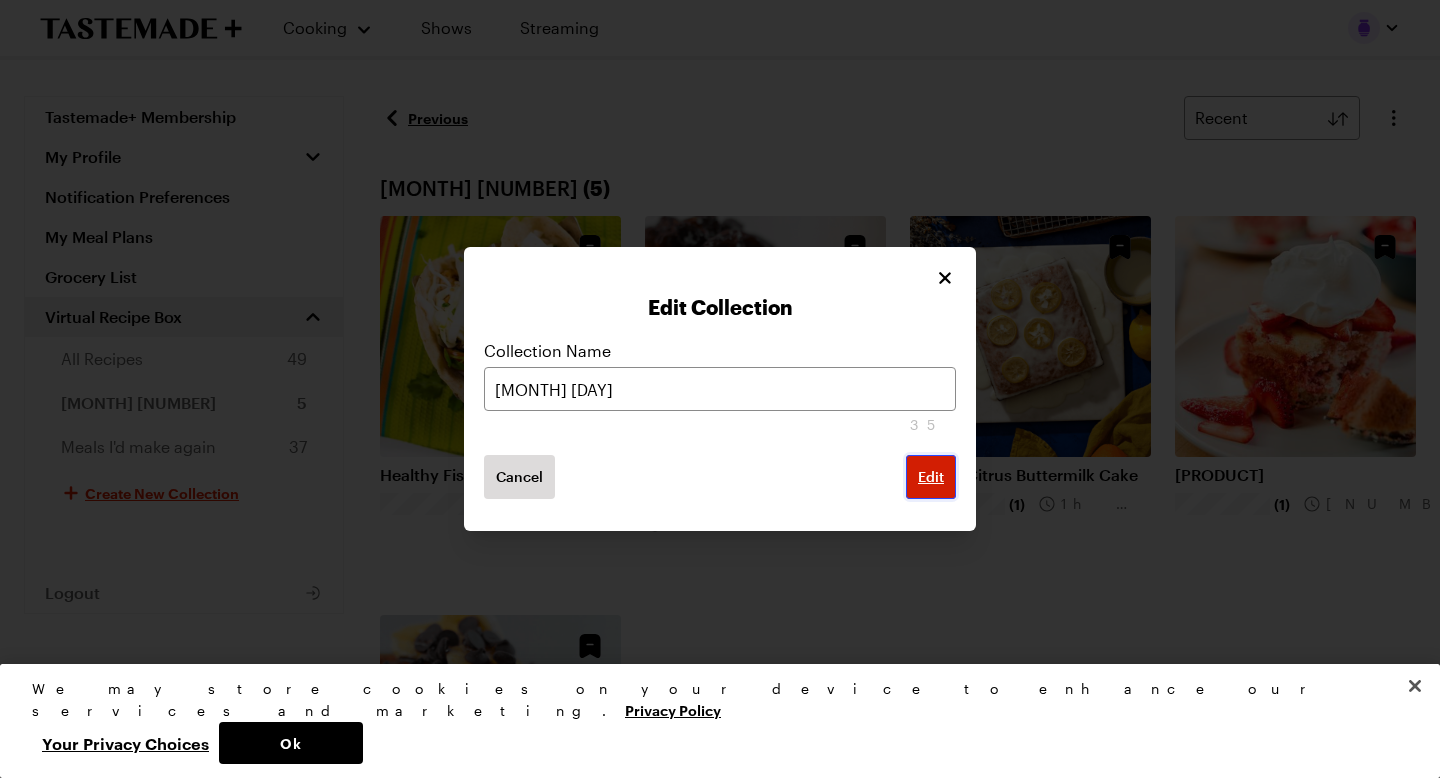 click on "Edit" at bounding box center [931, 477] 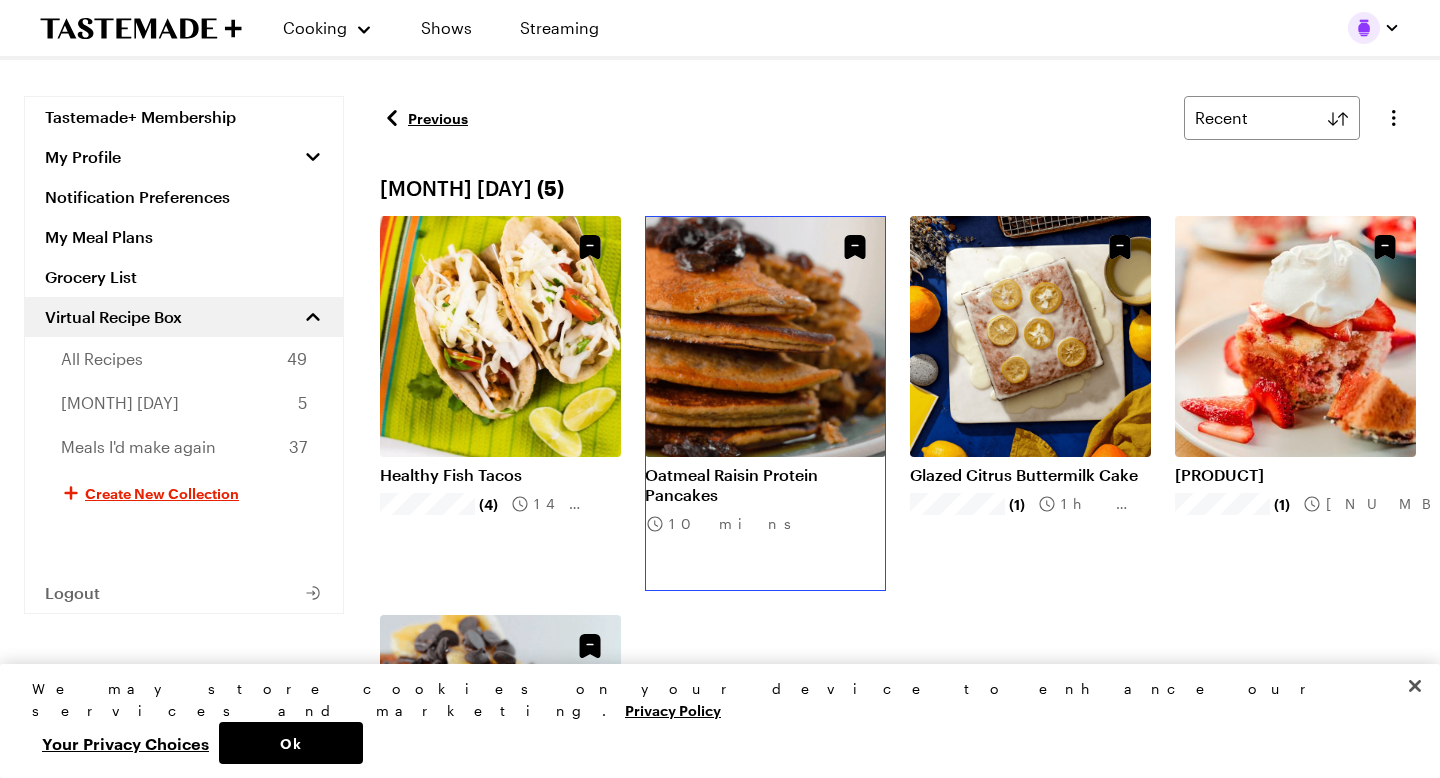 click on "Oatmeal Raisin Protein Pancakes" at bounding box center [765, 485] 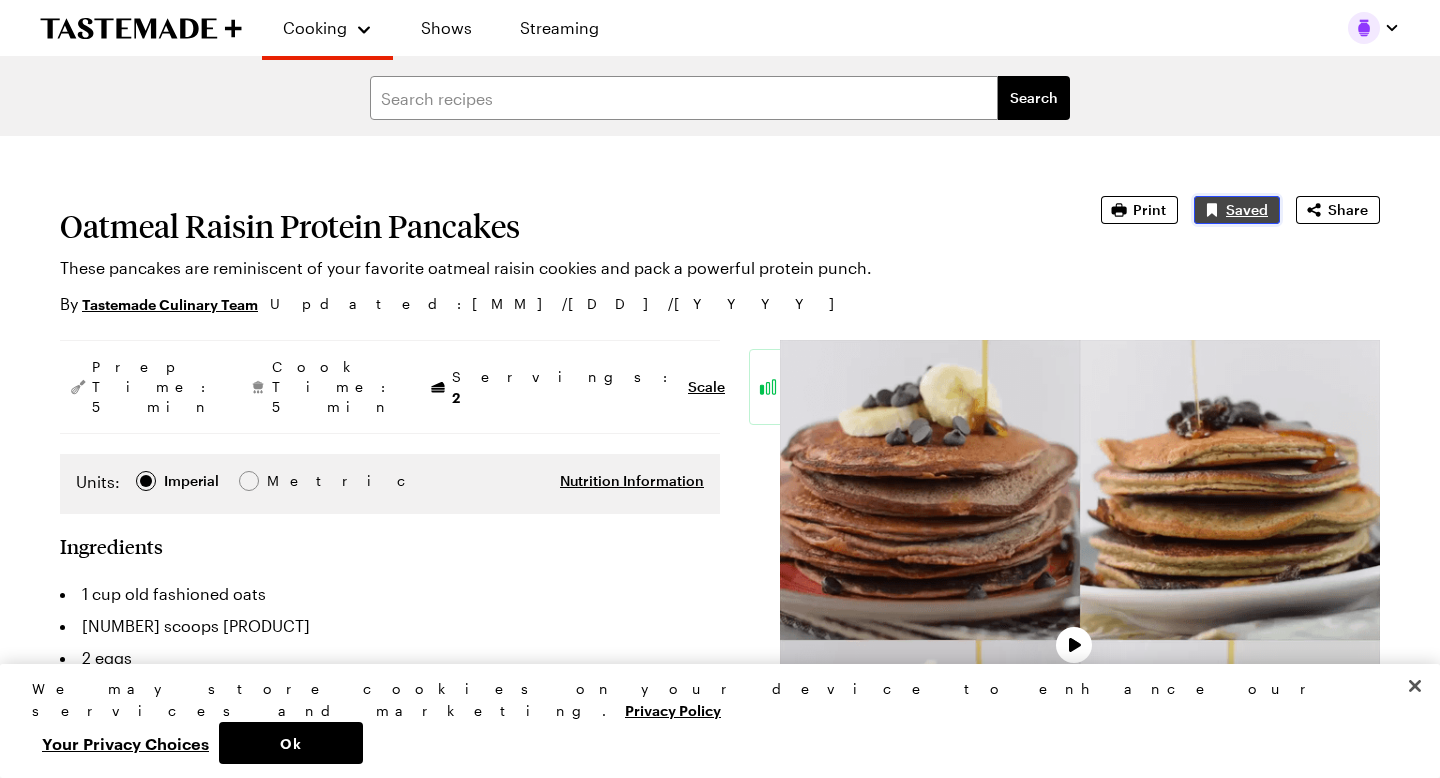 click on "Saved" at bounding box center (1247, 210) 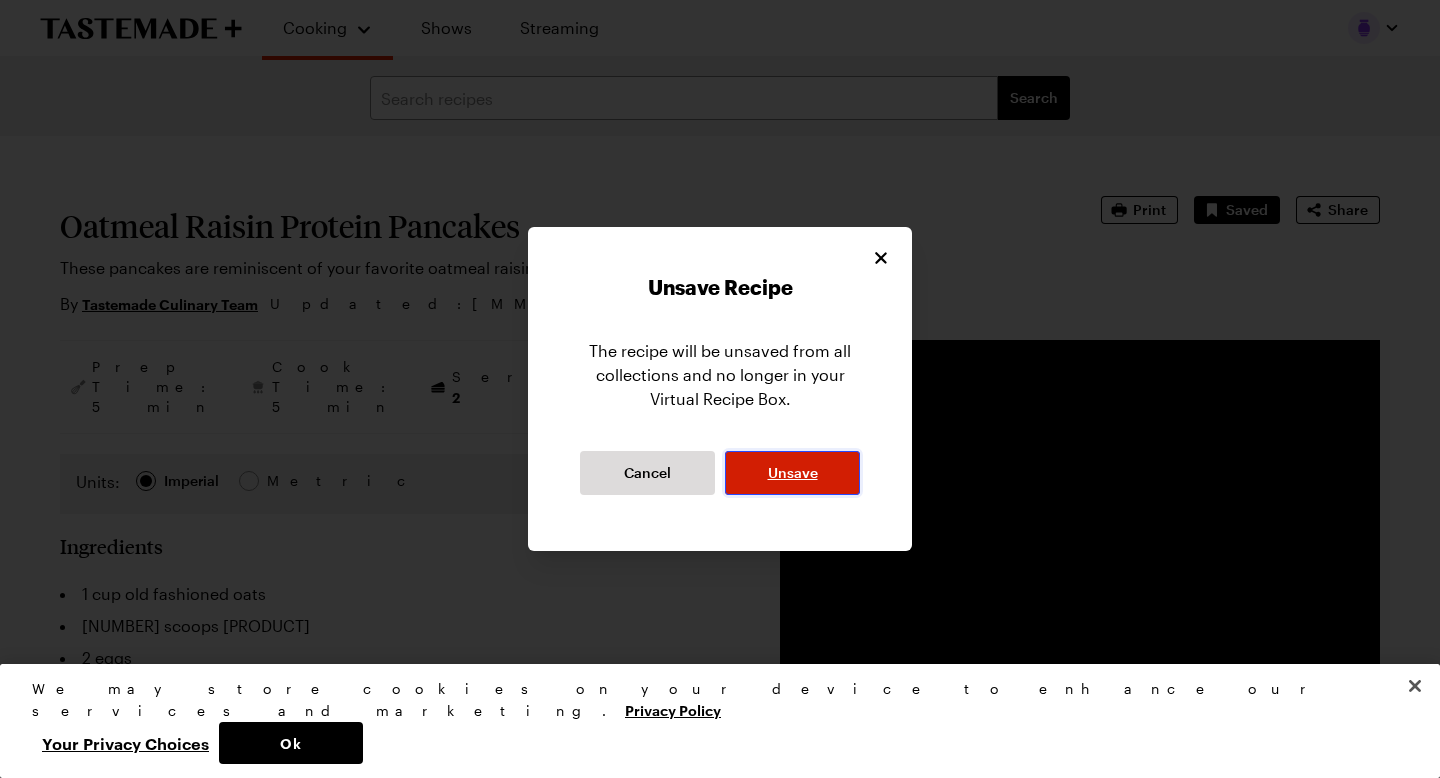 click on "Unsave" at bounding box center [792, 473] 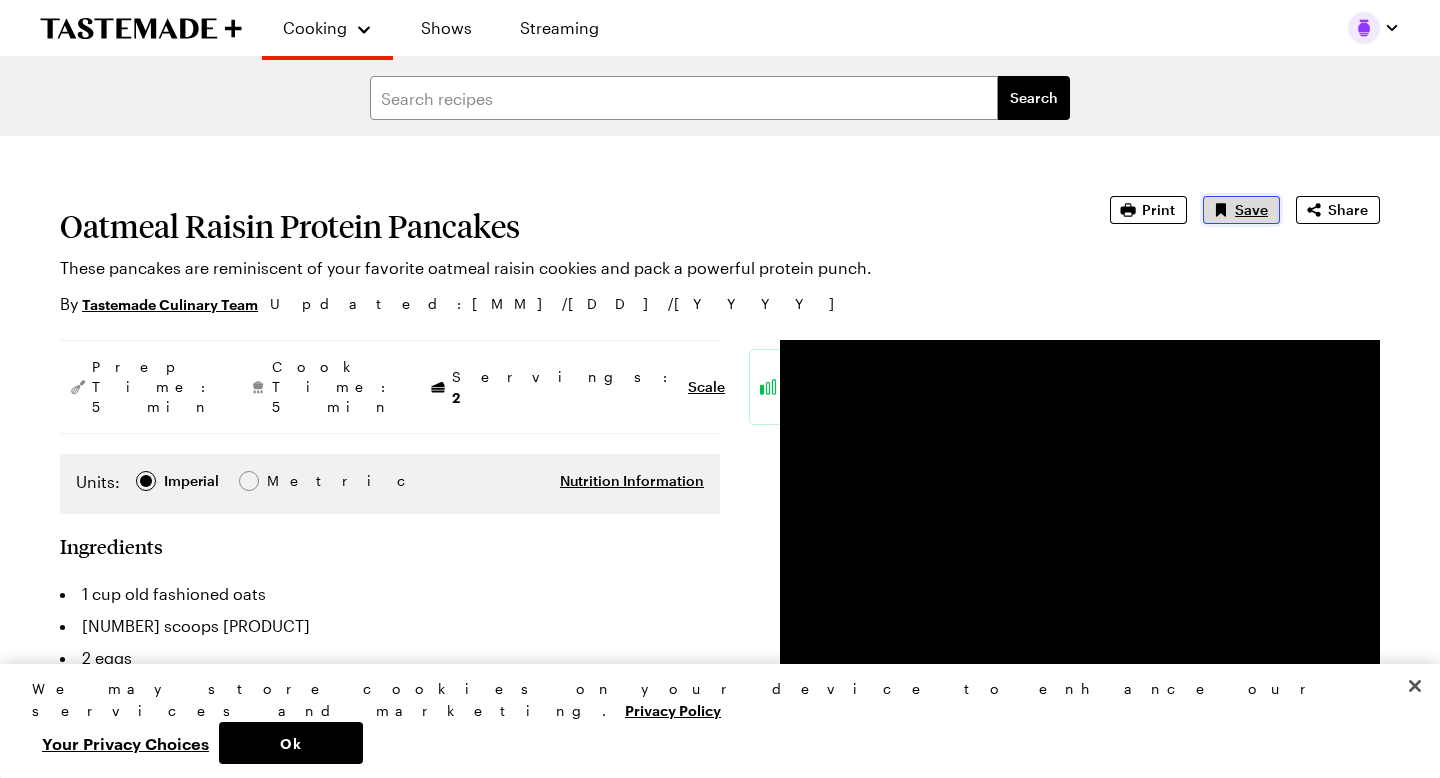 click on "Save" at bounding box center [1251, 210] 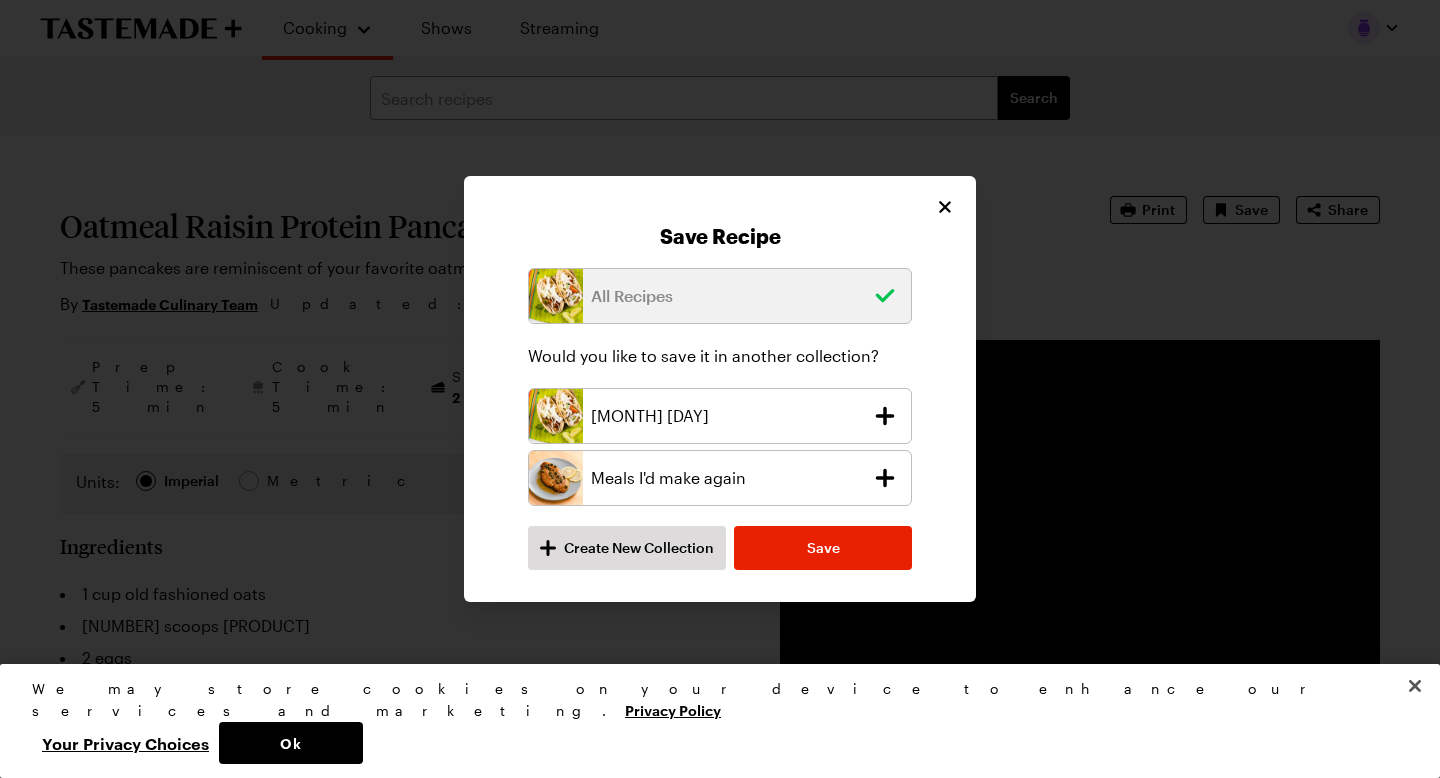 click on "Meals I'd make again" at bounding box center (727, 478) 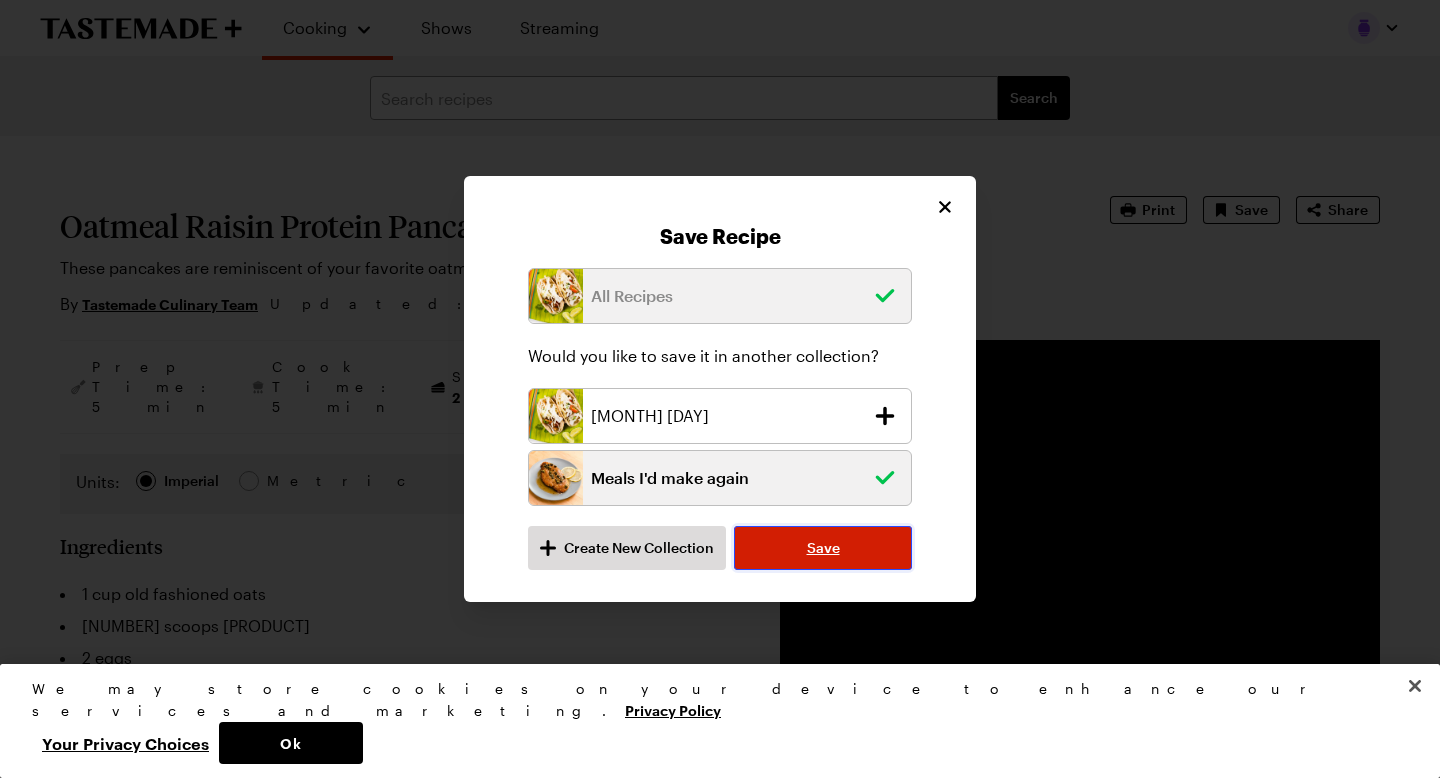 click on "Save" at bounding box center (823, 548) 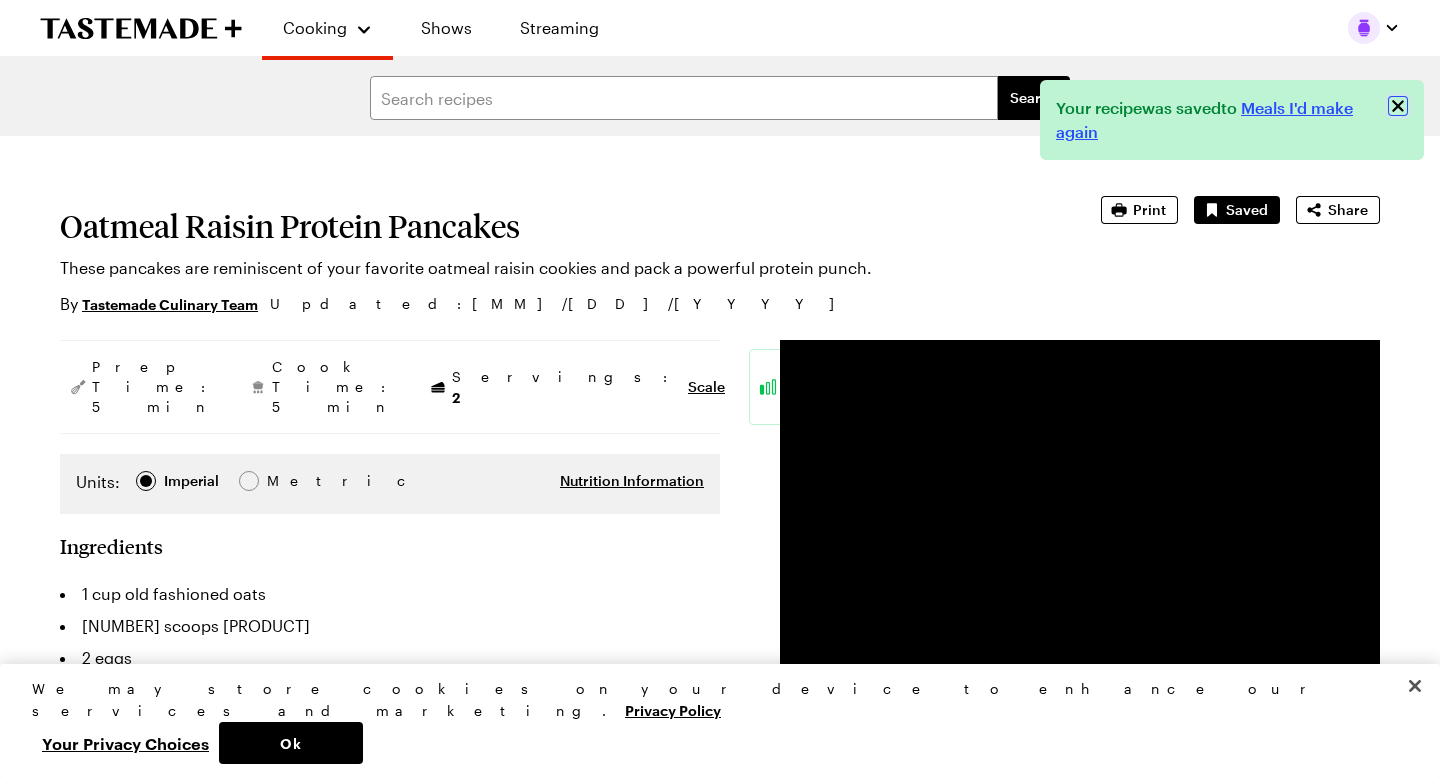 click 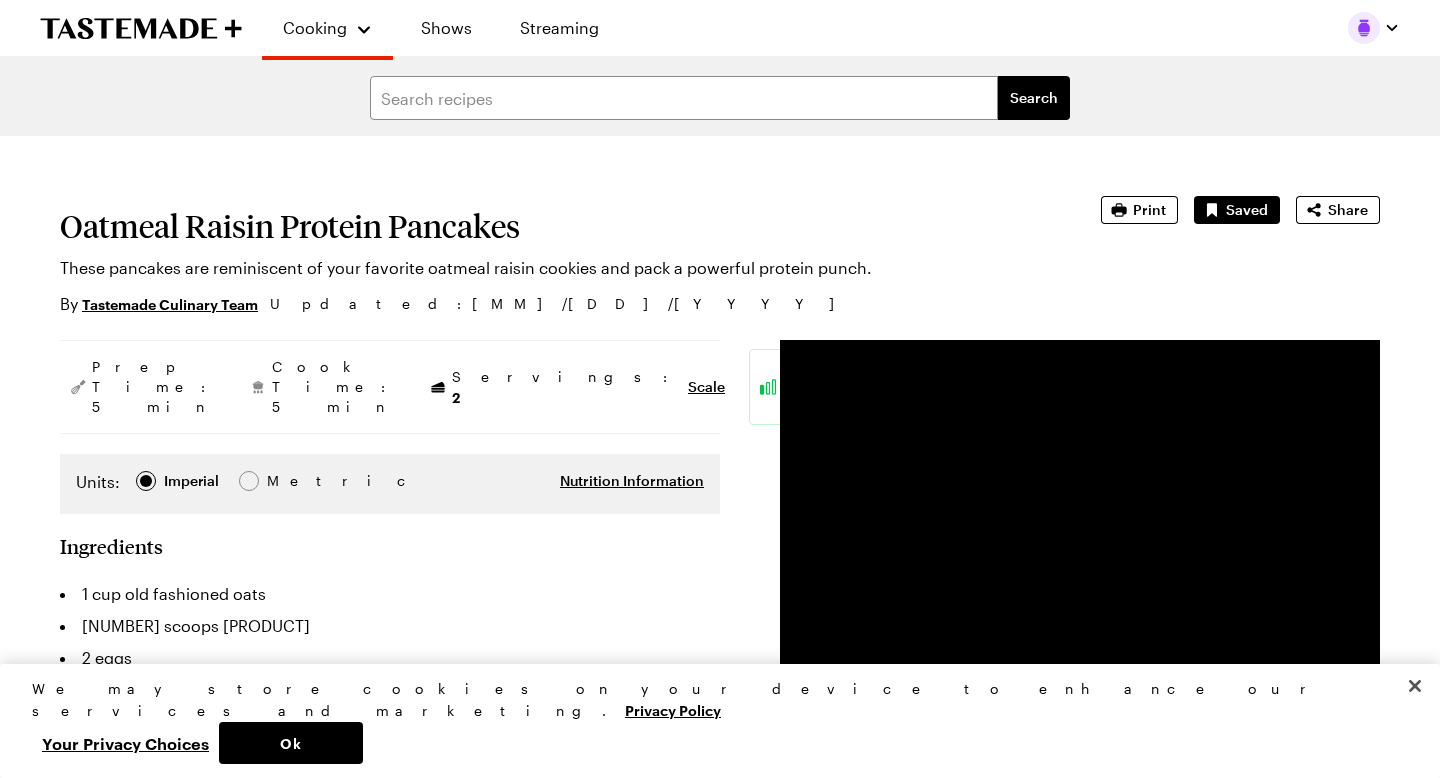 click on "Cooking Shows Streaming" at bounding box center (720, 28) 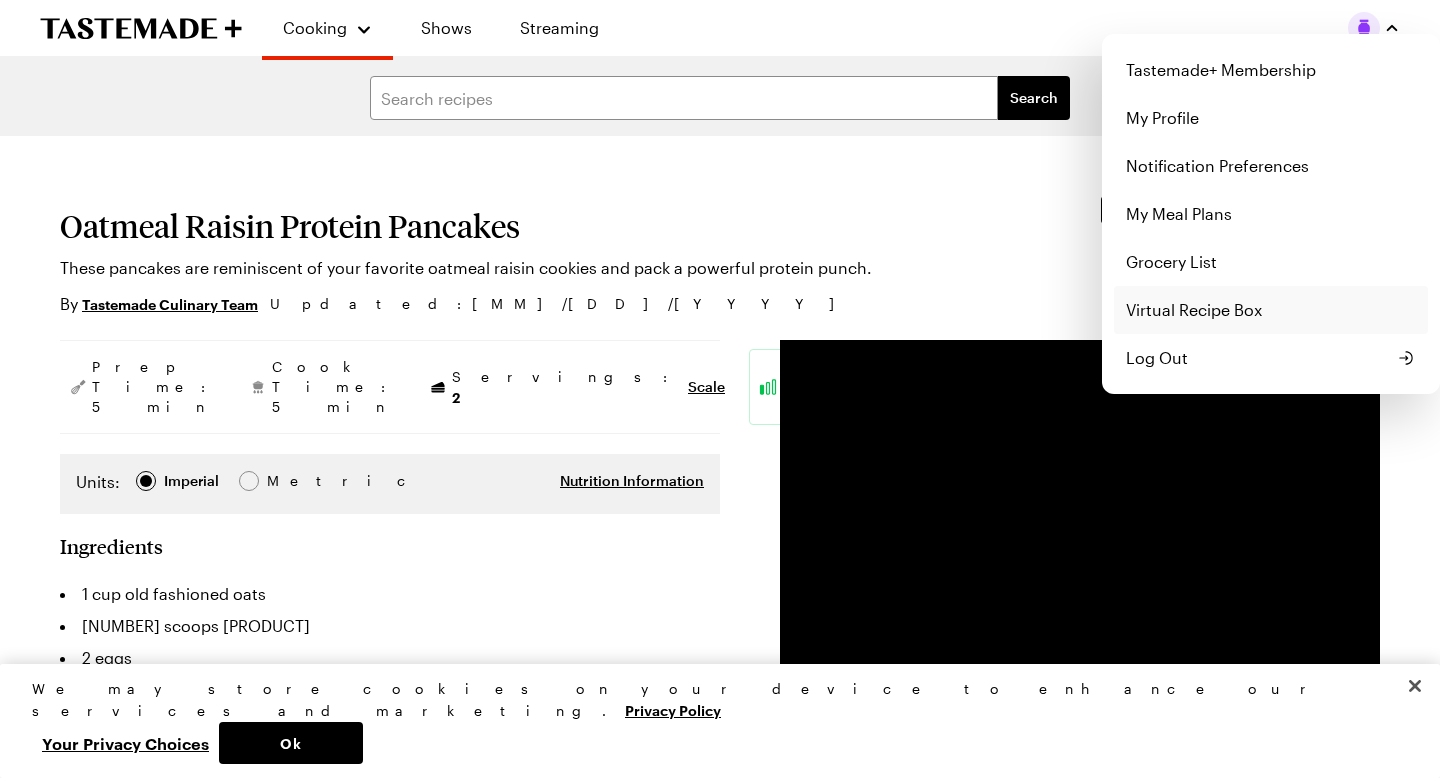click on "Virtual Recipe Box" at bounding box center [1271, 310] 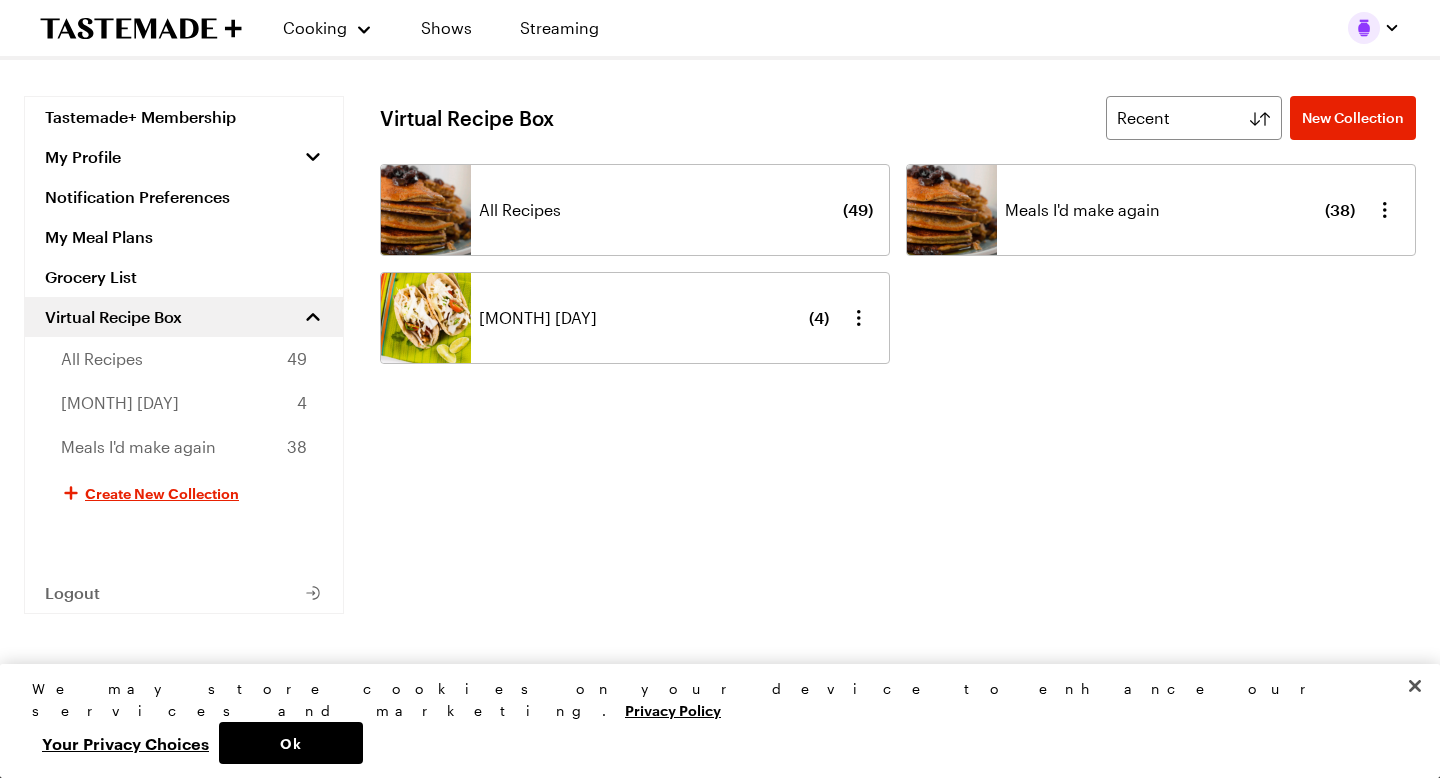 click on "[MONTH] 7 ( 4 )" at bounding box center (654, 318) 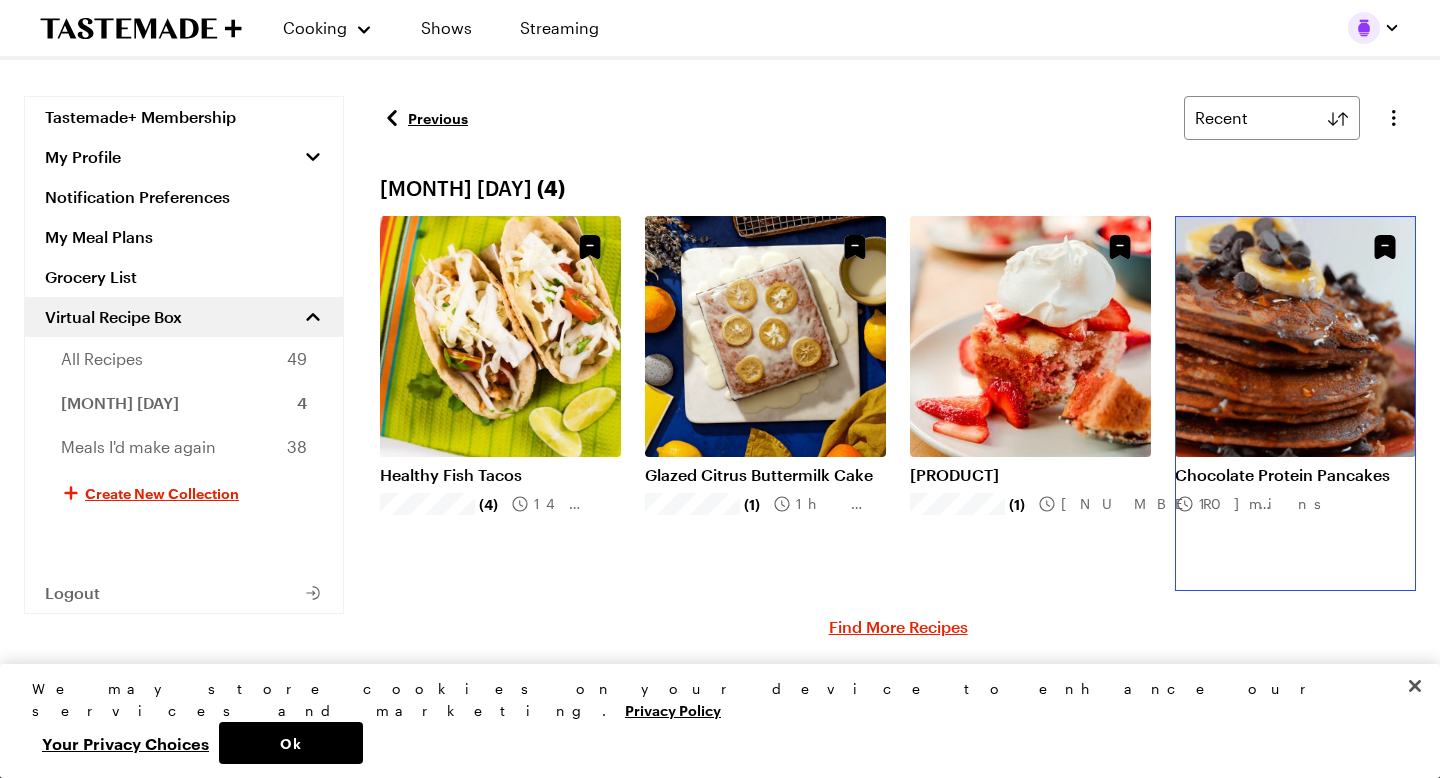 click on "Chocolate Protein Pancakes" at bounding box center (1295, 475) 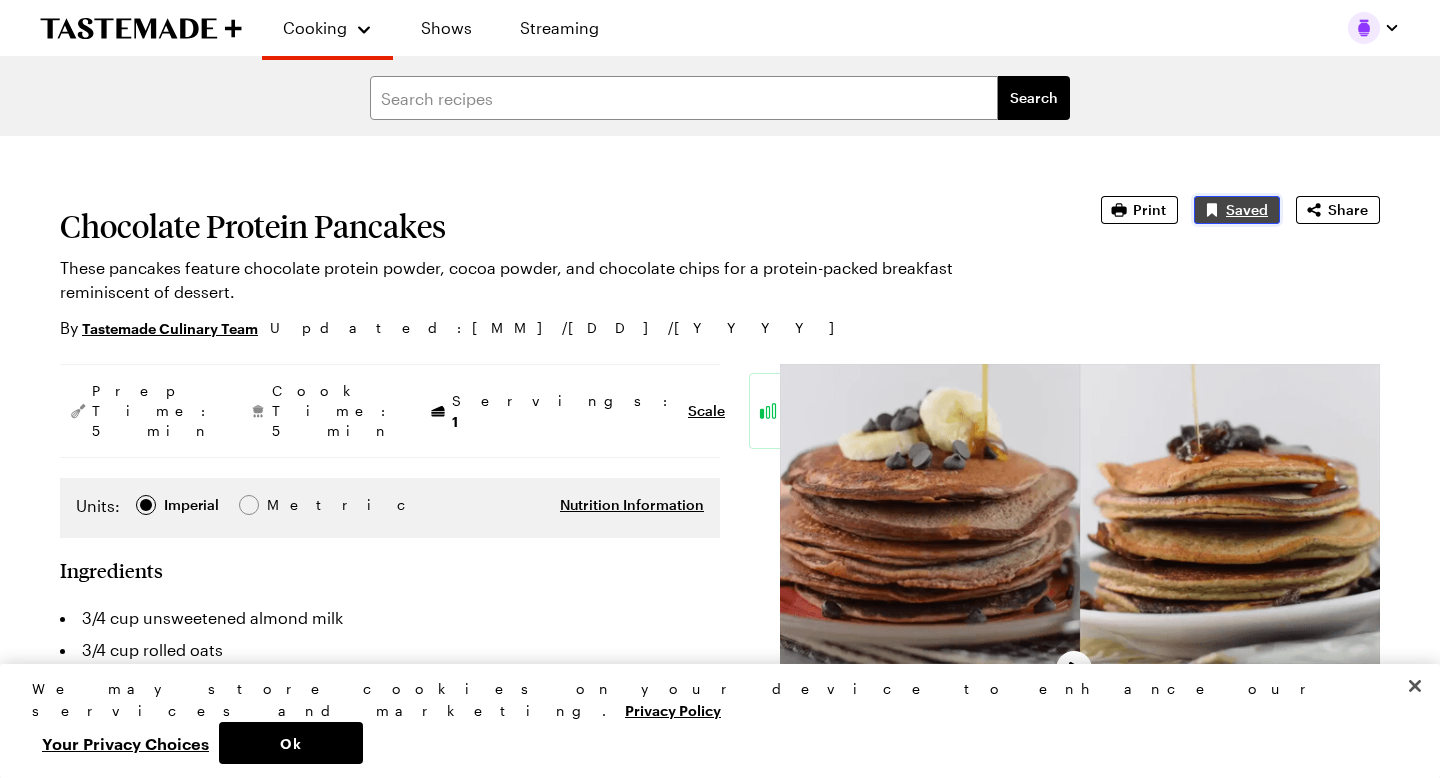 click on "Saved" at bounding box center (1237, 210) 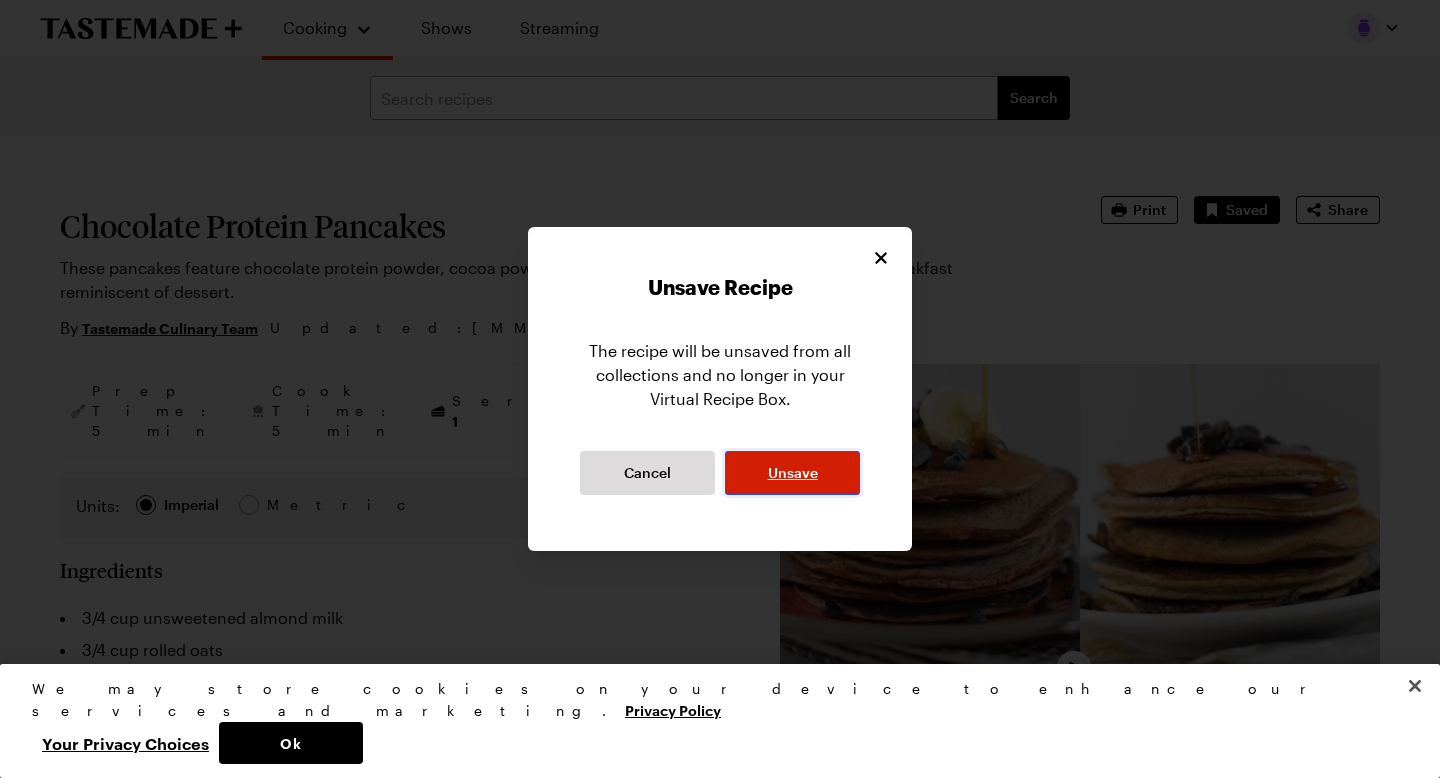 click on "Unsave" at bounding box center [793, 473] 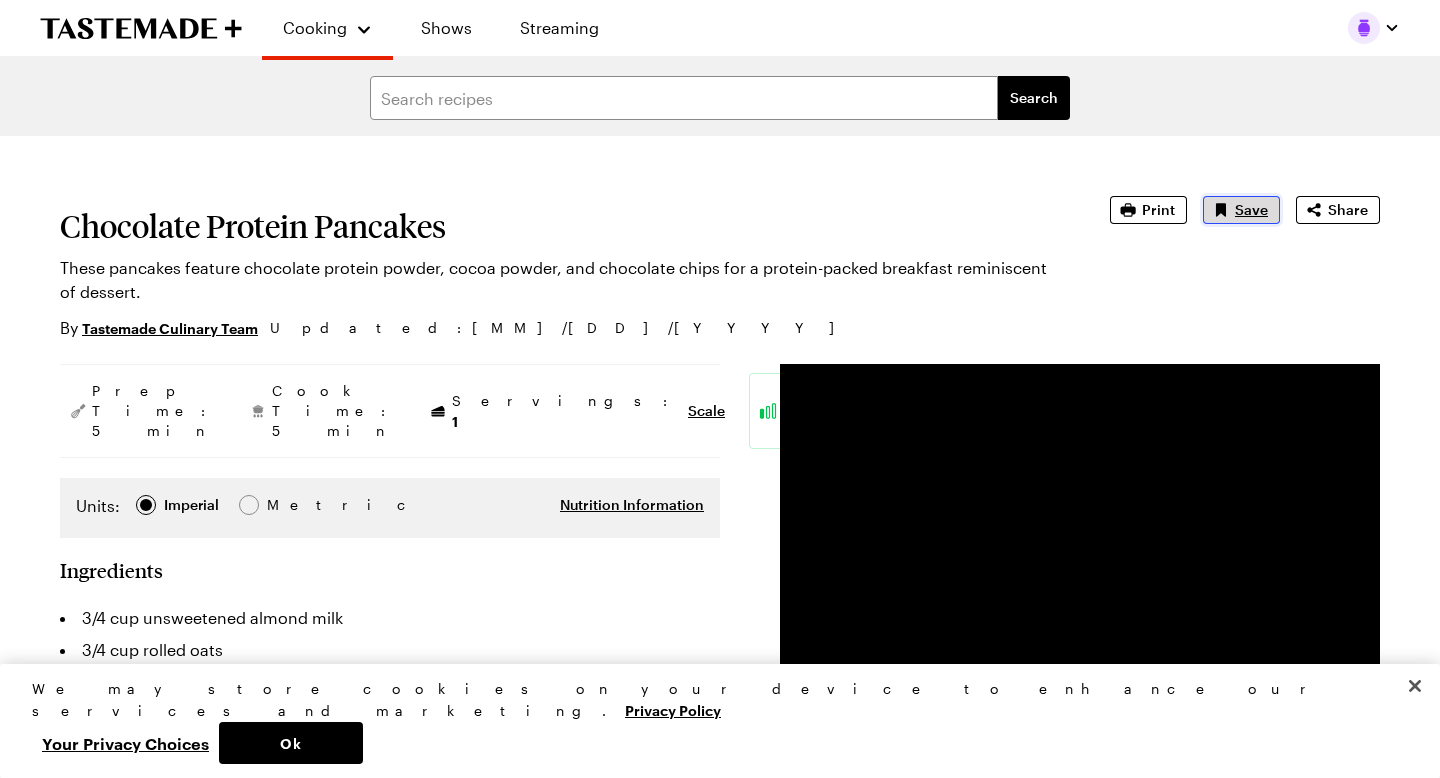 click on "Save" at bounding box center (1251, 210) 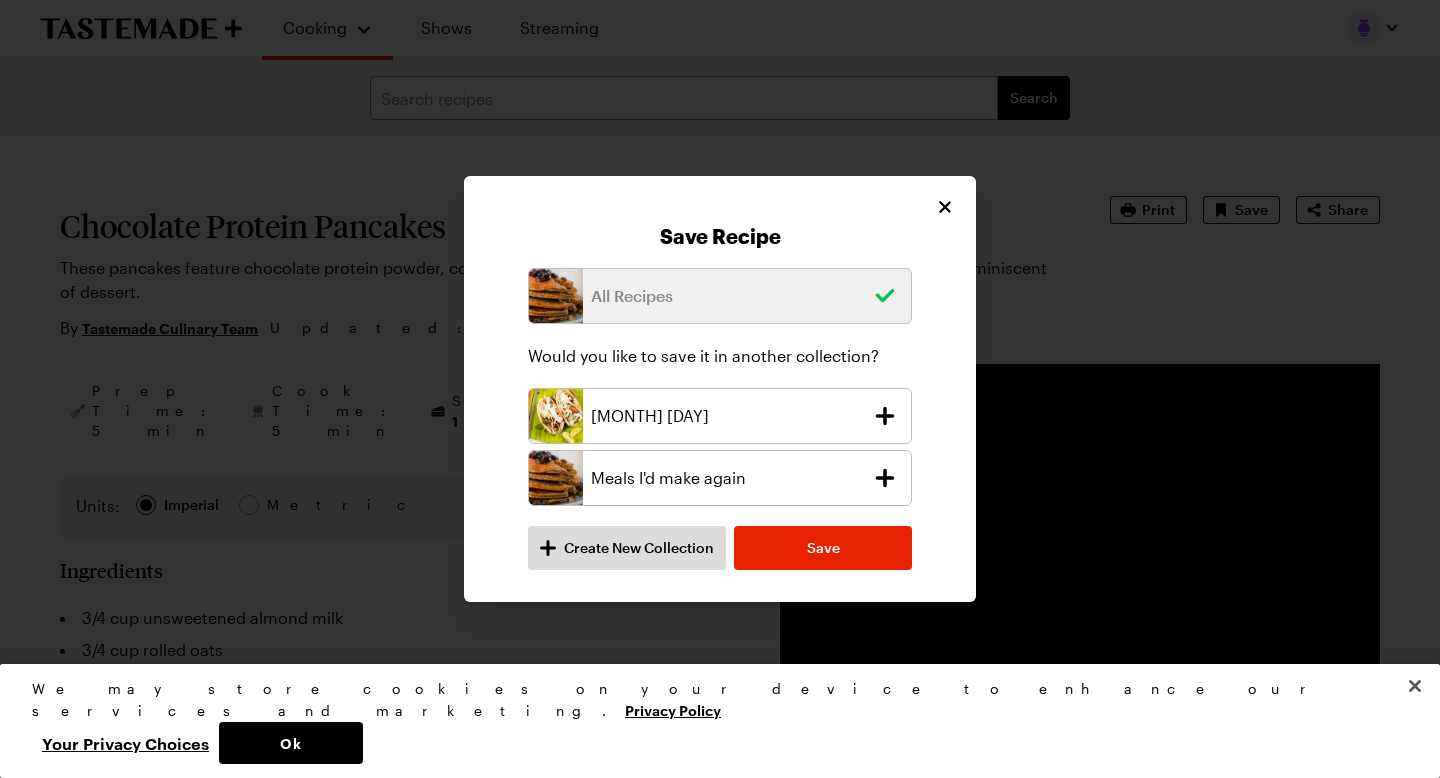 click on "Meals I'd make again" at bounding box center [727, 478] 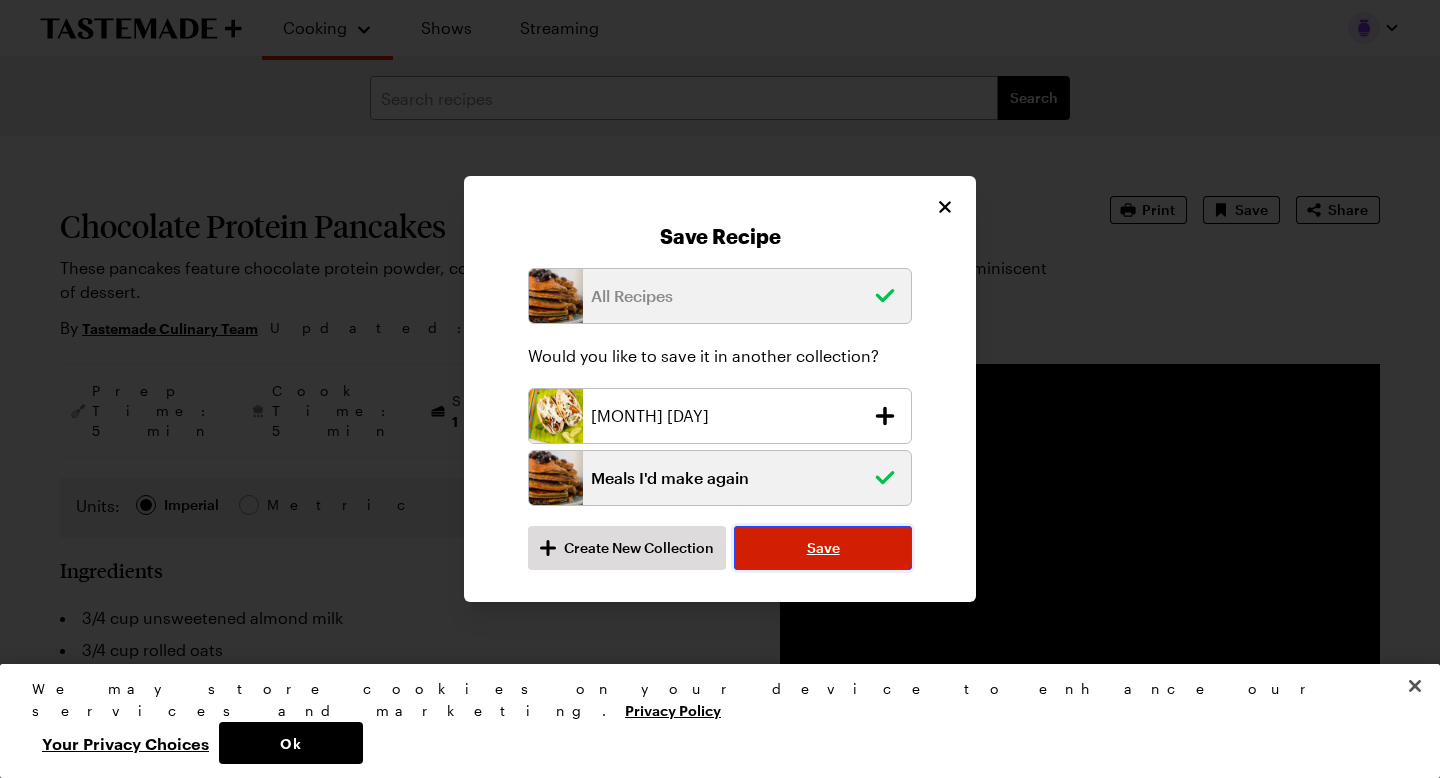 click on "Save" at bounding box center [823, 548] 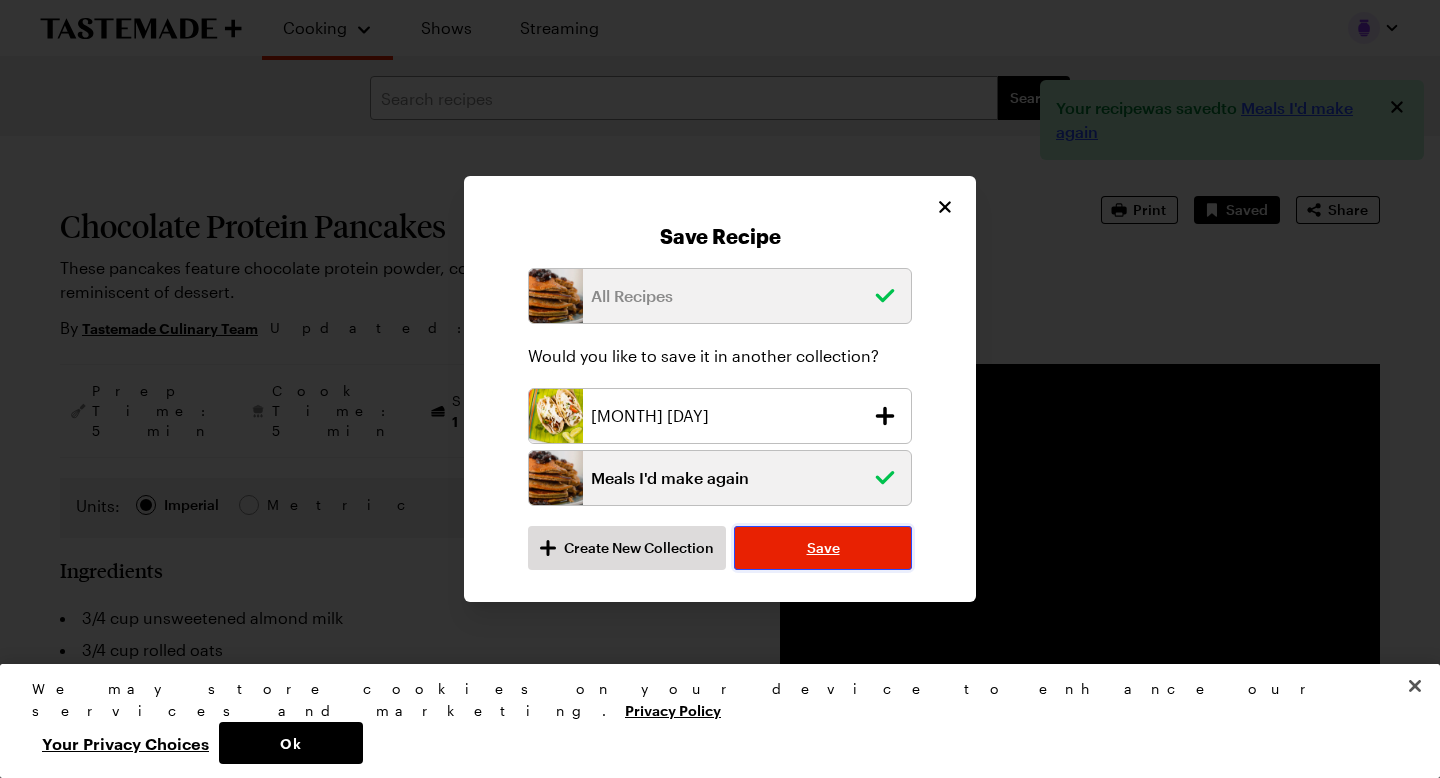 type on "x" 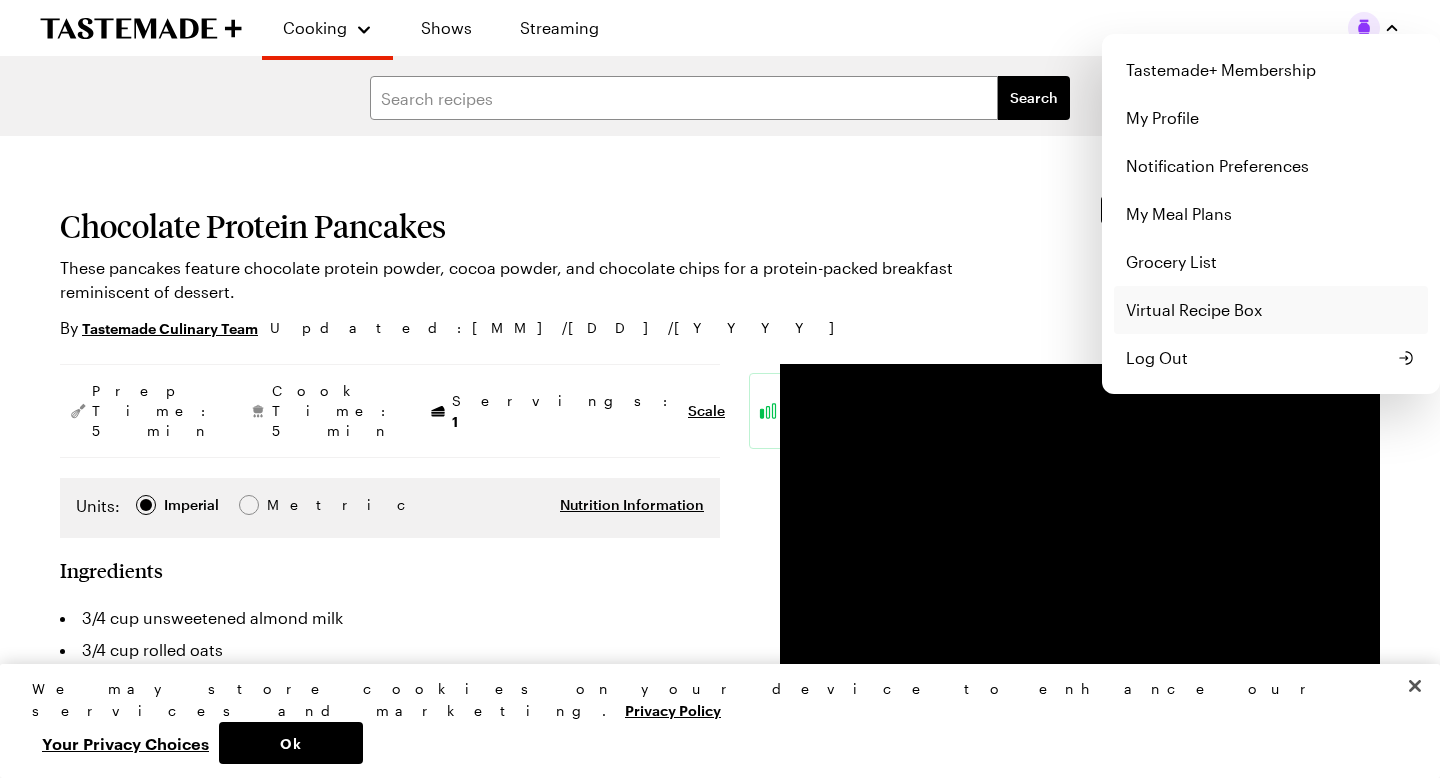 click on "Virtual Recipe Box" at bounding box center [1271, 310] 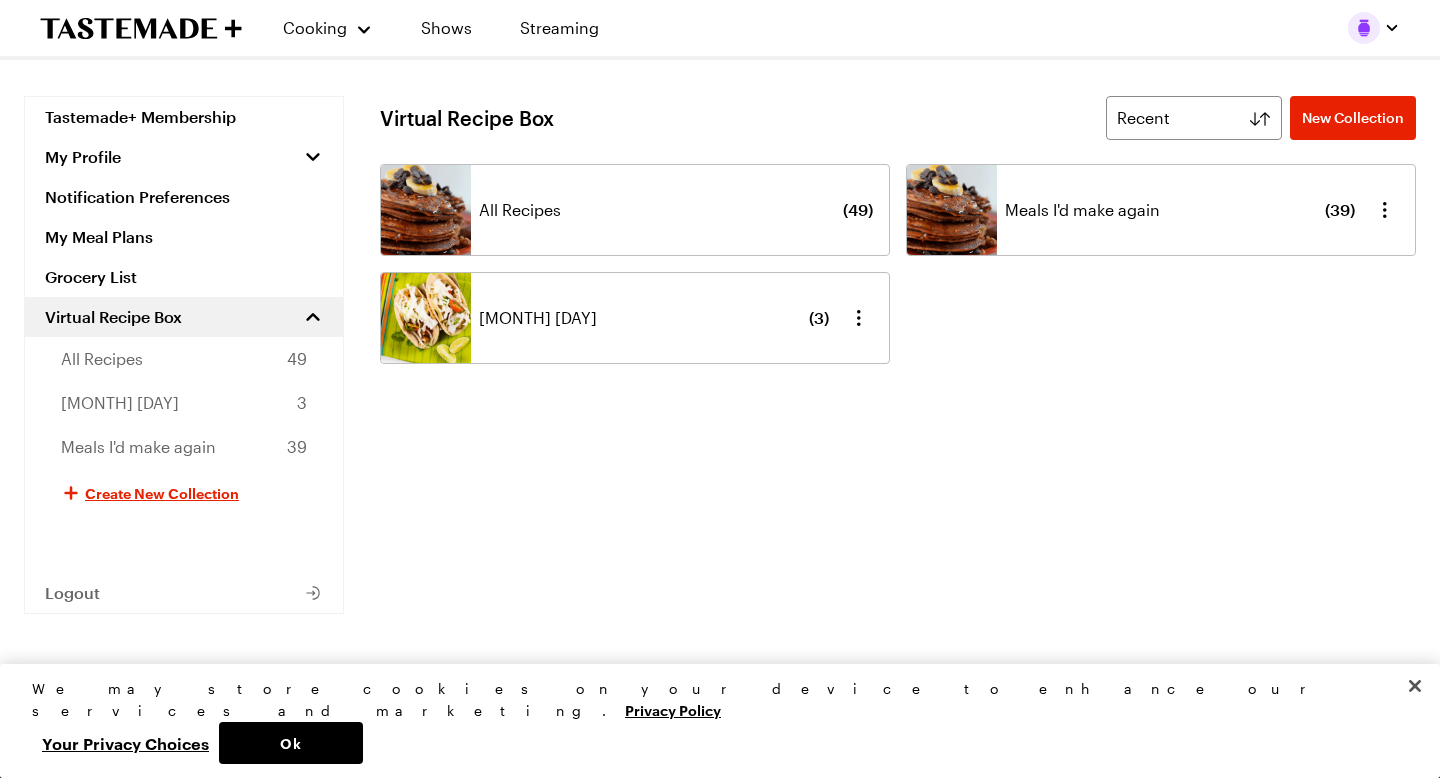 click on "[MONTH] [DAY] ( [NUMBER] )" at bounding box center (654, 318) 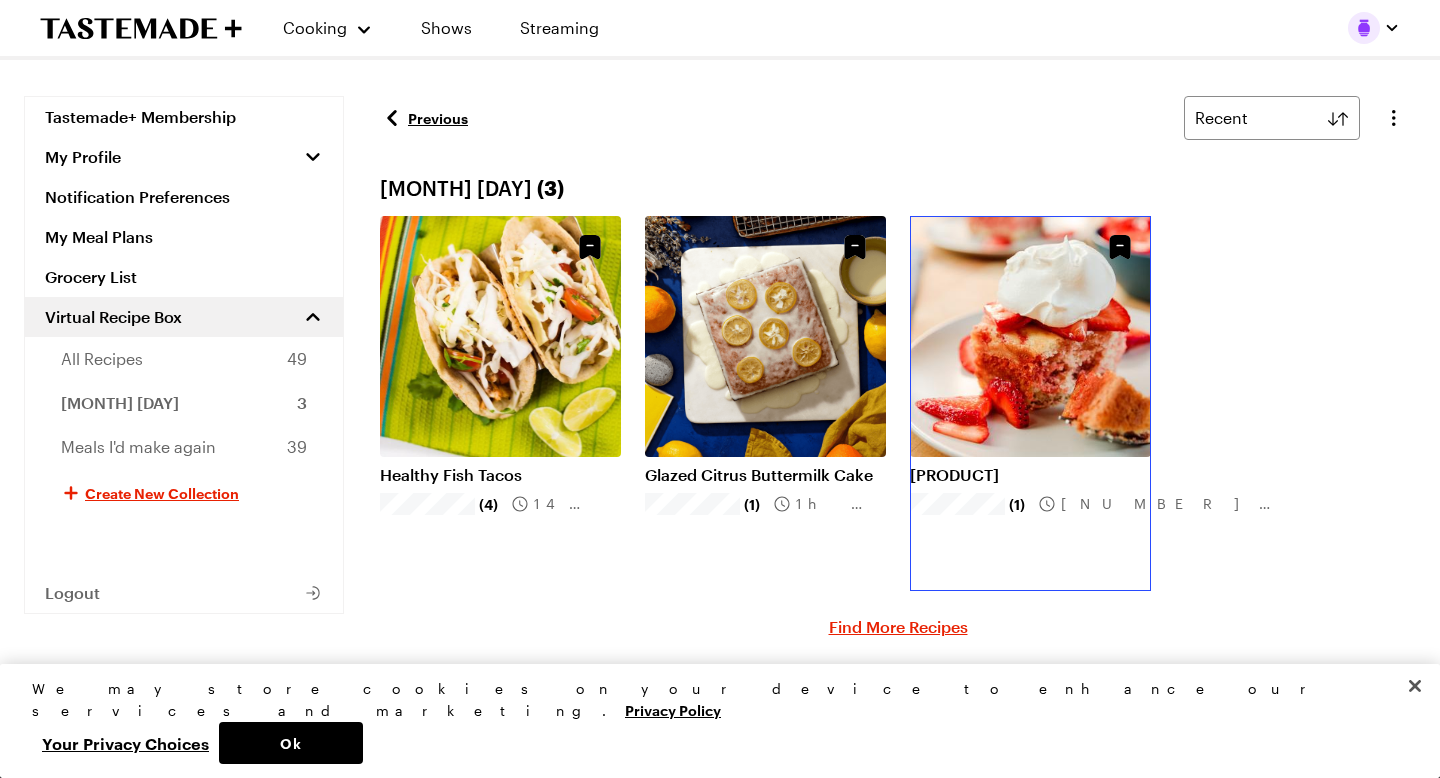 click on "[PRODUCT]" at bounding box center (1030, 475) 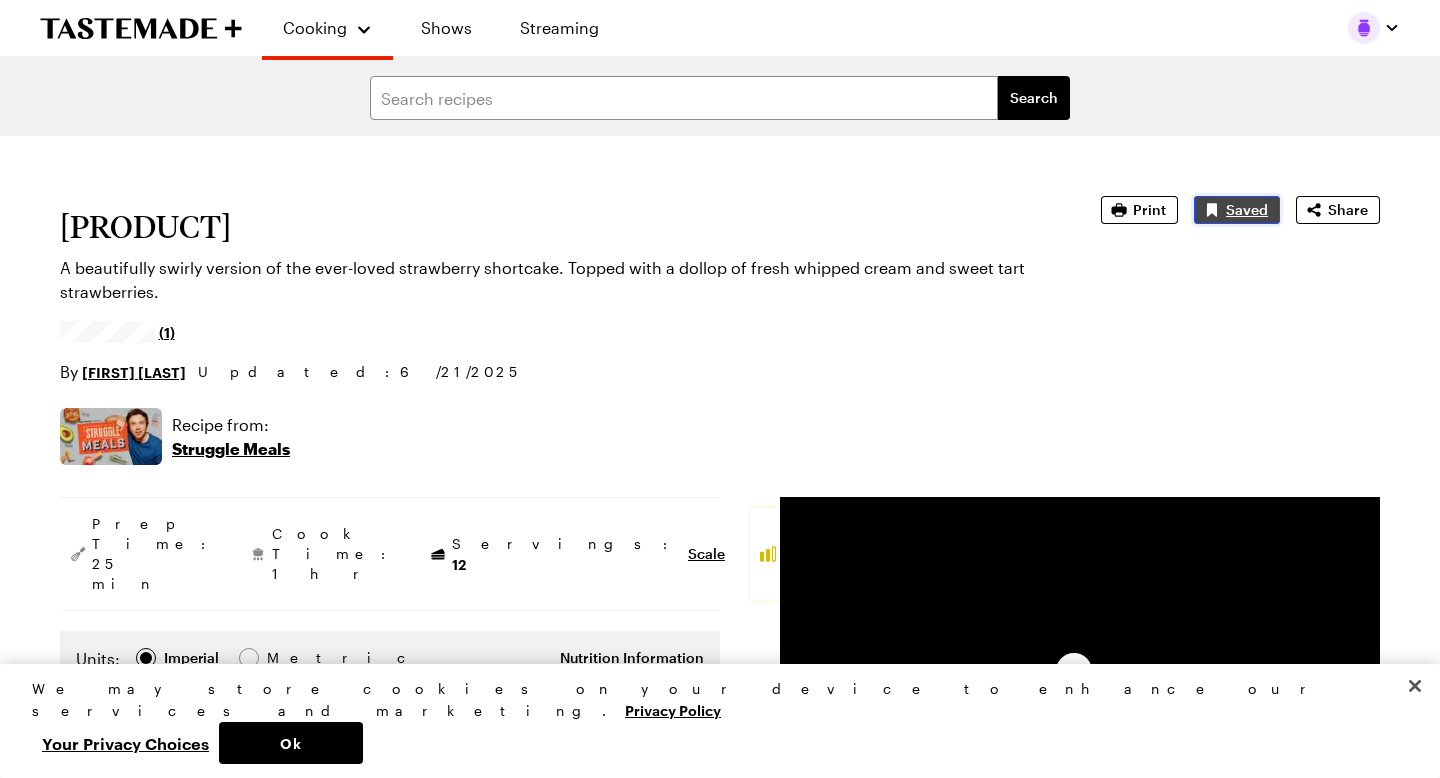 click on "Saved" at bounding box center (1247, 210) 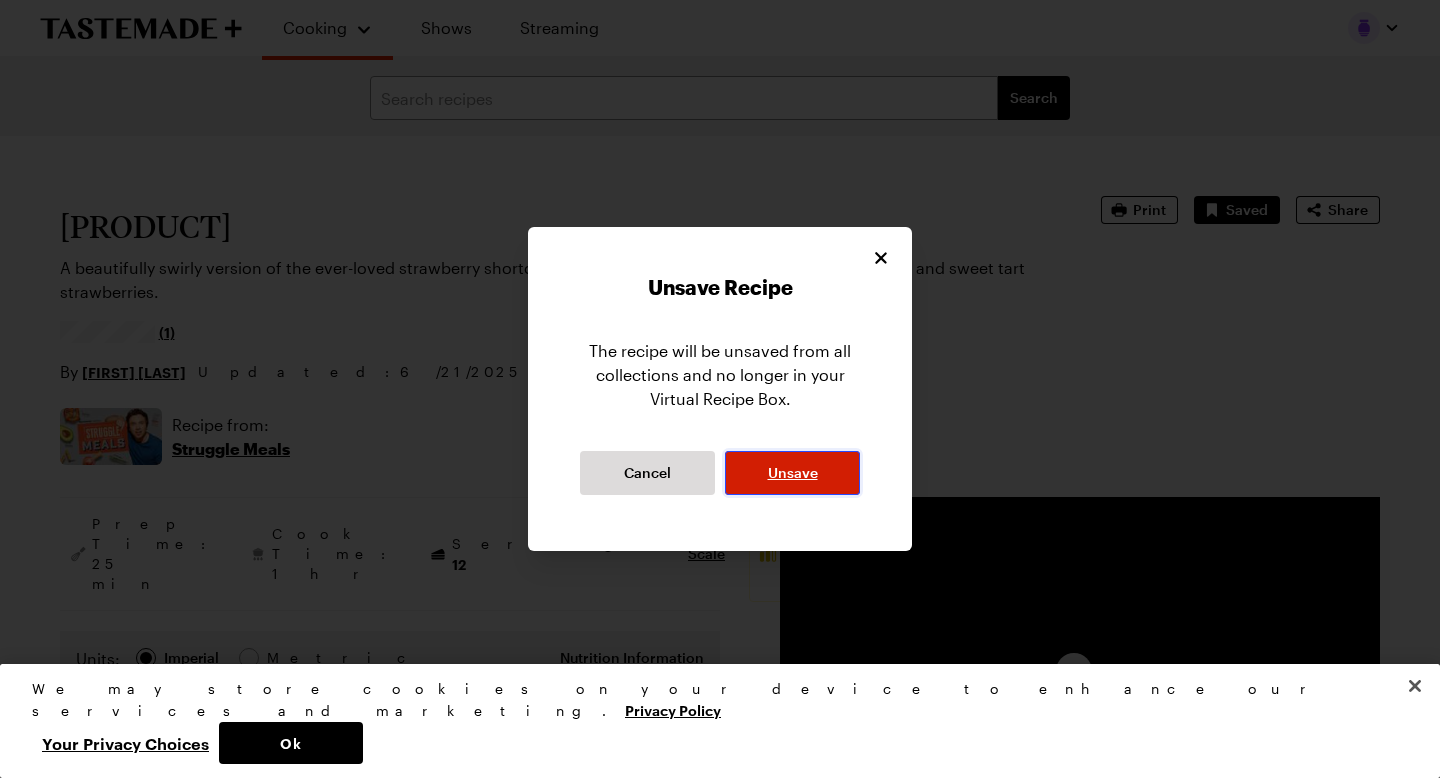 click on "Unsave" at bounding box center [793, 473] 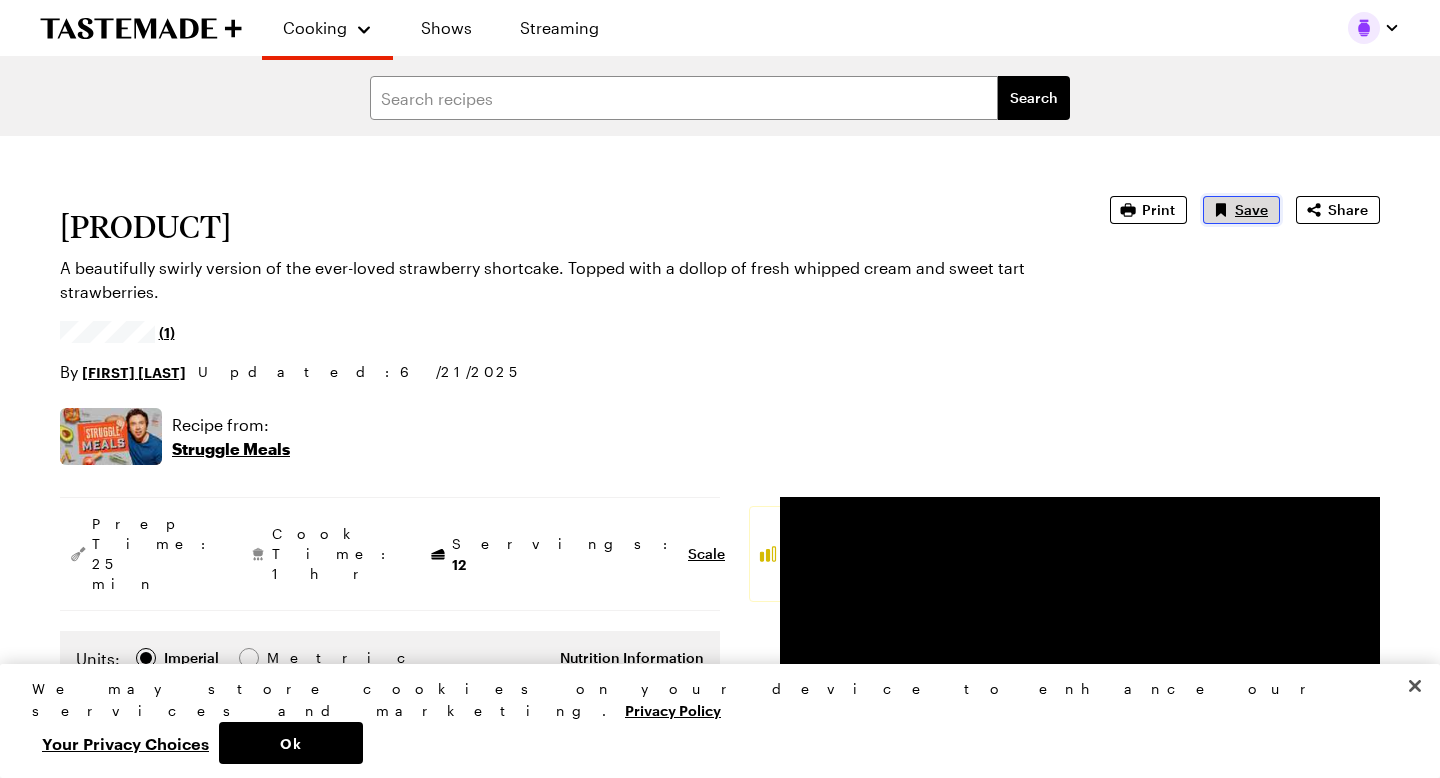 click on "Save" at bounding box center [1251, 210] 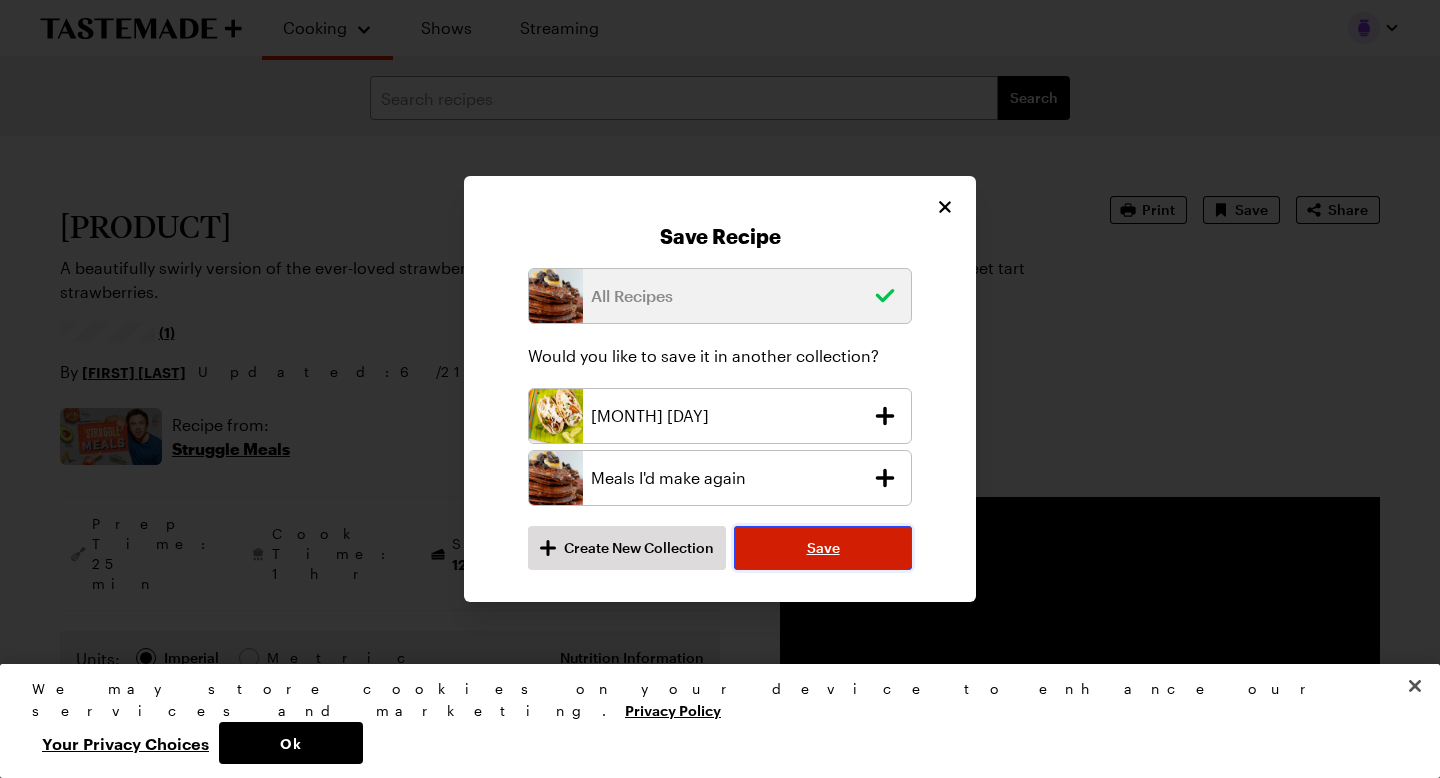 click on "Save" at bounding box center (823, 548) 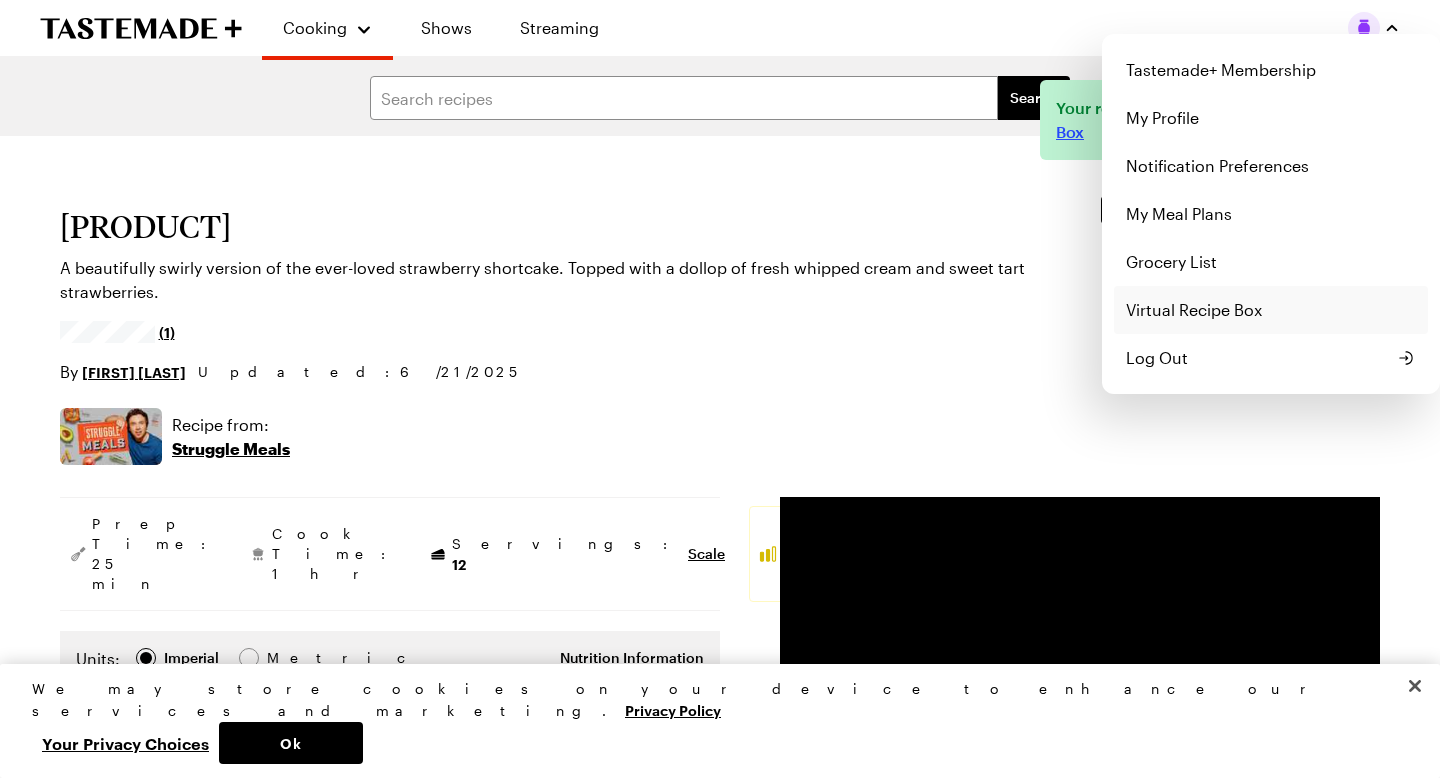 click on "Virtual Recipe Box" at bounding box center [1271, 310] 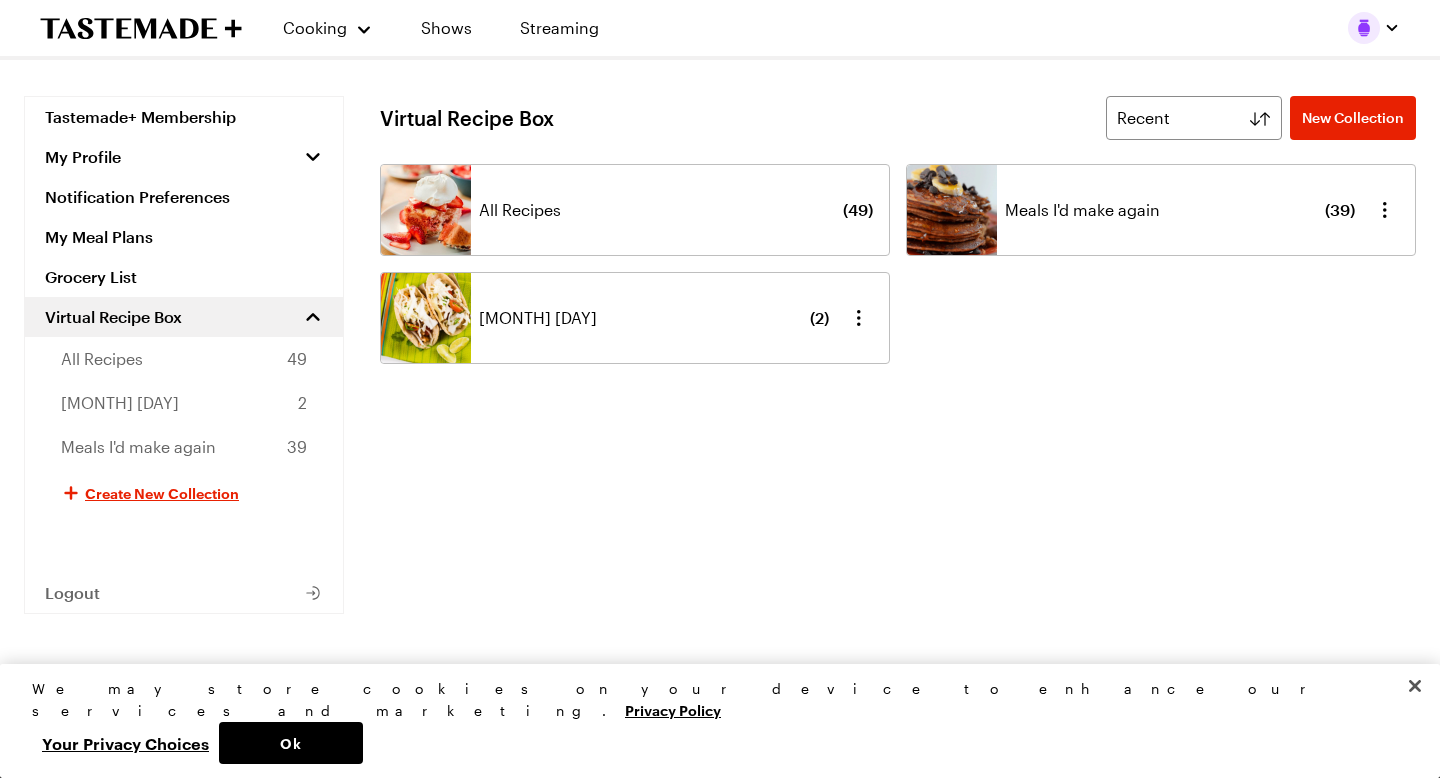 click on "[MONTH] [NUMBER]" at bounding box center (654, 318) 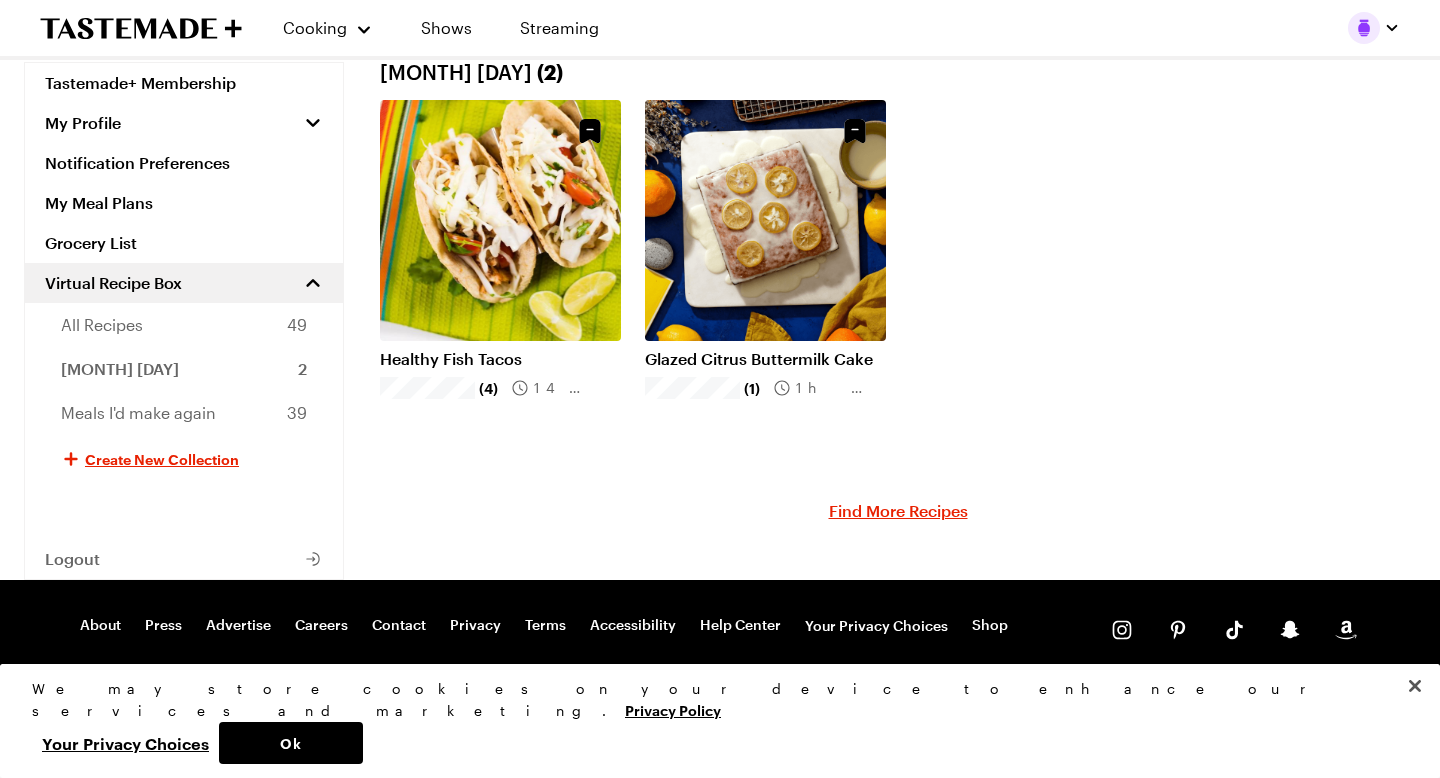 scroll, scrollTop: 0, scrollLeft: 0, axis: both 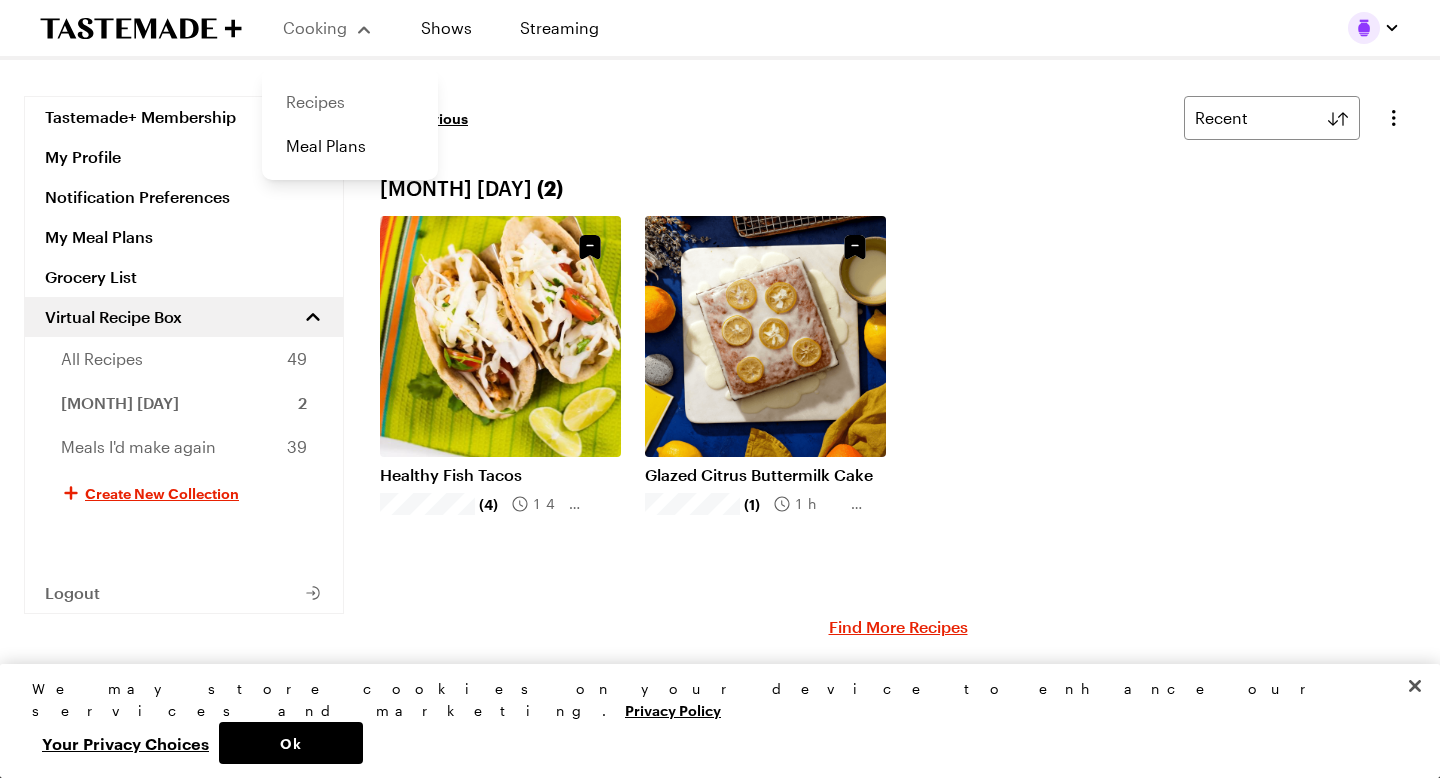 click on "Recipes" at bounding box center (350, 102) 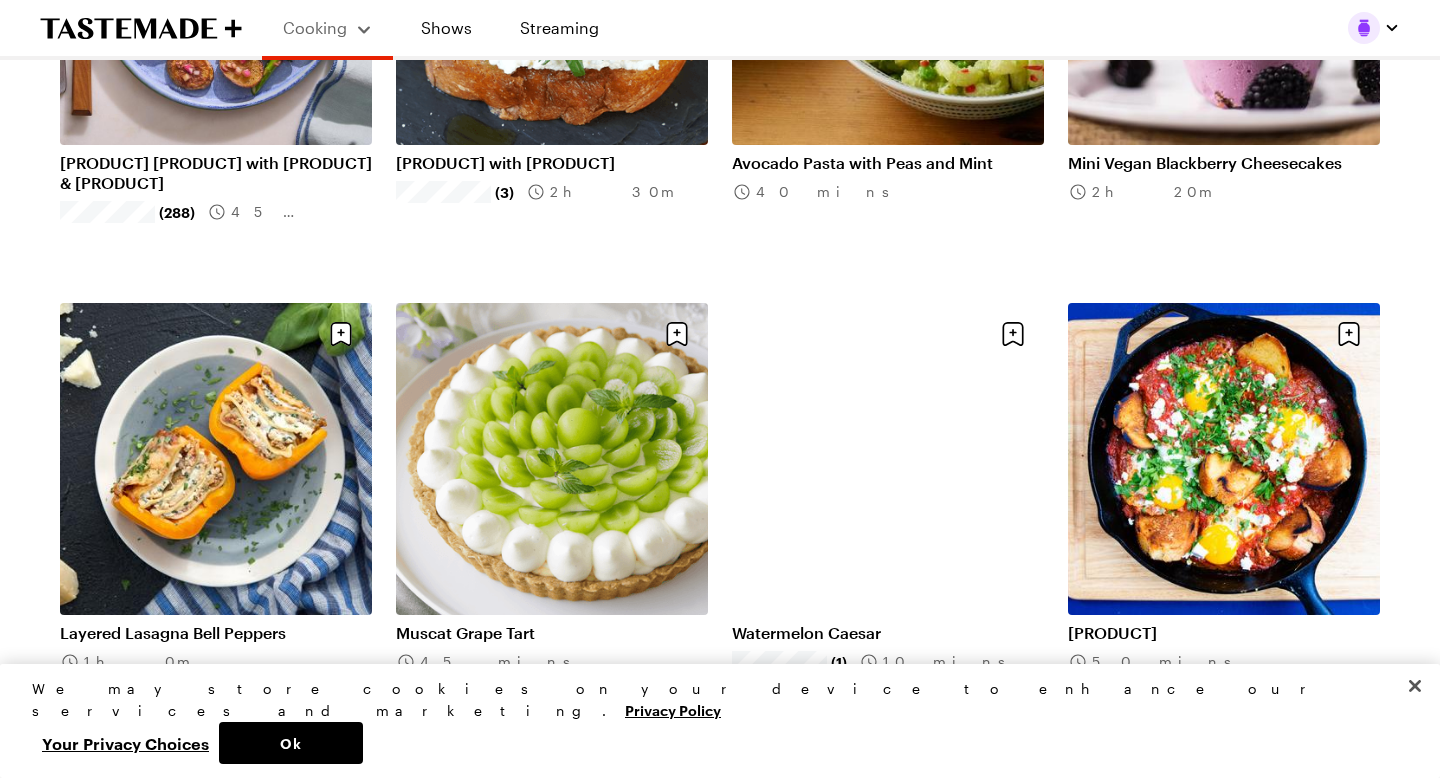 scroll, scrollTop: 1190, scrollLeft: 0, axis: vertical 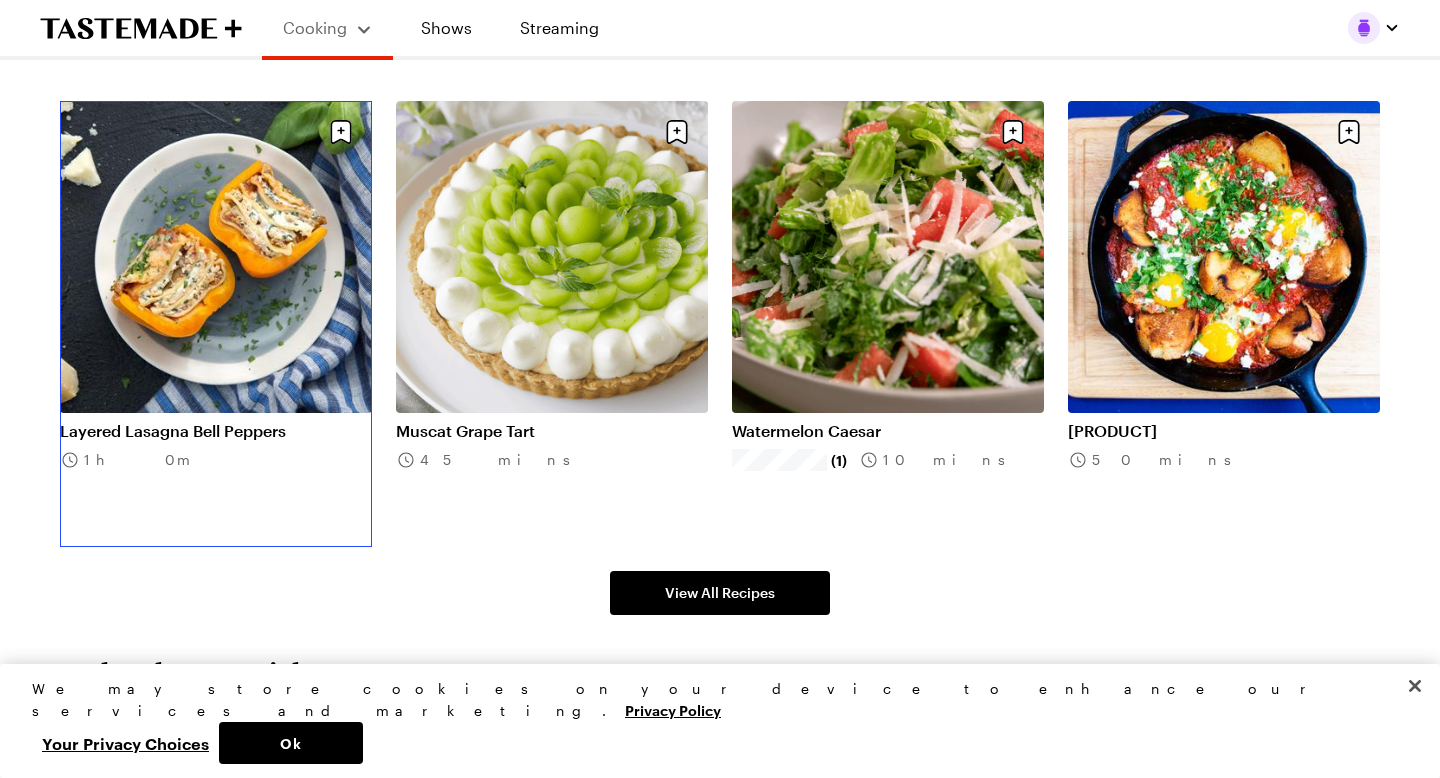 click on "Layered Lasagna Bell Peppers" at bounding box center [216, 431] 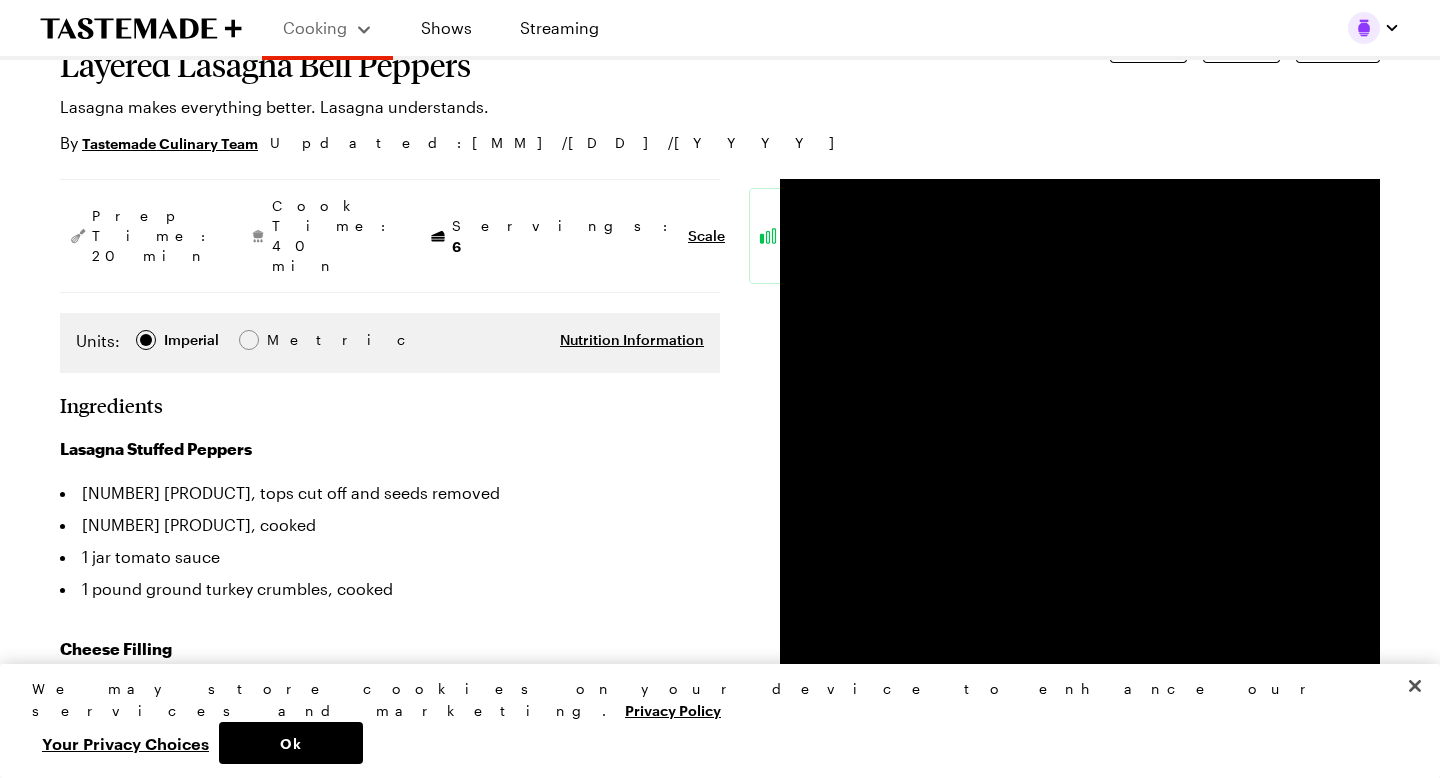 scroll, scrollTop: 139, scrollLeft: 0, axis: vertical 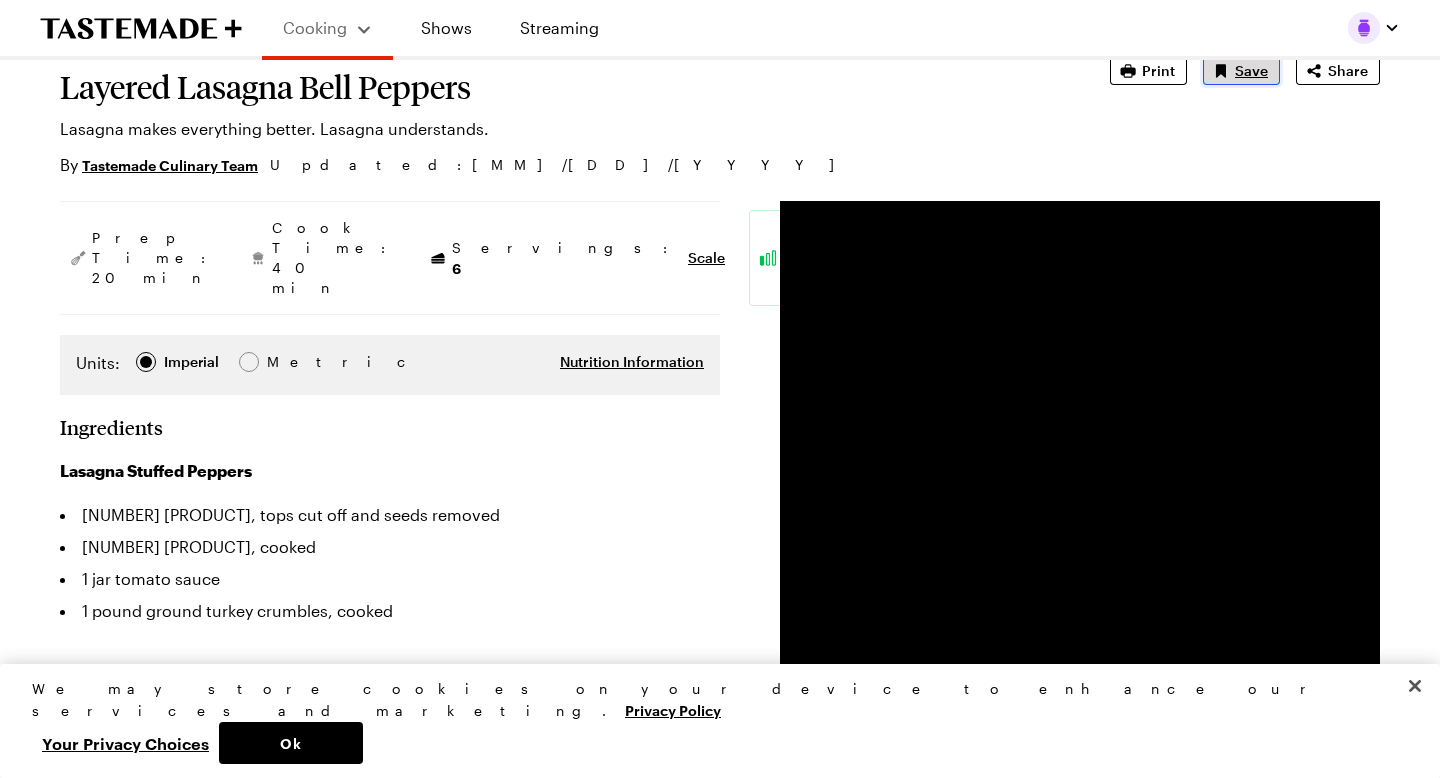 click on "Save" at bounding box center [1251, 71] 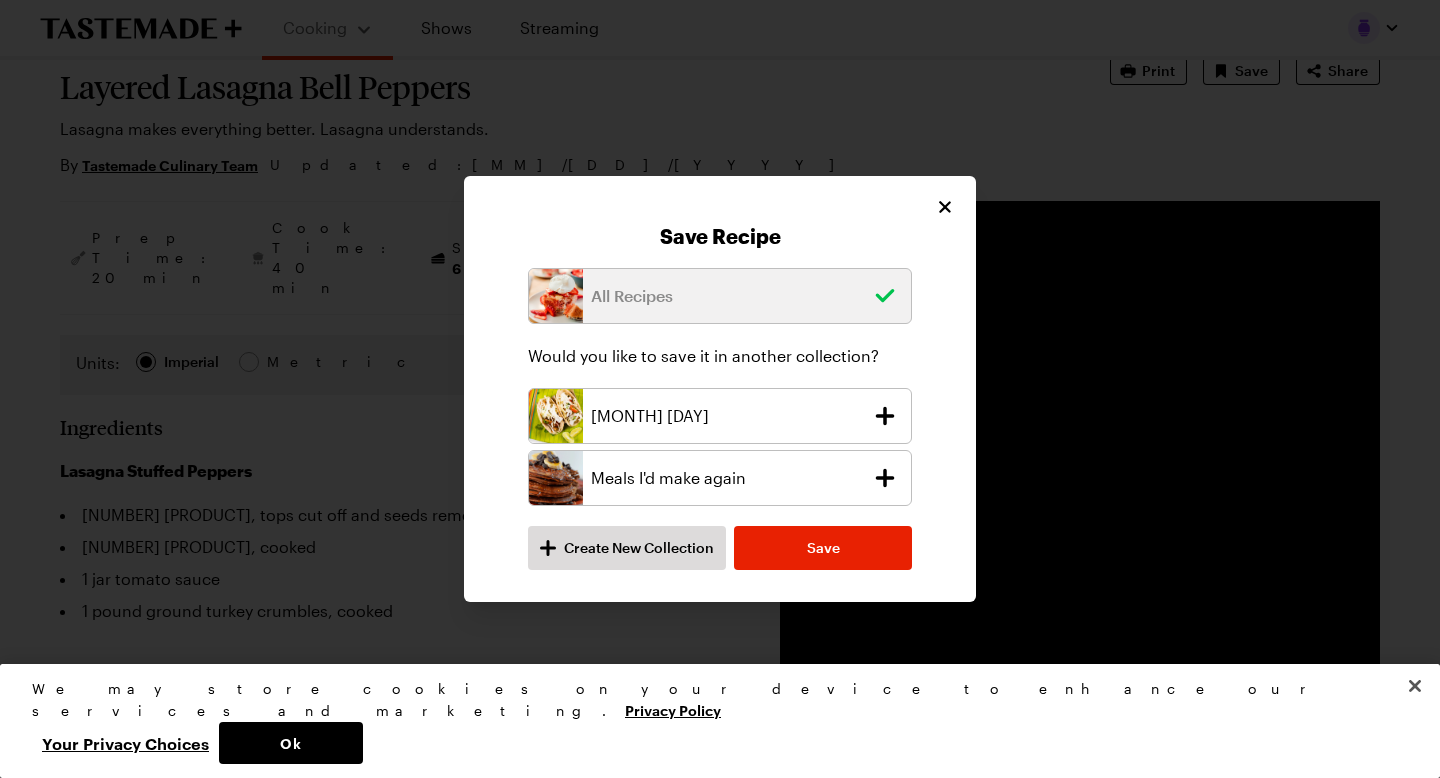 click on "[MONTH] [DAY]" at bounding box center [727, 416] 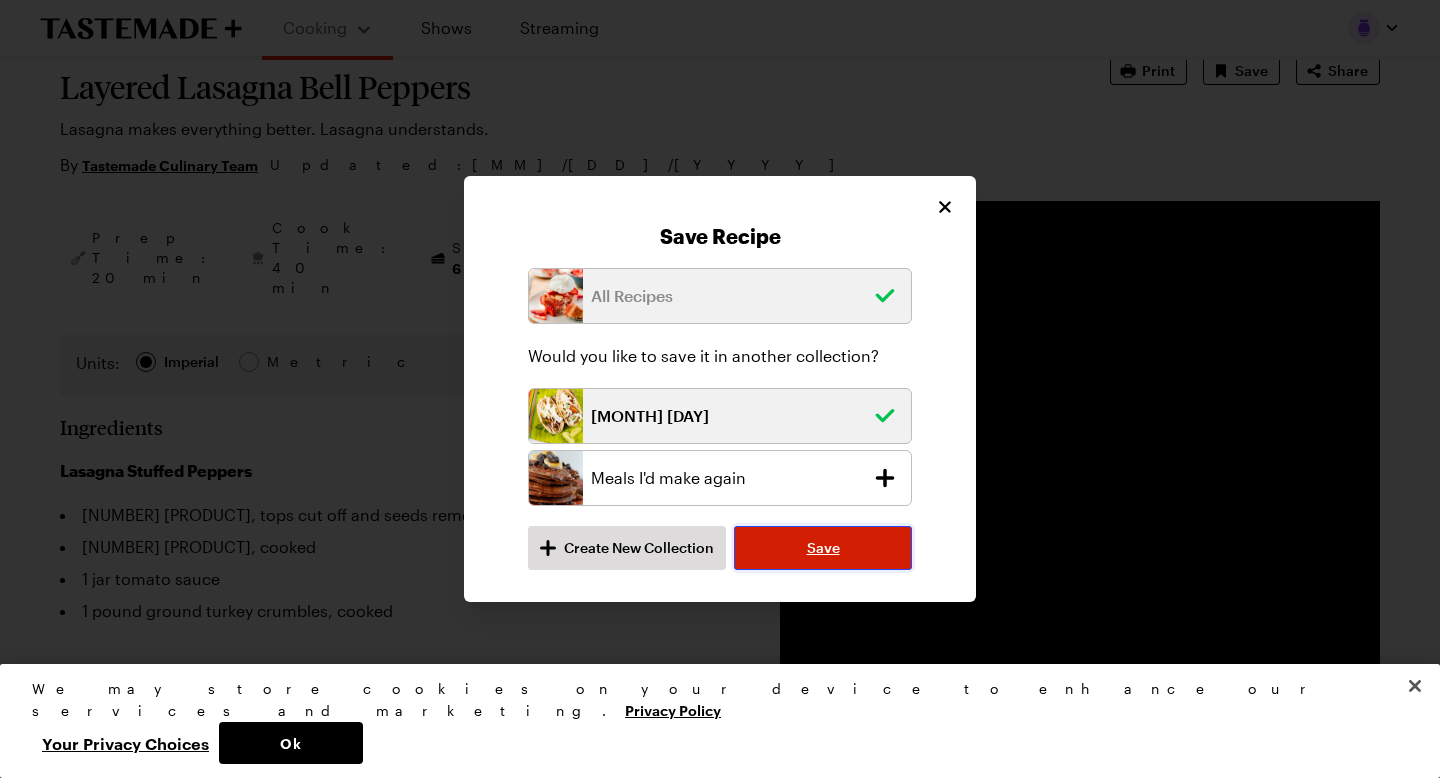 click on "Save" at bounding box center (823, 548) 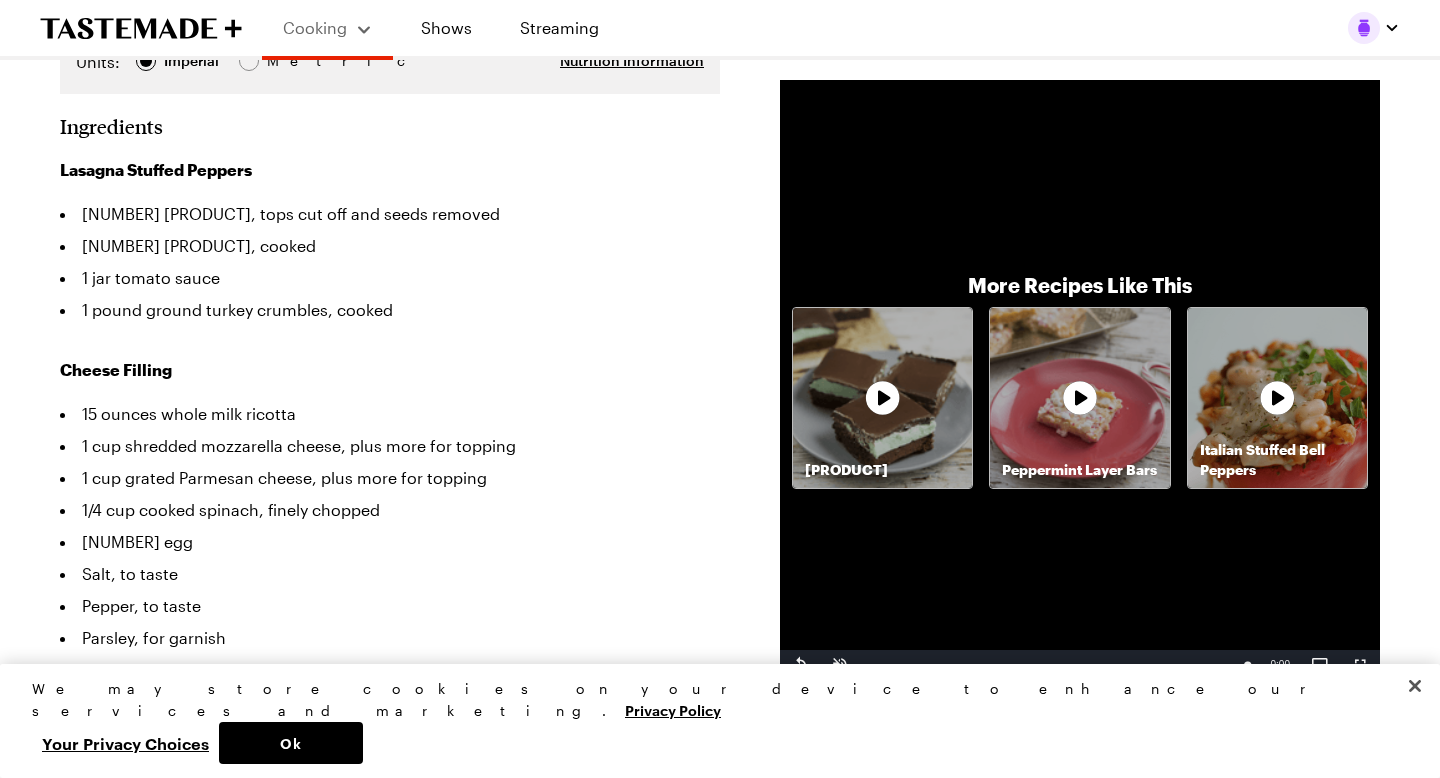 scroll, scrollTop: 452, scrollLeft: 0, axis: vertical 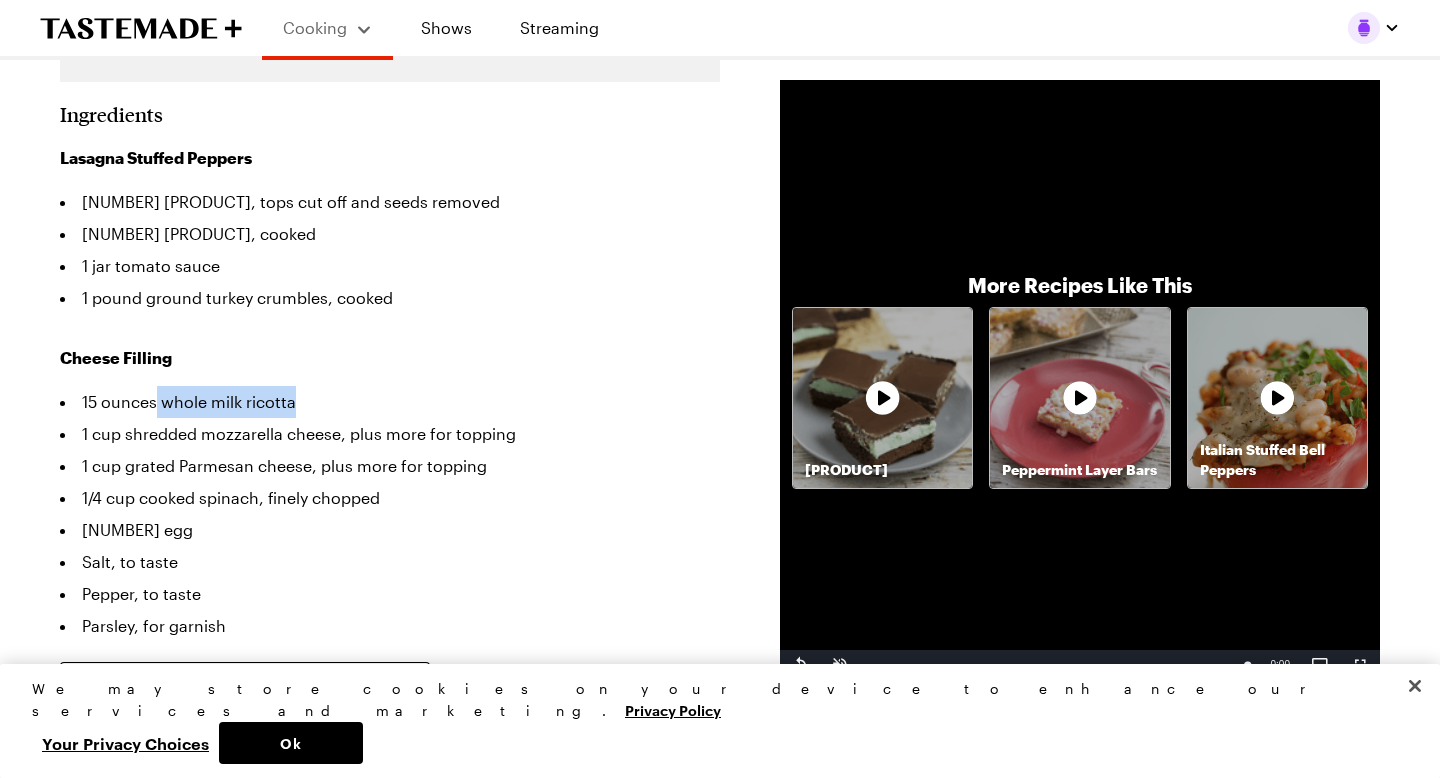 drag, startPoint x: 158, startPoint y: 341, endPoint x: 316, endPoint y: 338, distance: 158.02847 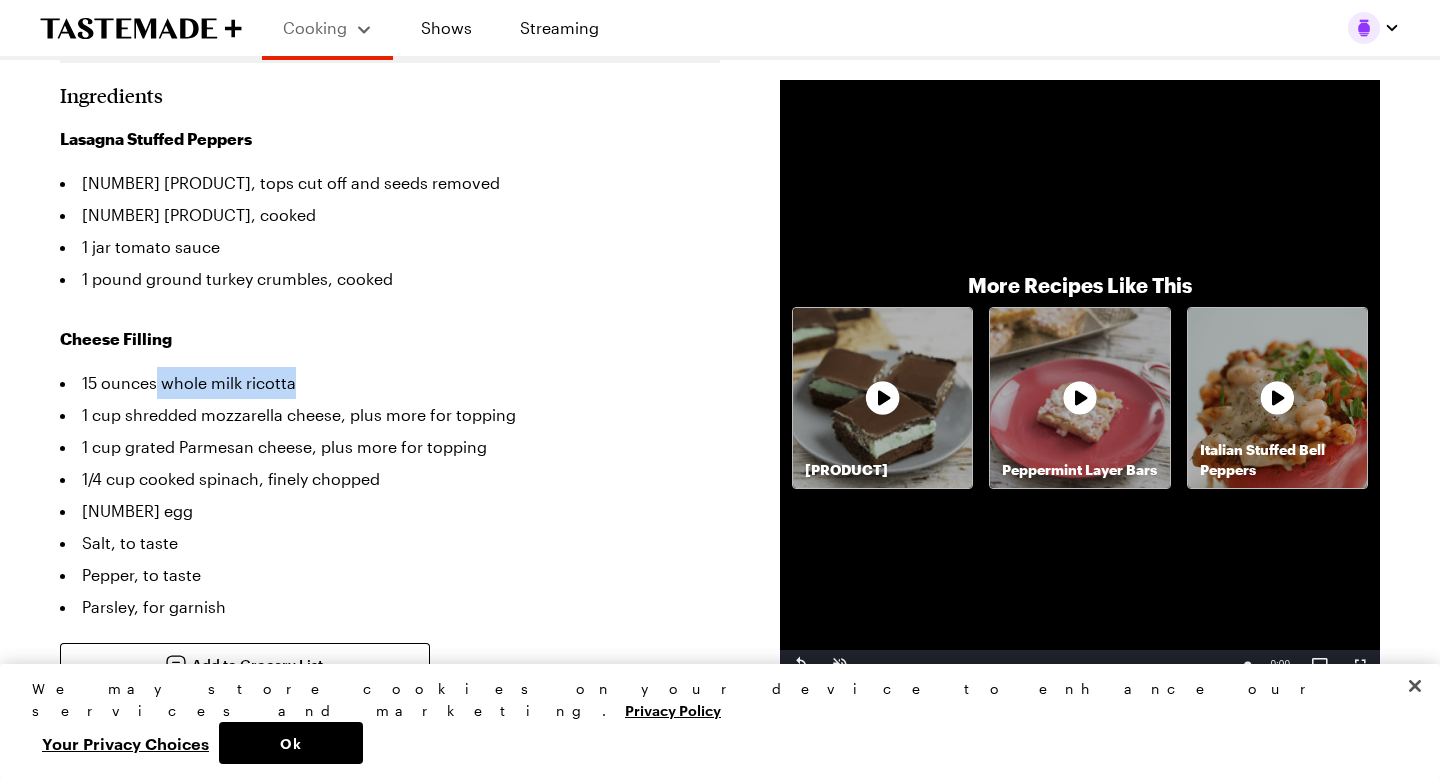 scroll, scrollTop: 473, scrollLeft: 0, axis: vertical 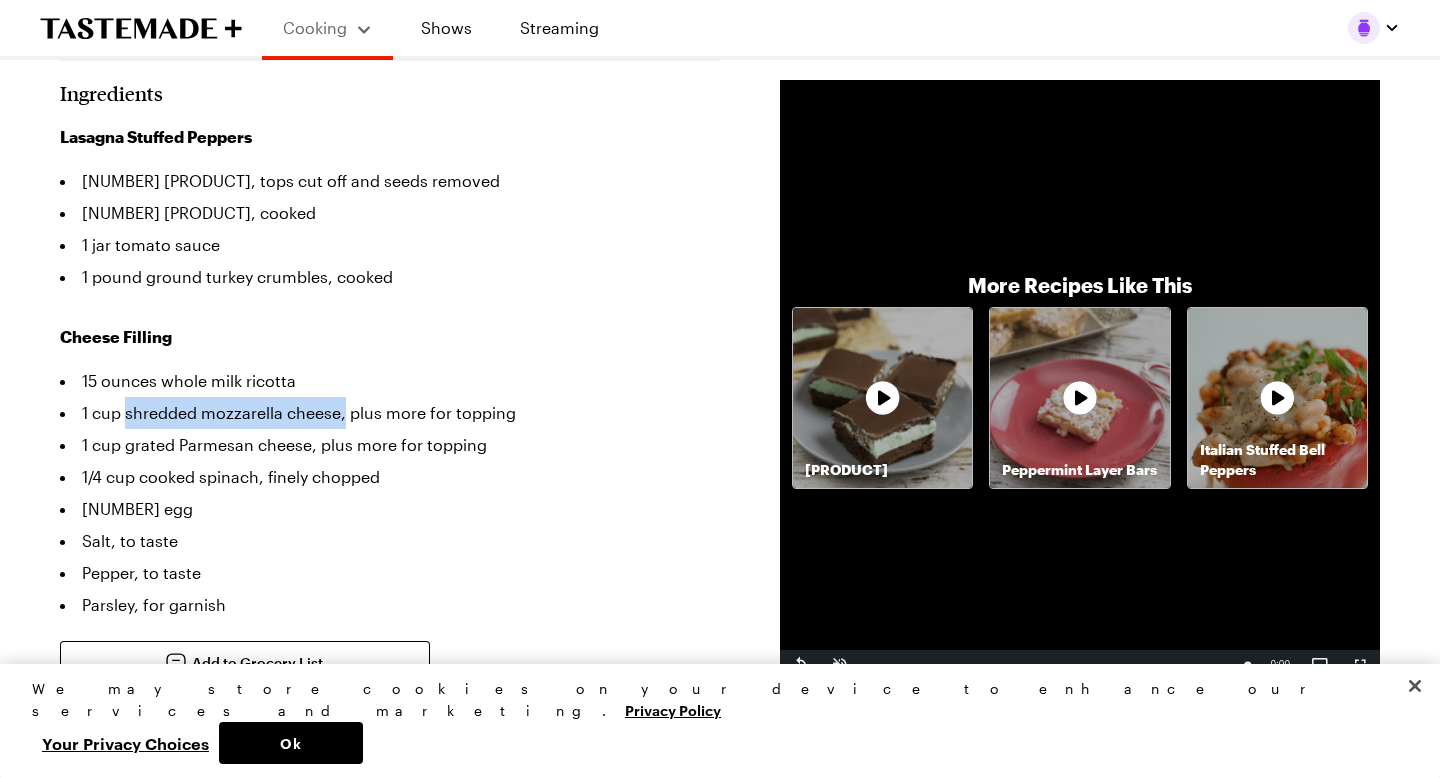 drag, startPoint x: 126, startPoint y: 355, endPoint x: 344, endPoint y: 351, distance: 218.0367 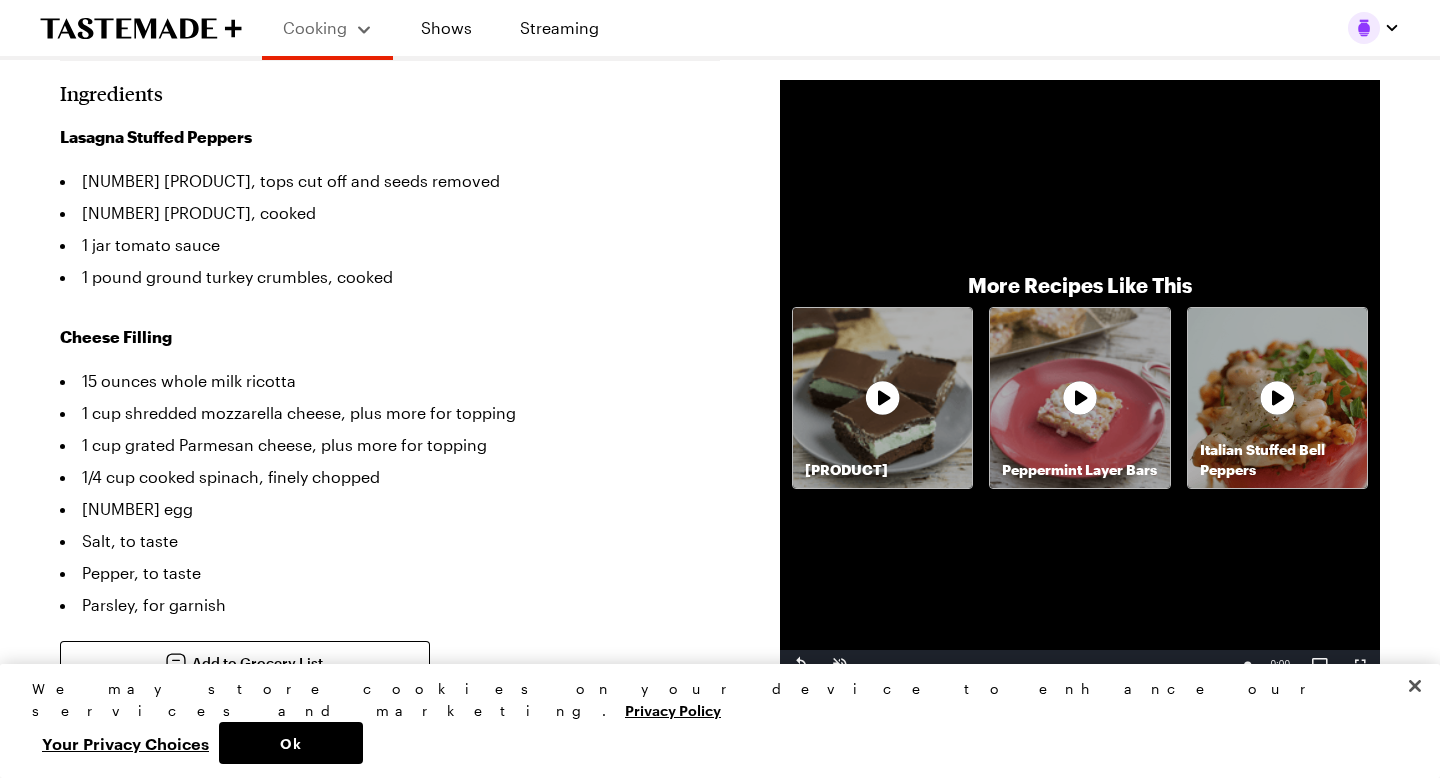 click on "1/4 cup cooked spinach, finely chopped" at bounding box center (390, 477) 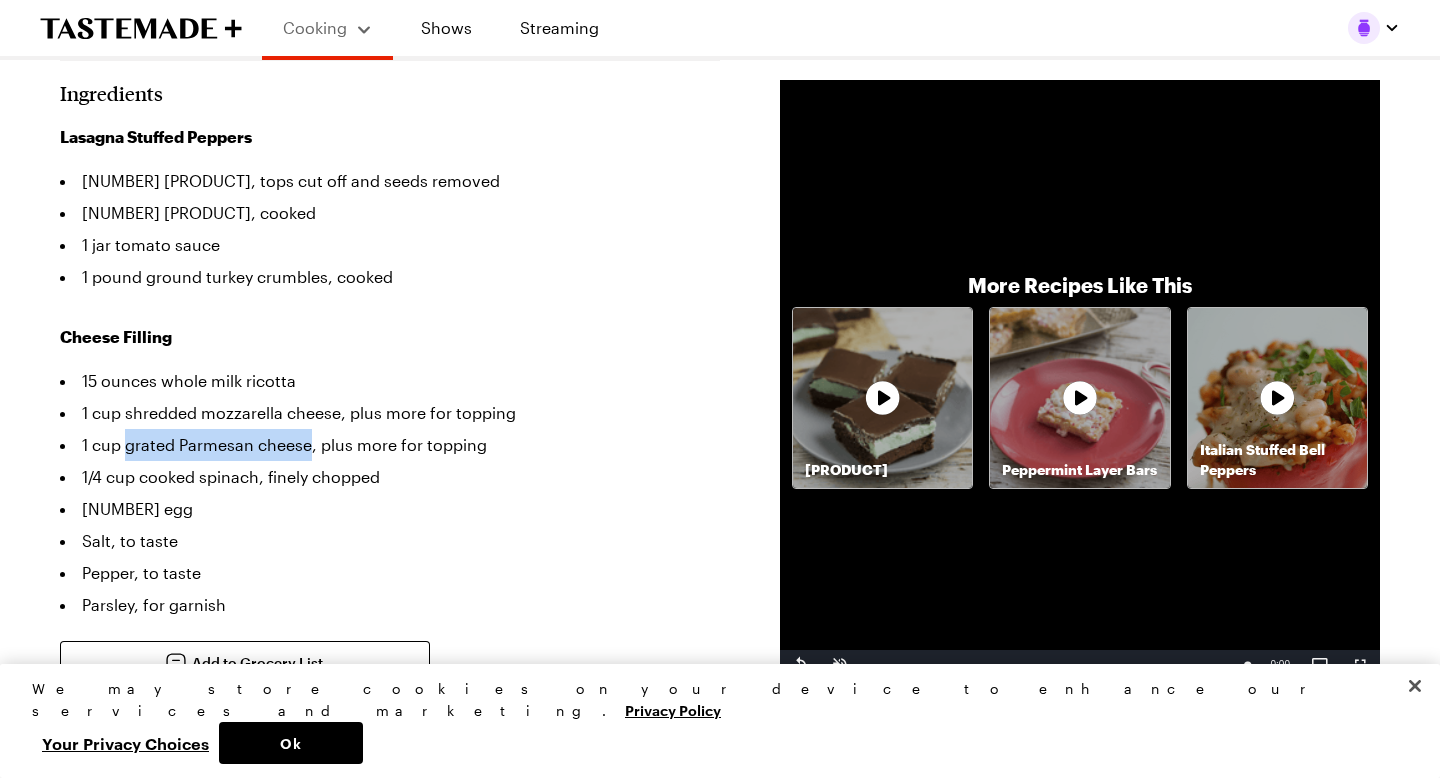 drag, startPoint x: 124, startPoint y: 385, endPoint x: 312, endPoint y: 384, distance: 188.00266 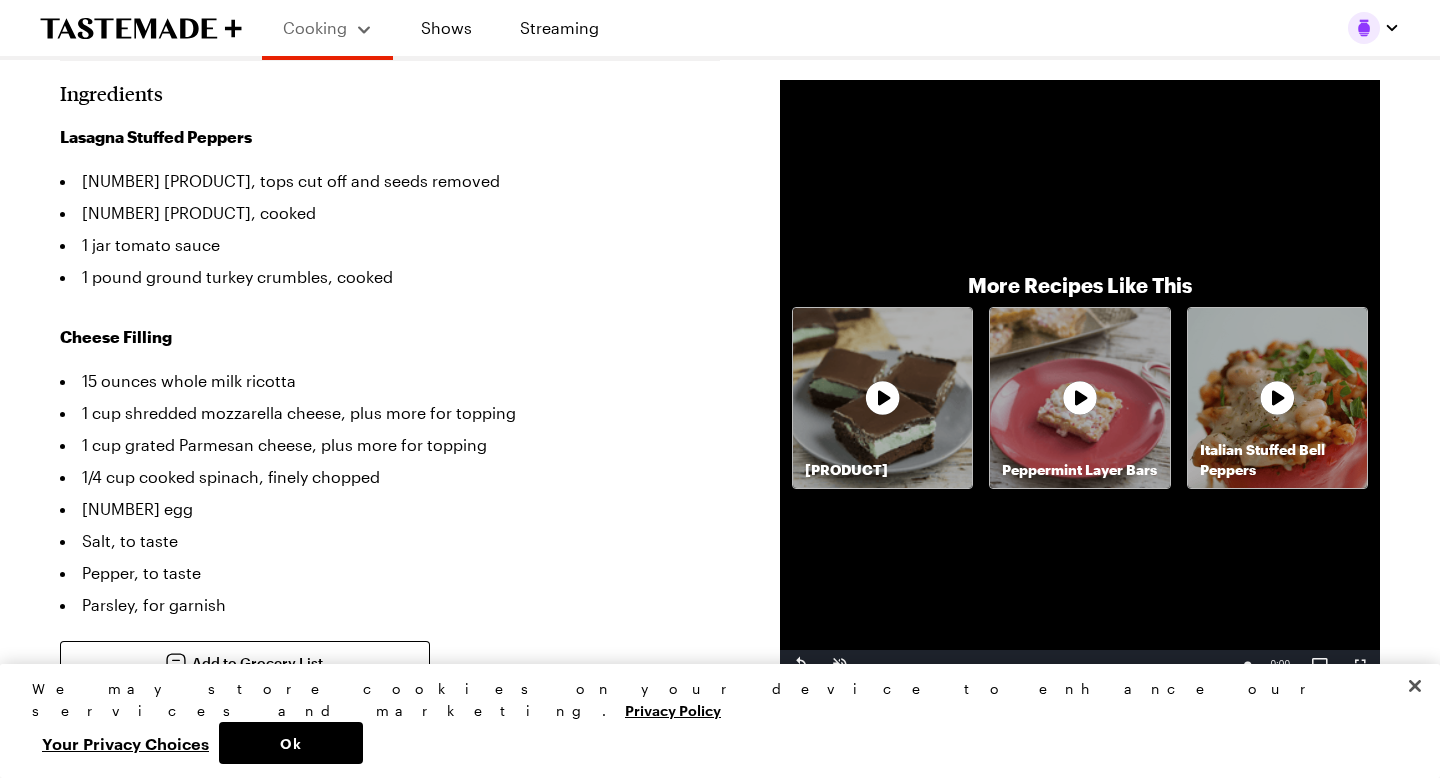 click on "1/4 cup cooked spinach, finely chopped" at bounding box center (390, 477) 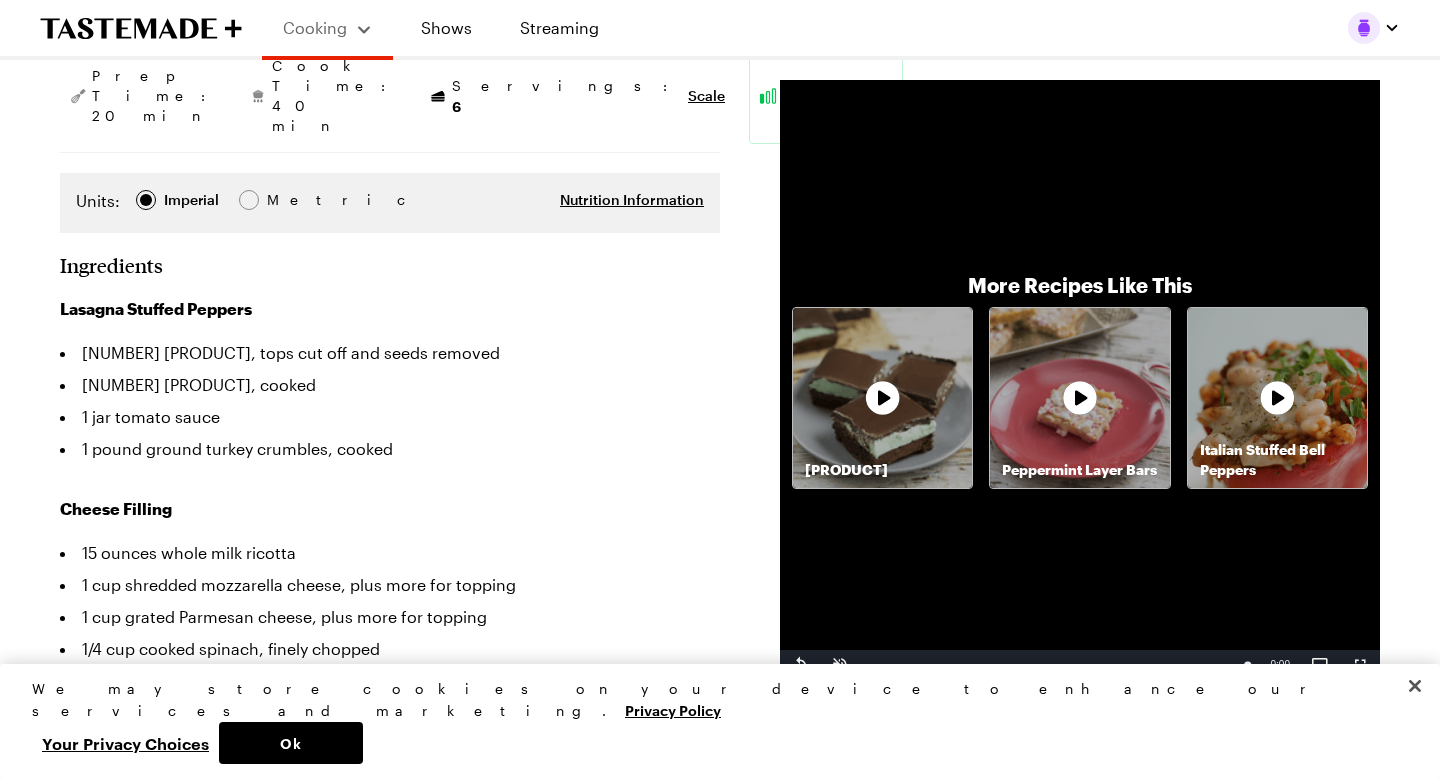 scroll, scrollTop: 0, scrollLeft: 0, axis: both 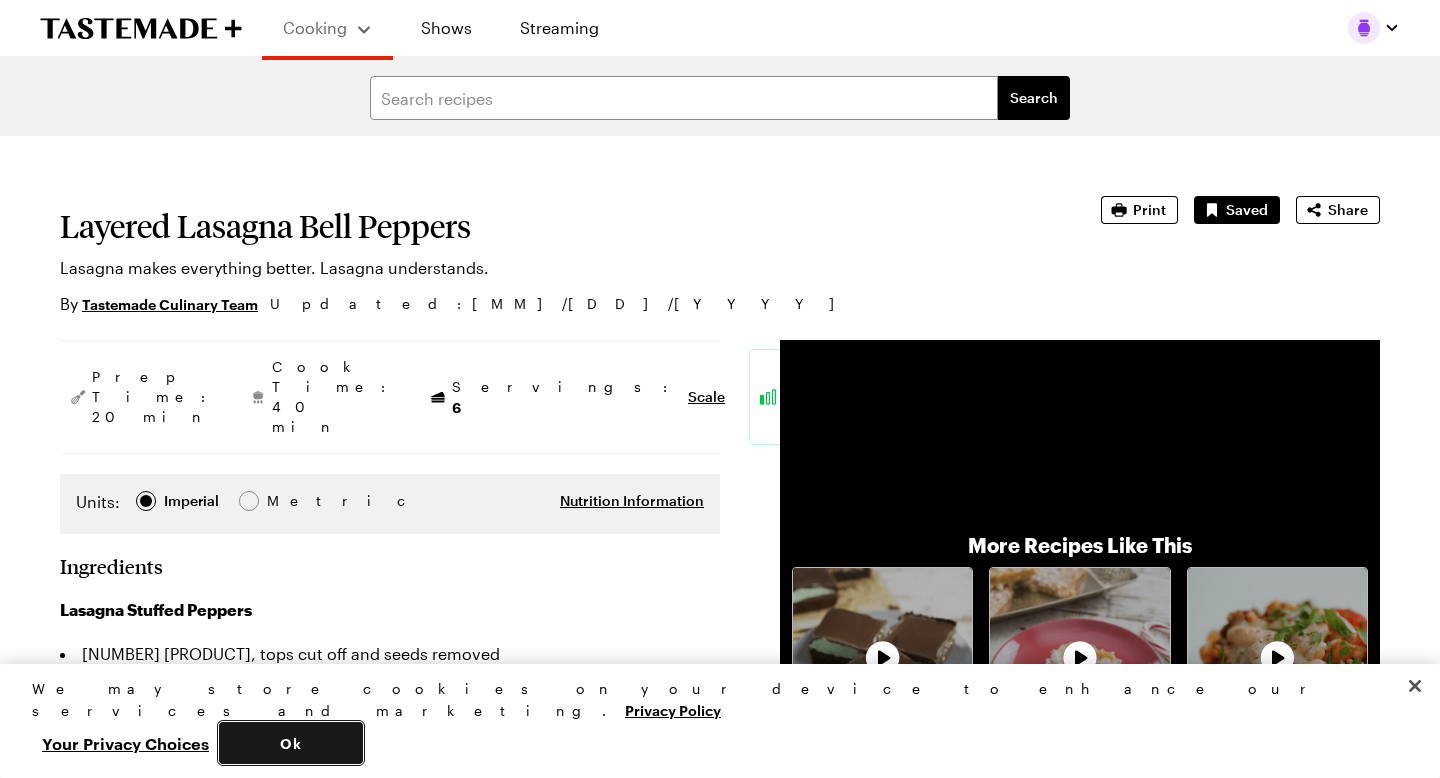 click on "Ok" at bounding box center [291, 743] 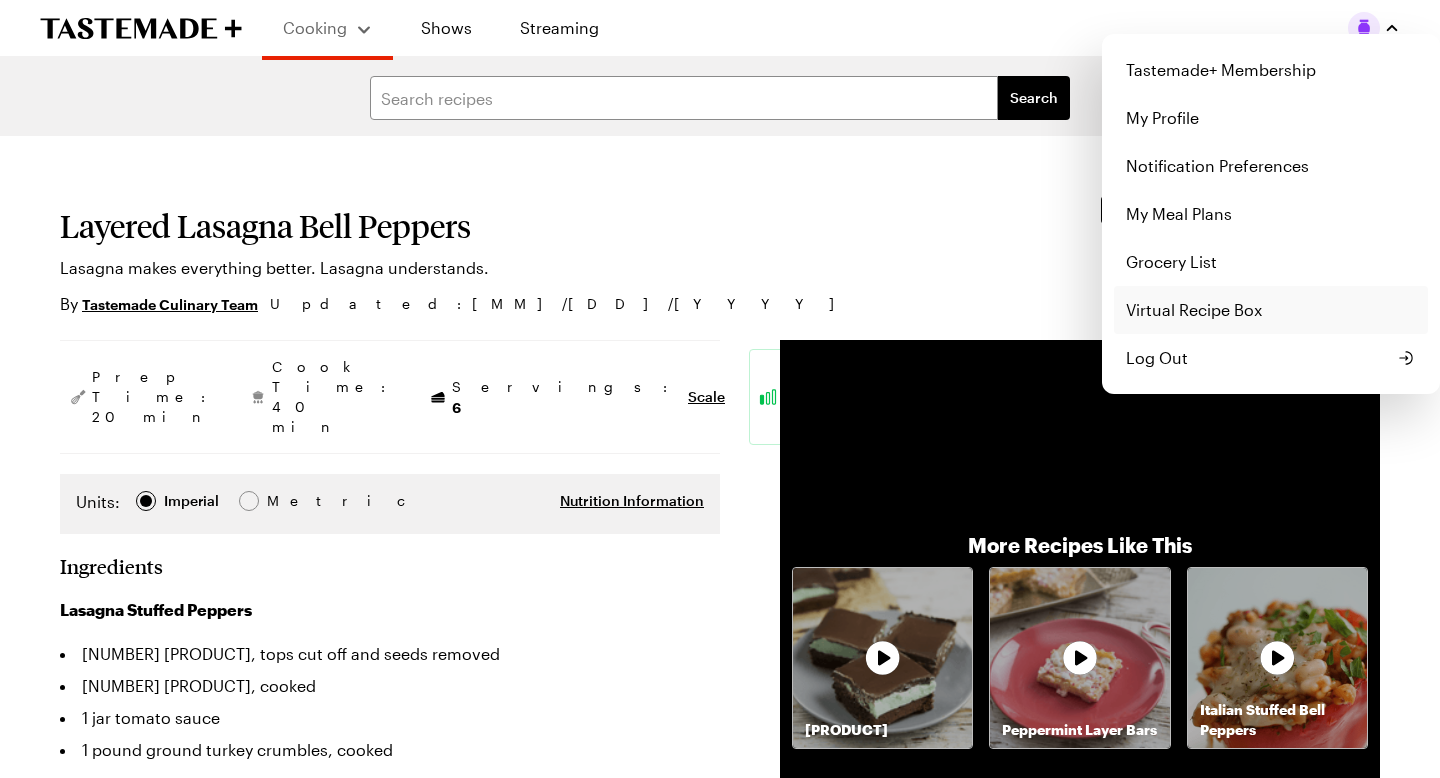 click on "Virtual Recipe Box" at bounding box center [1271, 310] 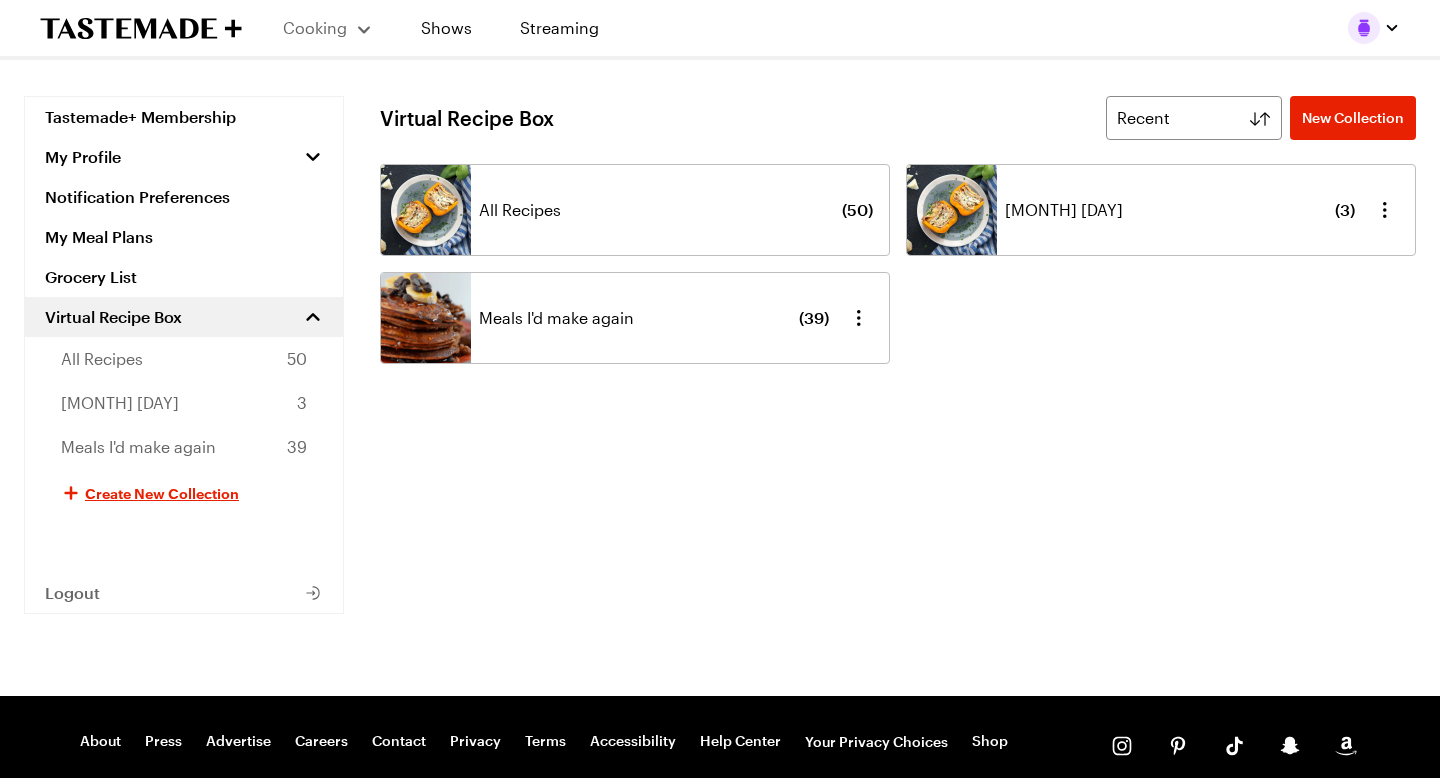 click on "Meals I'd make again" at bounding box center [556, 318] 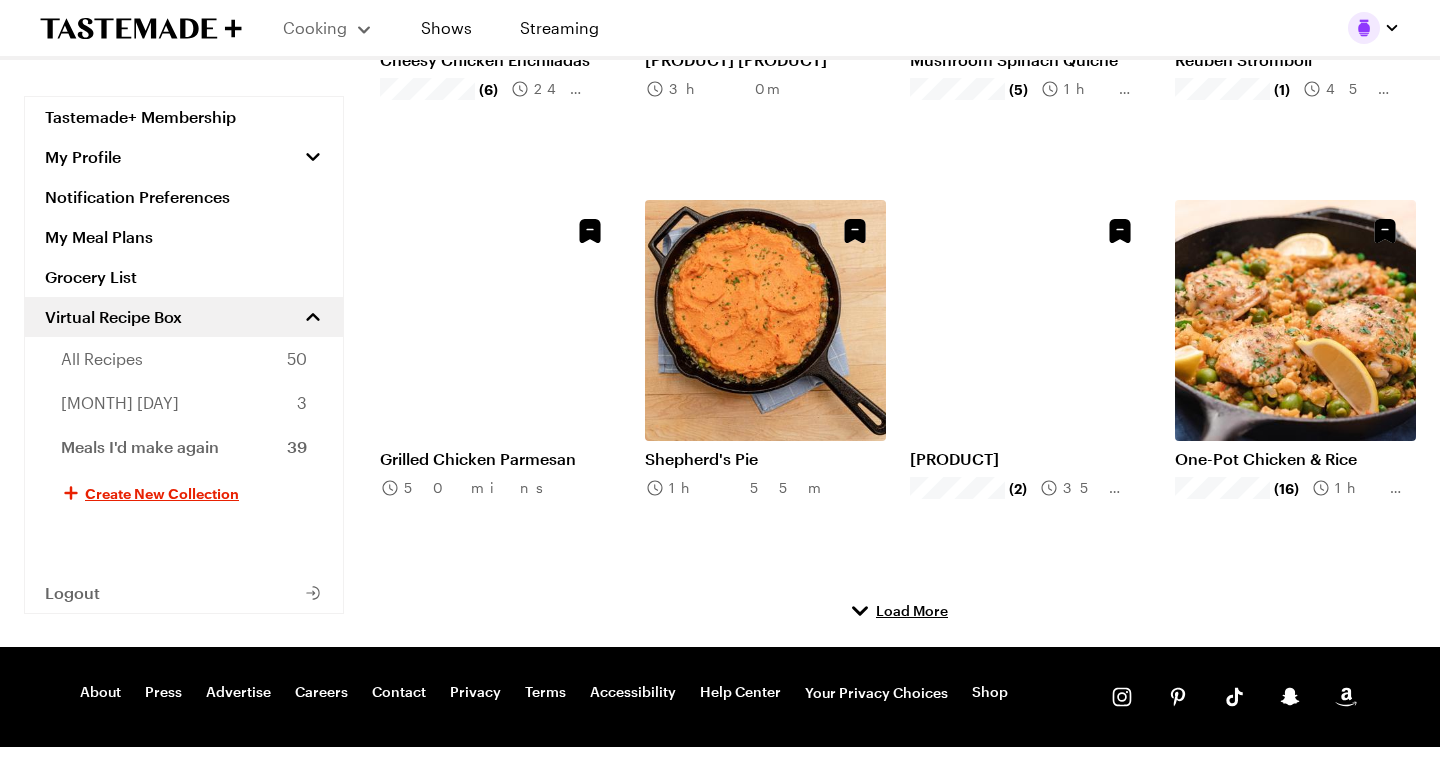 scroll, scrollTop: 831, scrollLeft: 0, axis: vertical 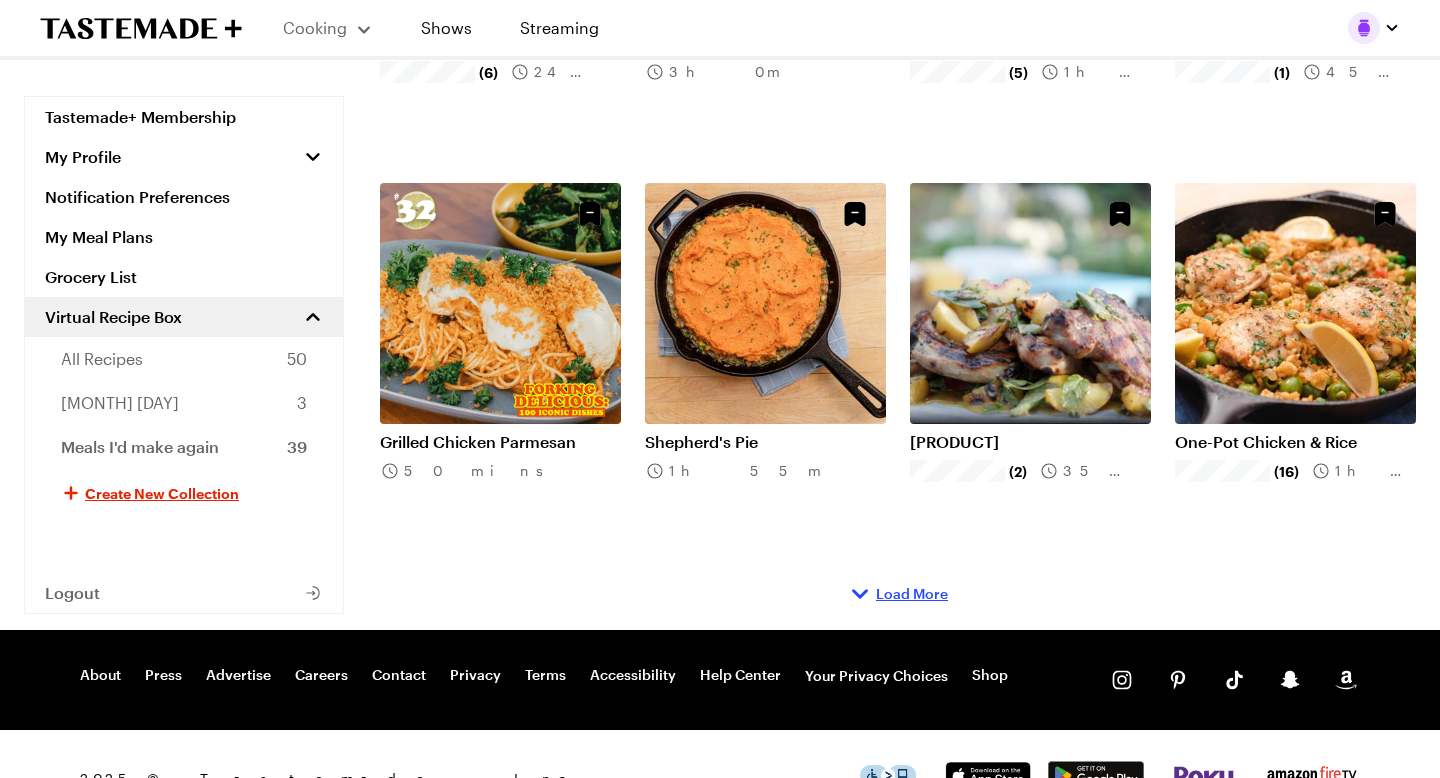 click on "Load More" at bounding box center [912, 594] 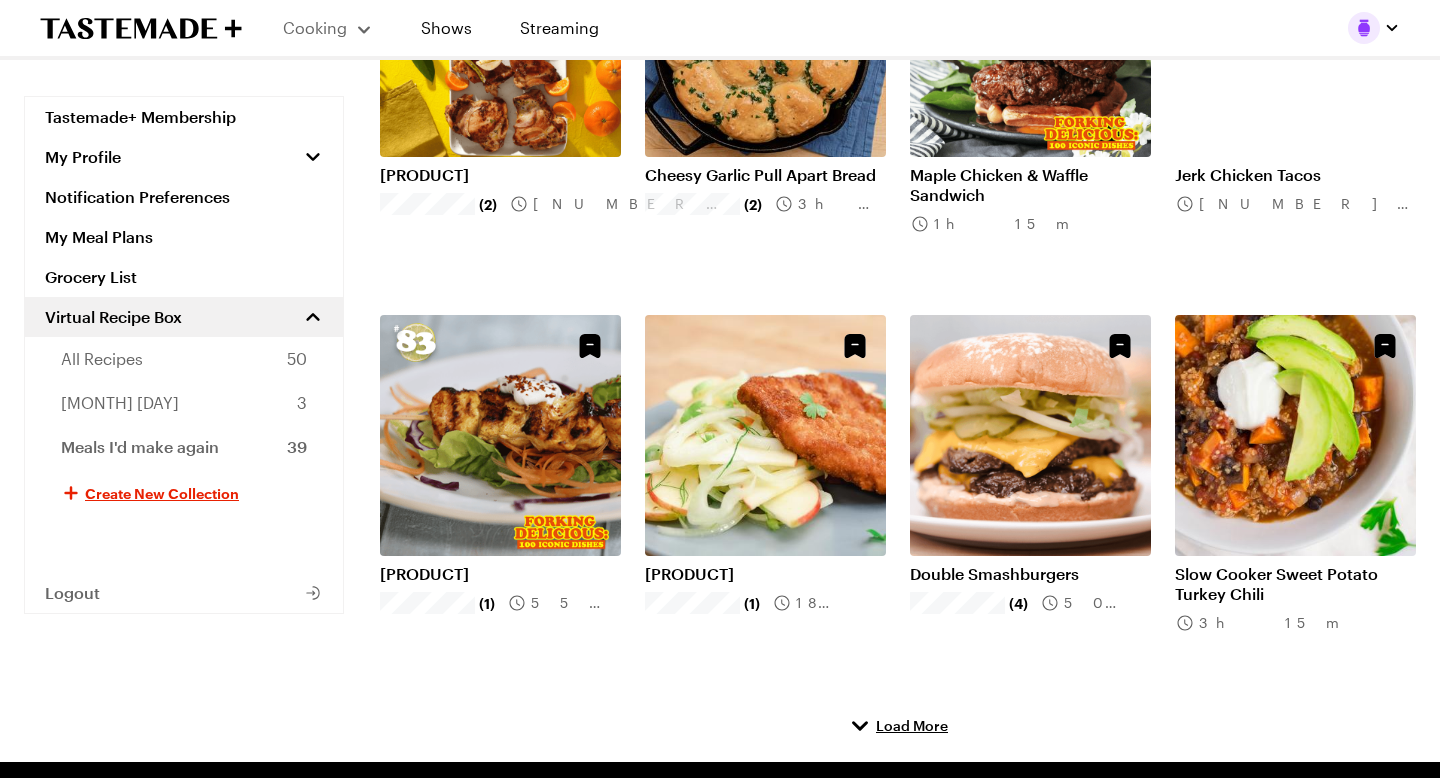 scroll, scrollTop: 2078, scrollLeft: 0, axis: vertical 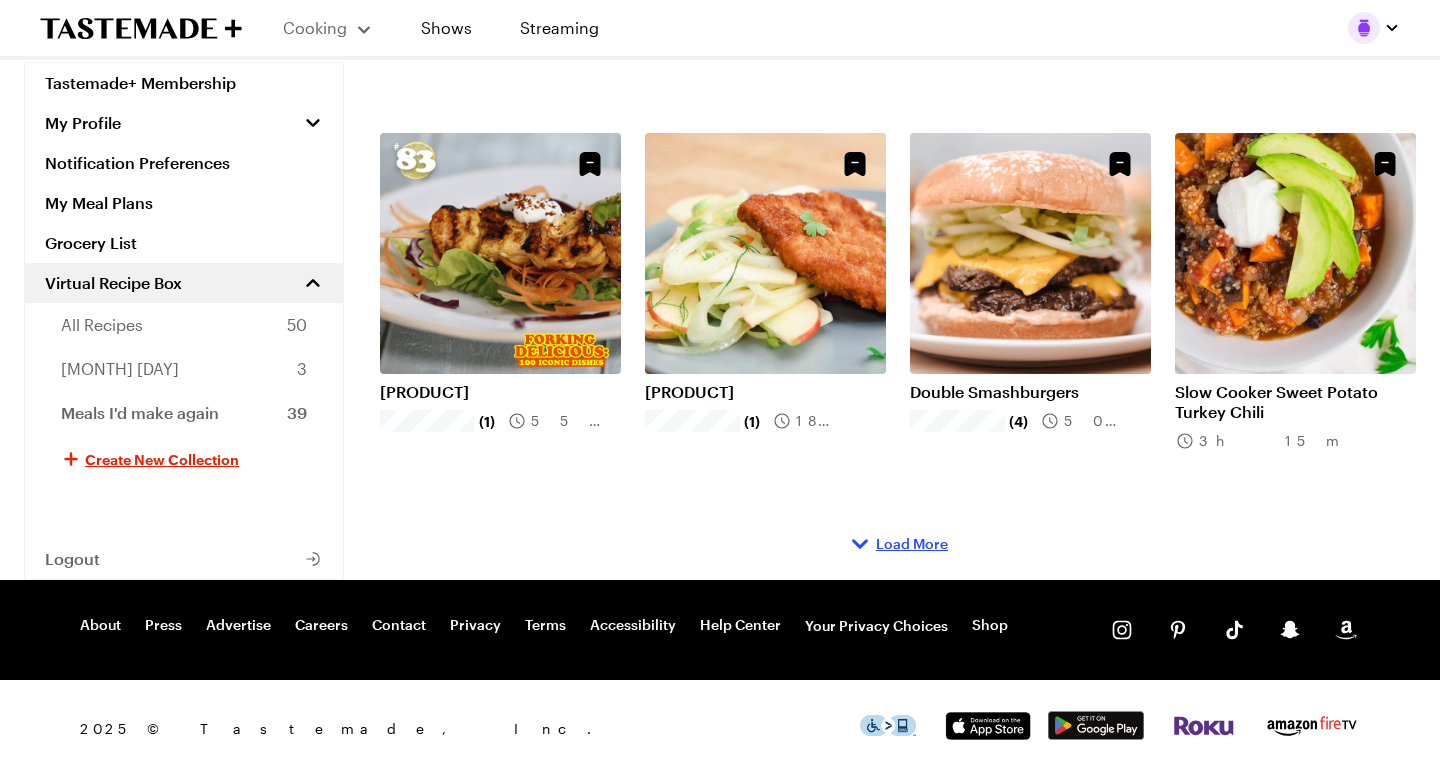 click on "Load More" at bounding box center (912, 544) 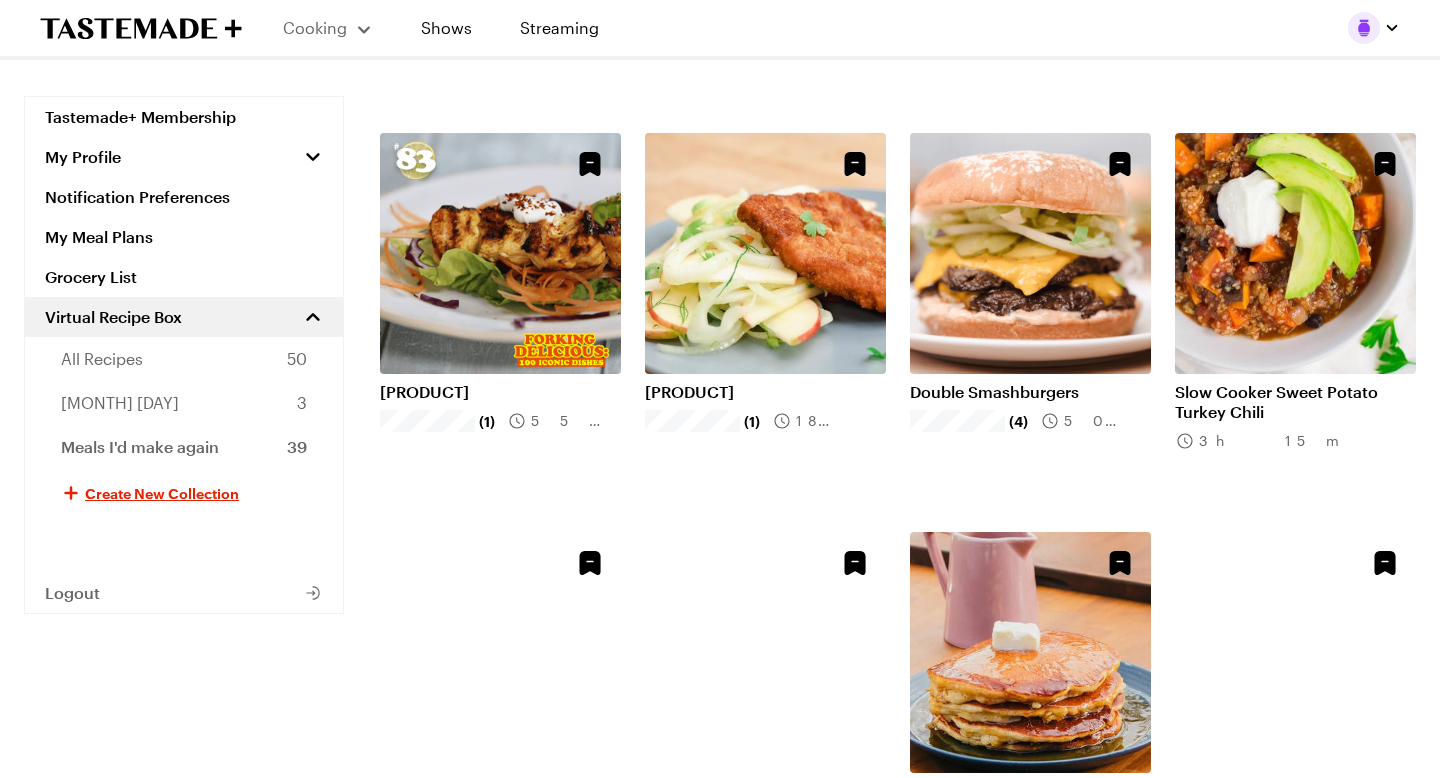 scroll, scrollTop: 2345, scrollLeft: 0, axis: vertical 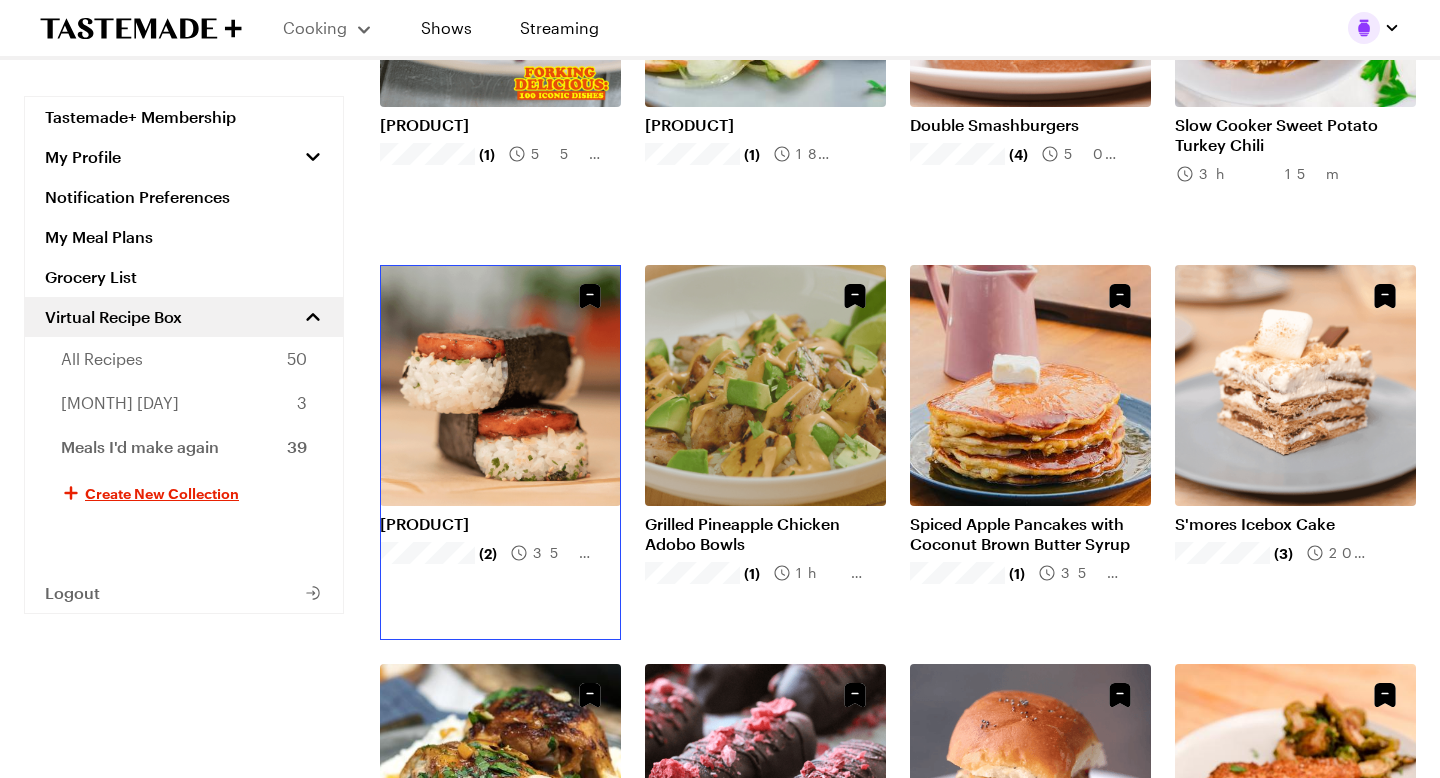 click on "[PRODUCT]" at bounding box center (500, 524) 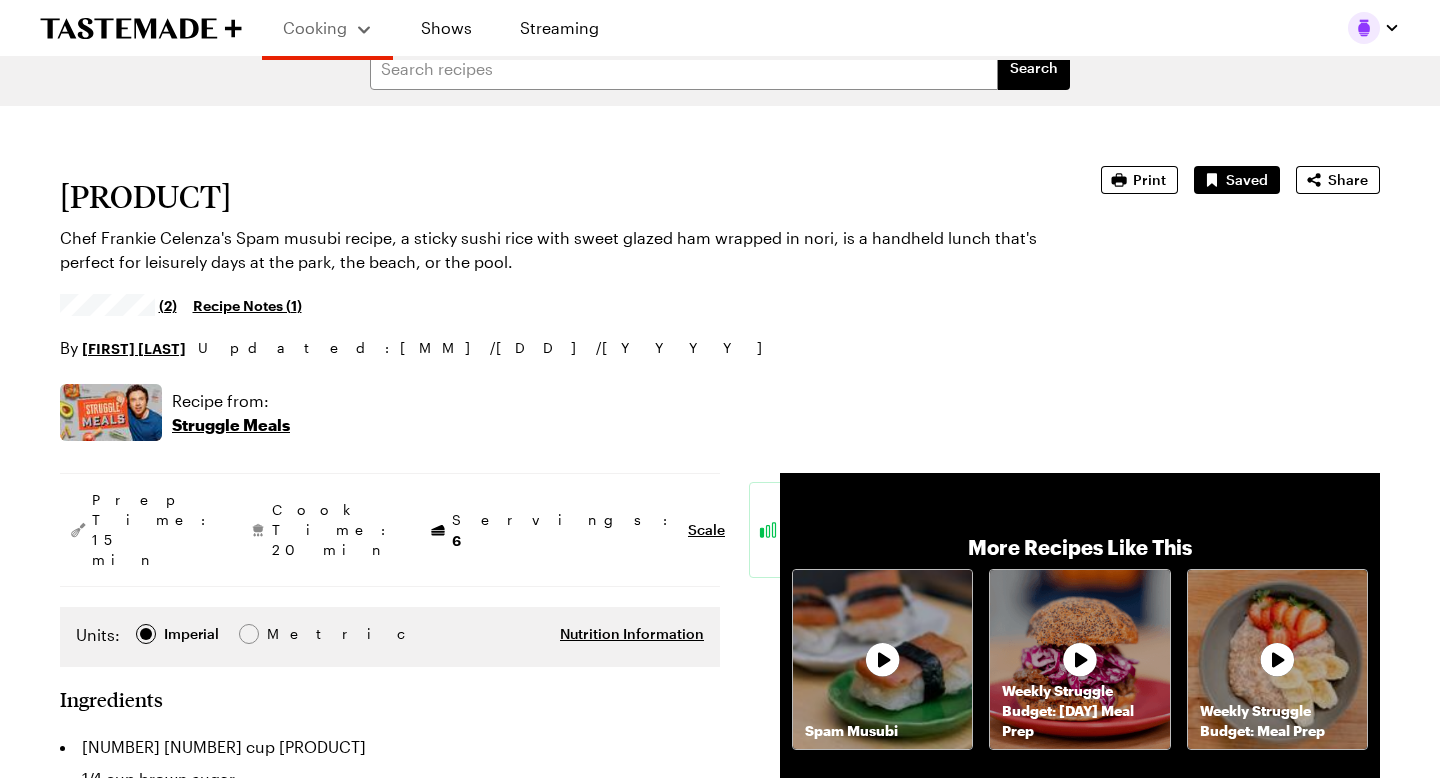 scroll, scrollTop: 0, scrollLeft: 0, axis: both 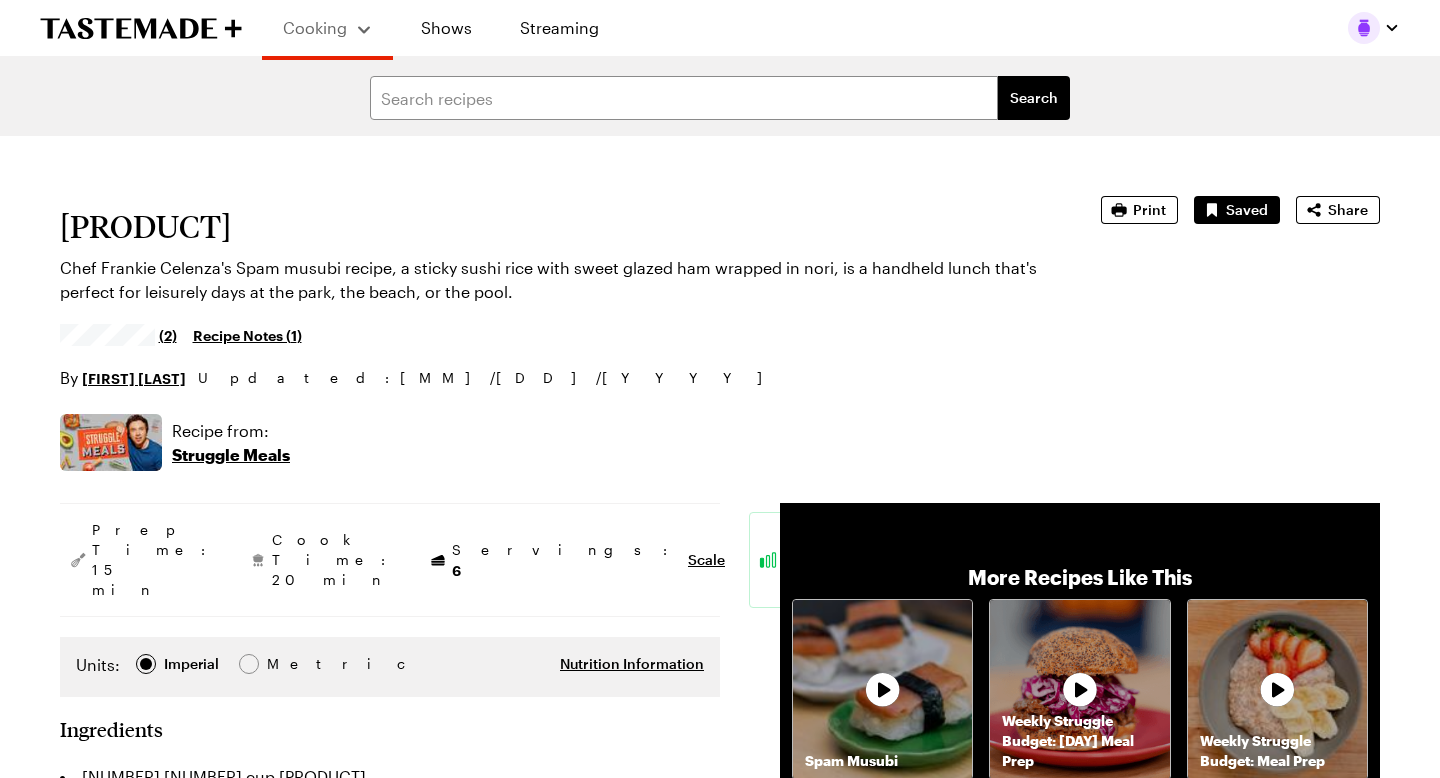 click at bounding box center (1364, 28) 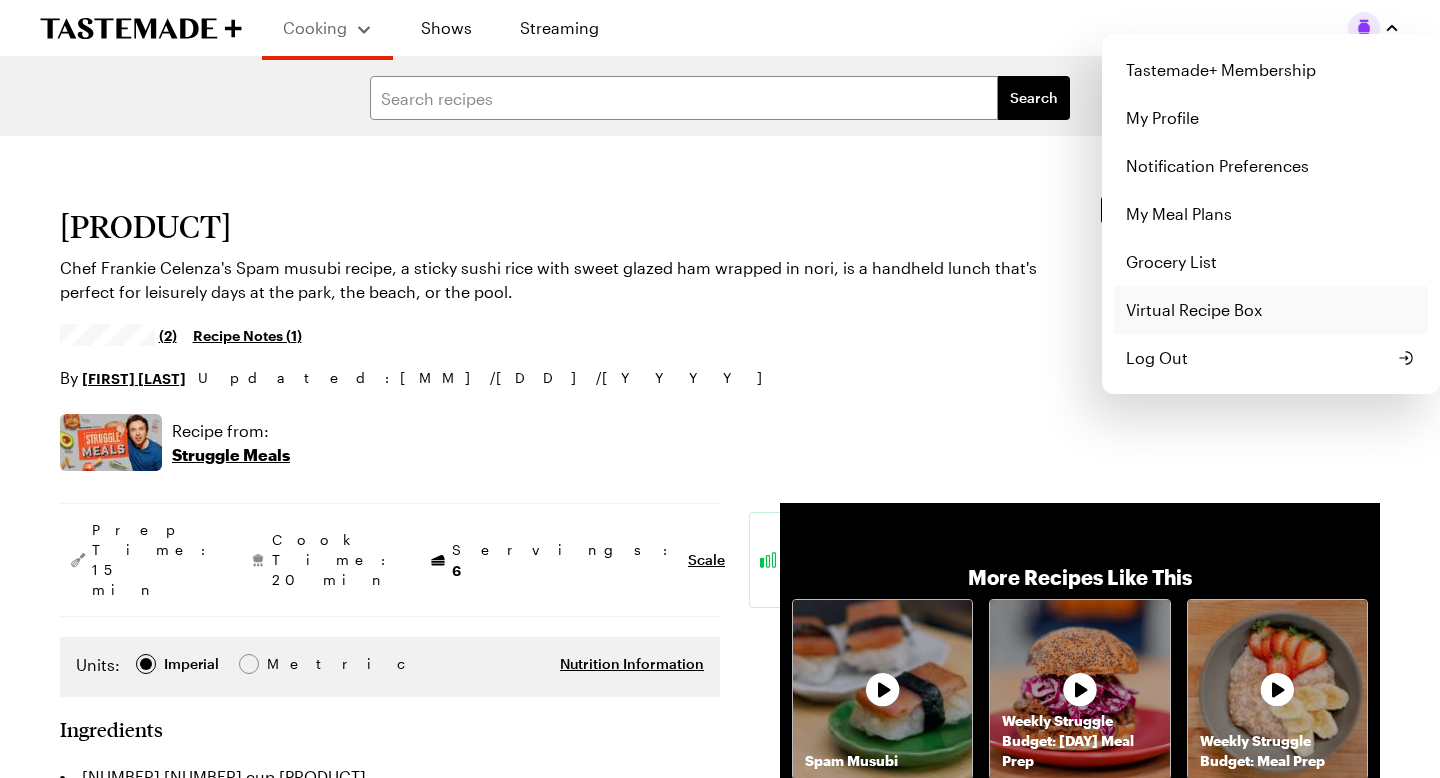 click on "Virtual Recipe Box" at bounding box center [1271, 310] 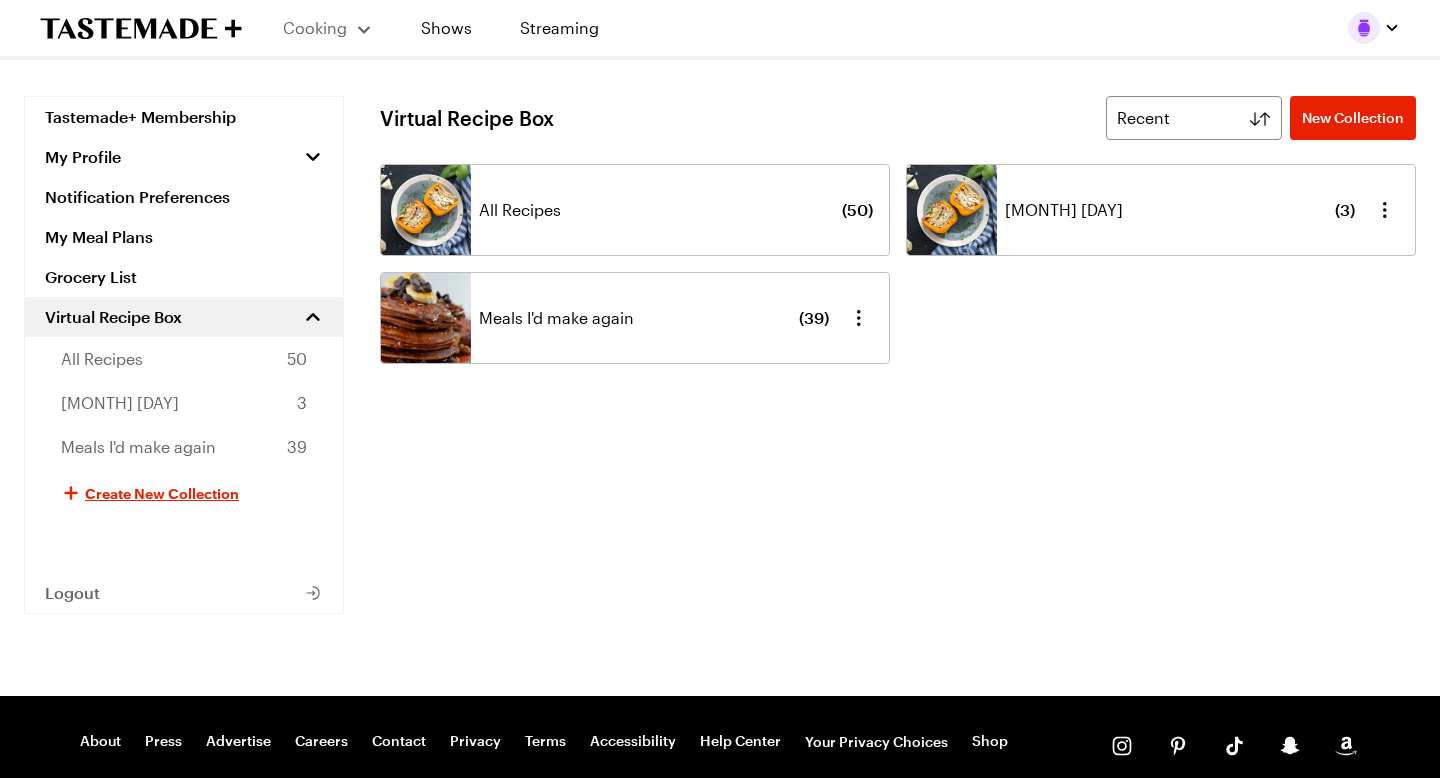click on "Meals I'd make again" at bounding box center (556, 318) 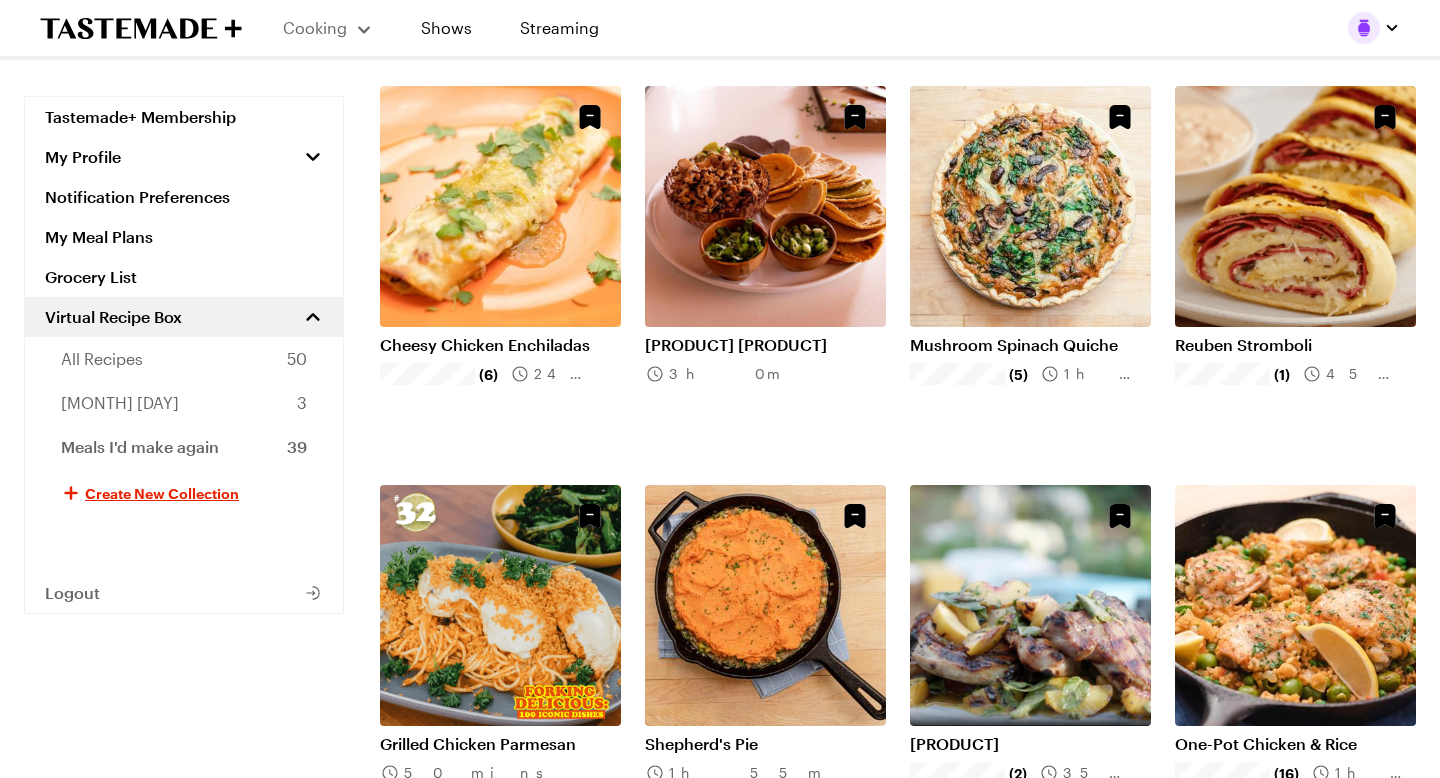 scroll, scrollTop: 881, scrollLeft: 0, axis: vertical 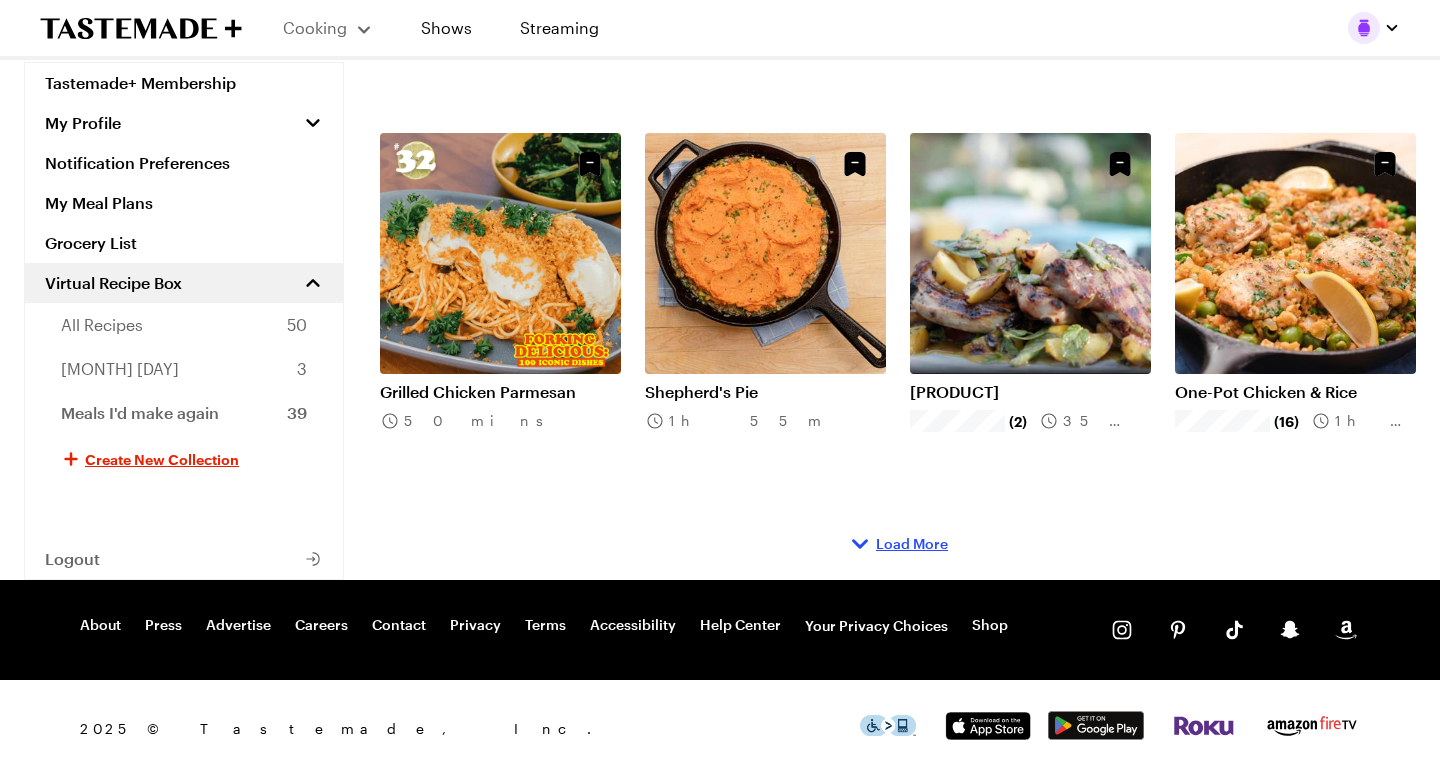 click on "Load More" at bounding box center (912, 544) 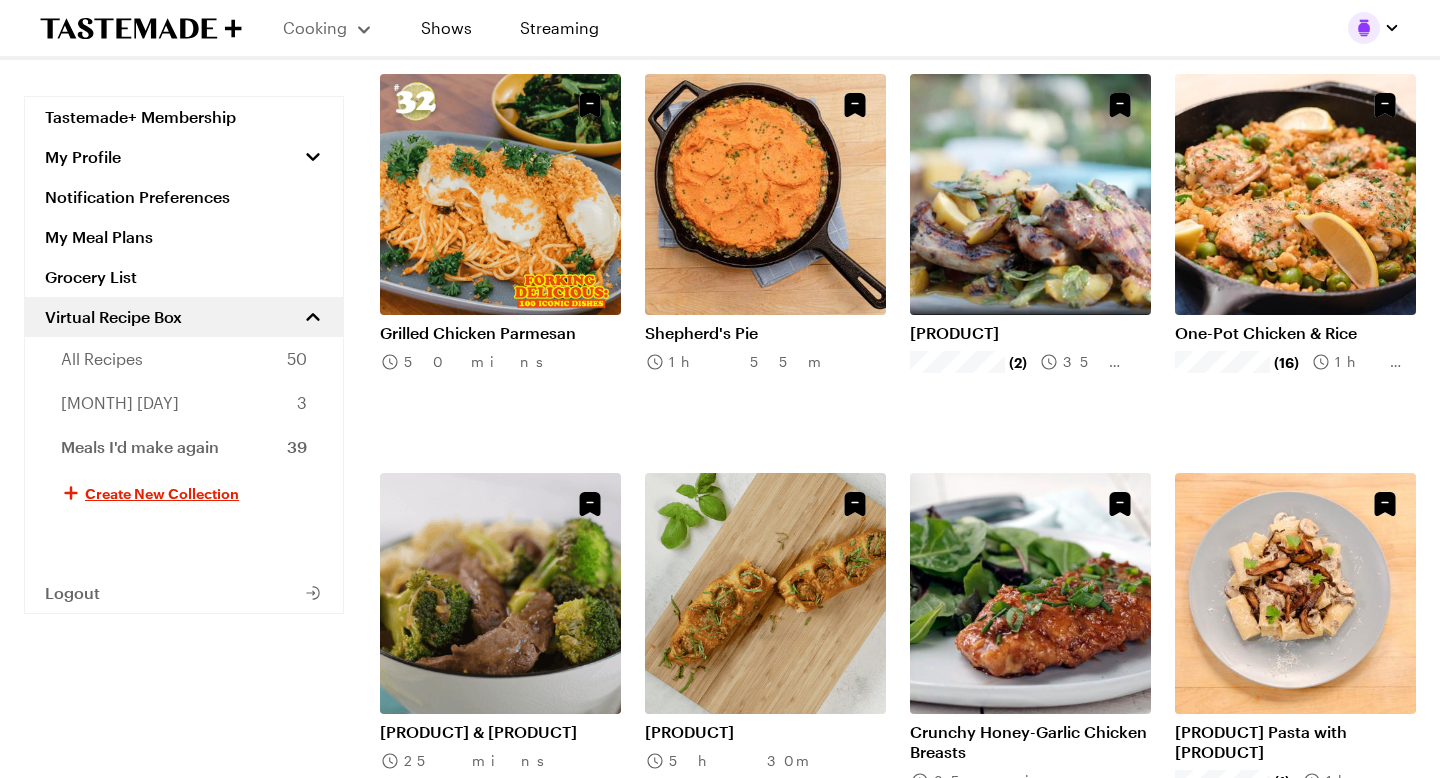 scroll, scrollTop: 263, scrollLeft: 0, axis: vertical 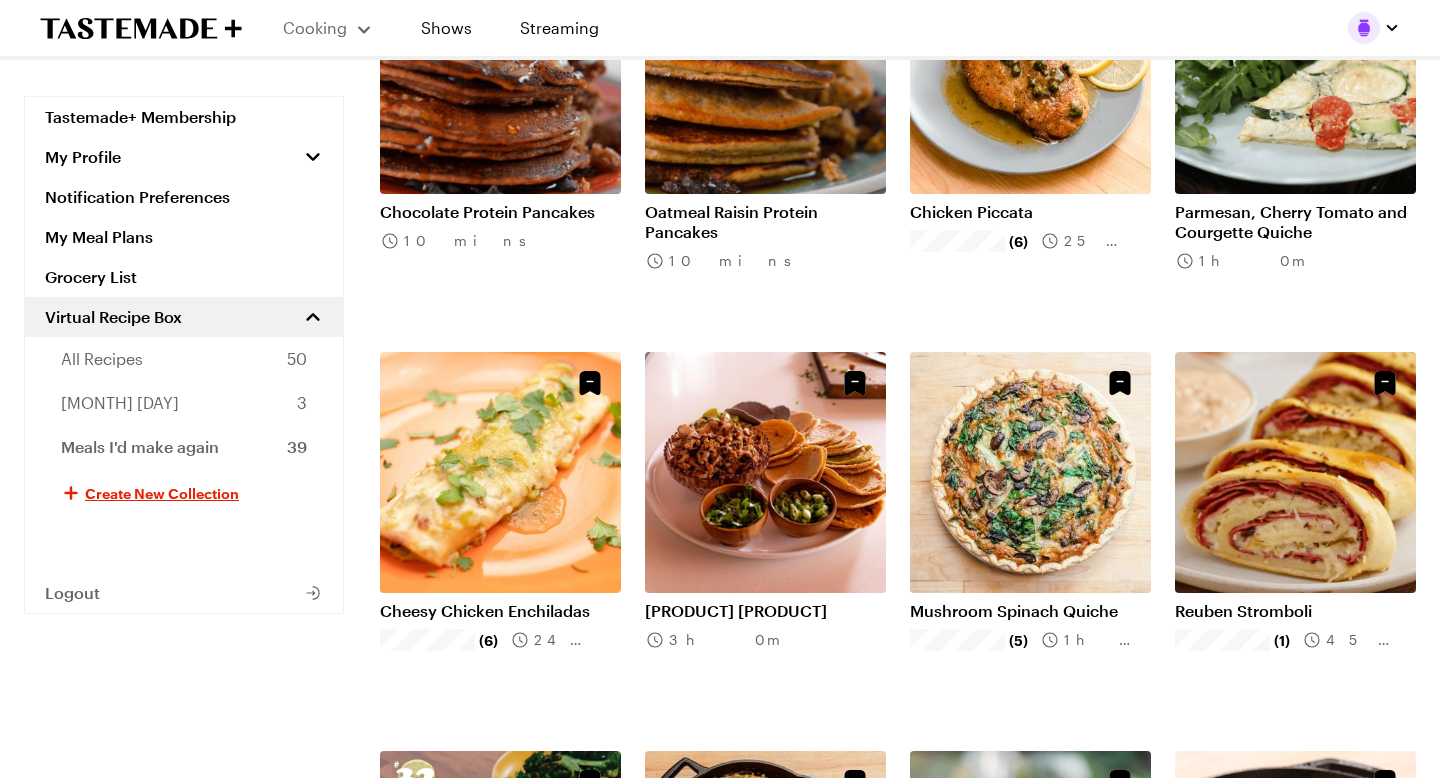 click 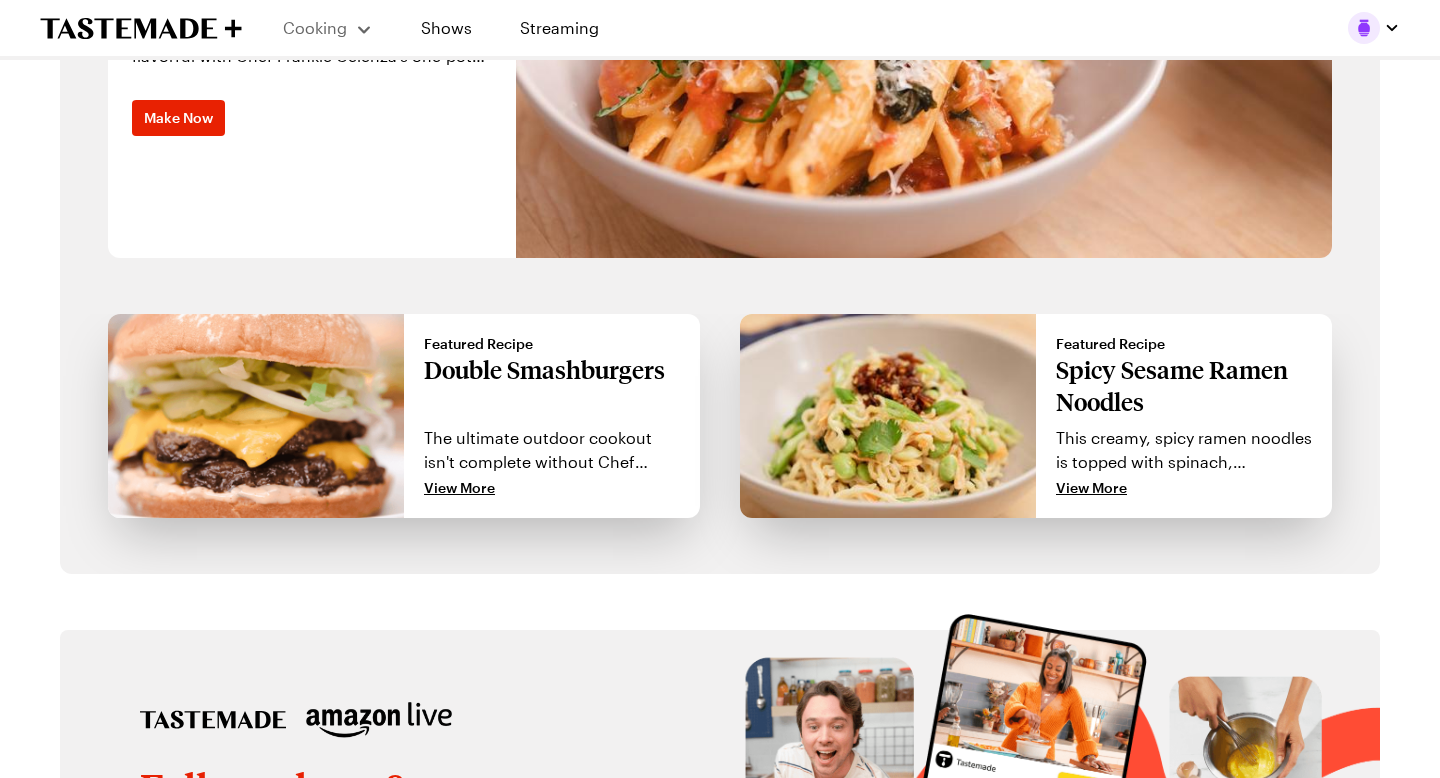 scroll, scrollTop: 1872, scrollLeft: 0, axis: vertical 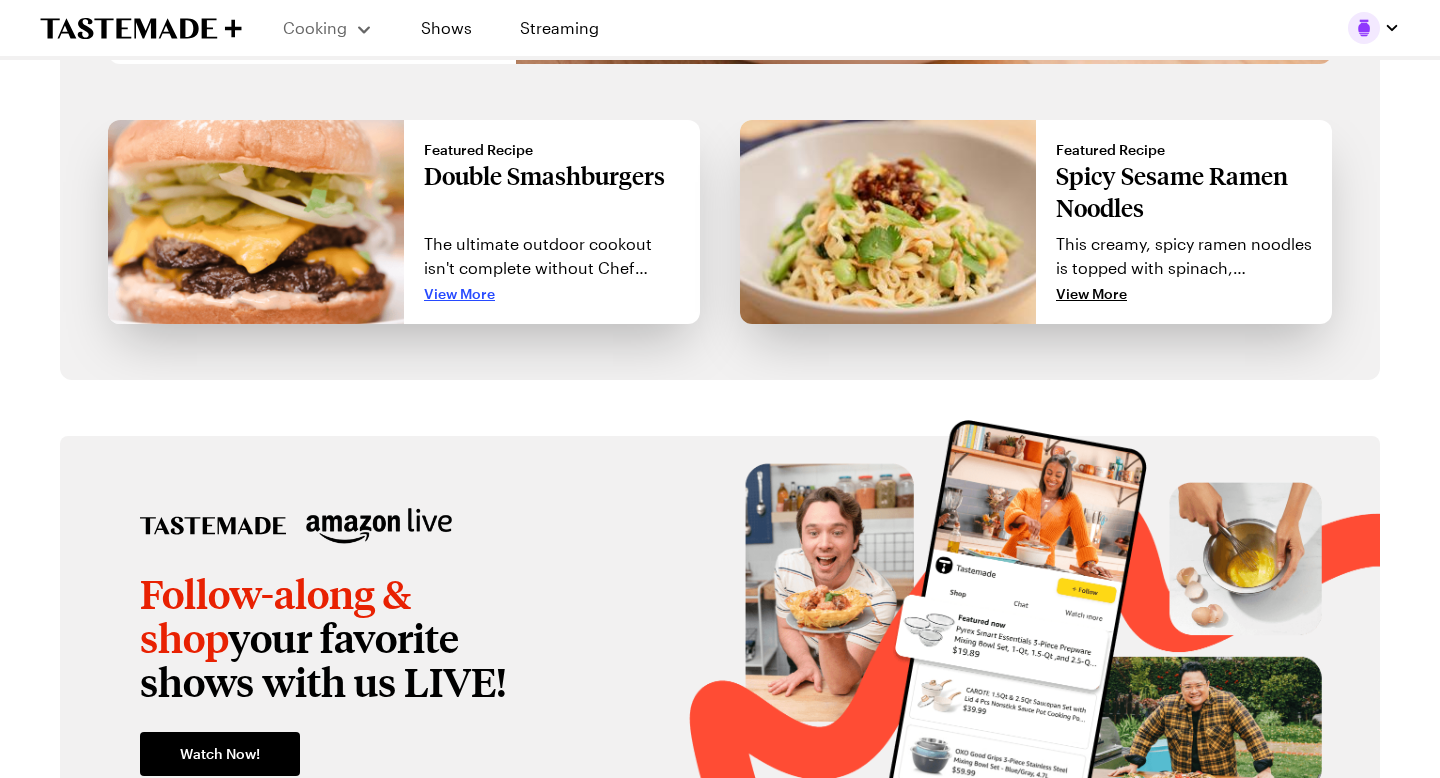 click on "View More" at bounding box center [459, 294] 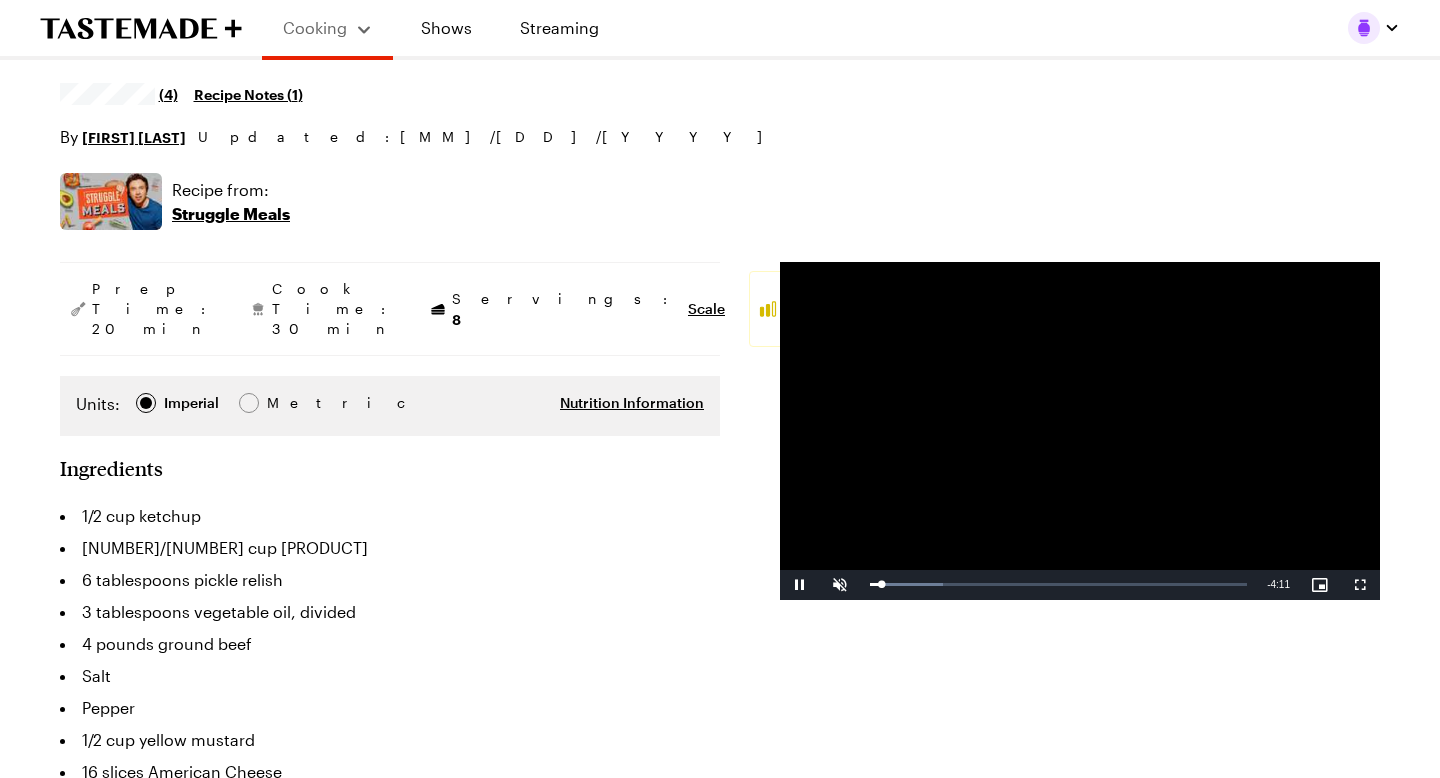 scroll, scrollTop: 0, scrollLeft: 0, axis: both 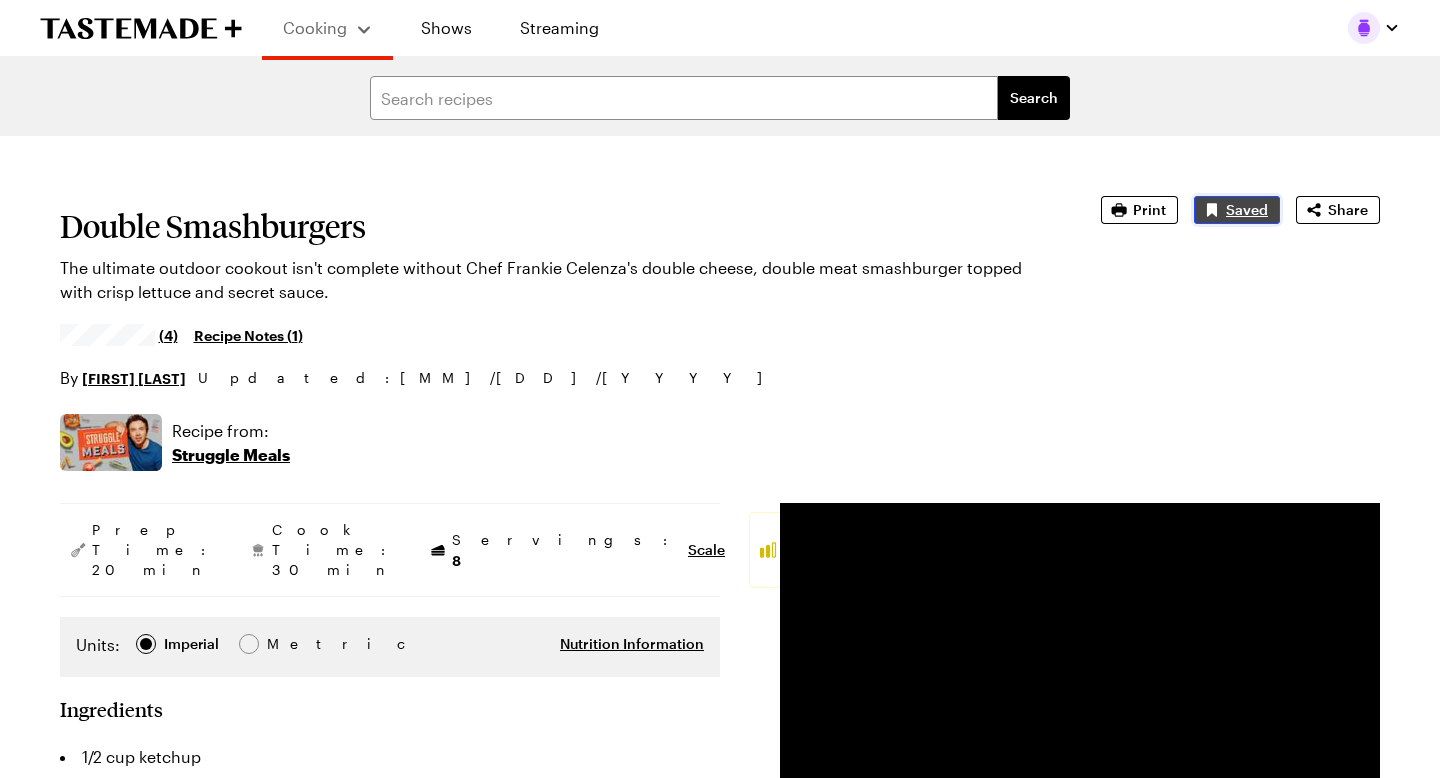 click on "Saved" at bounding box center [1247, 210] 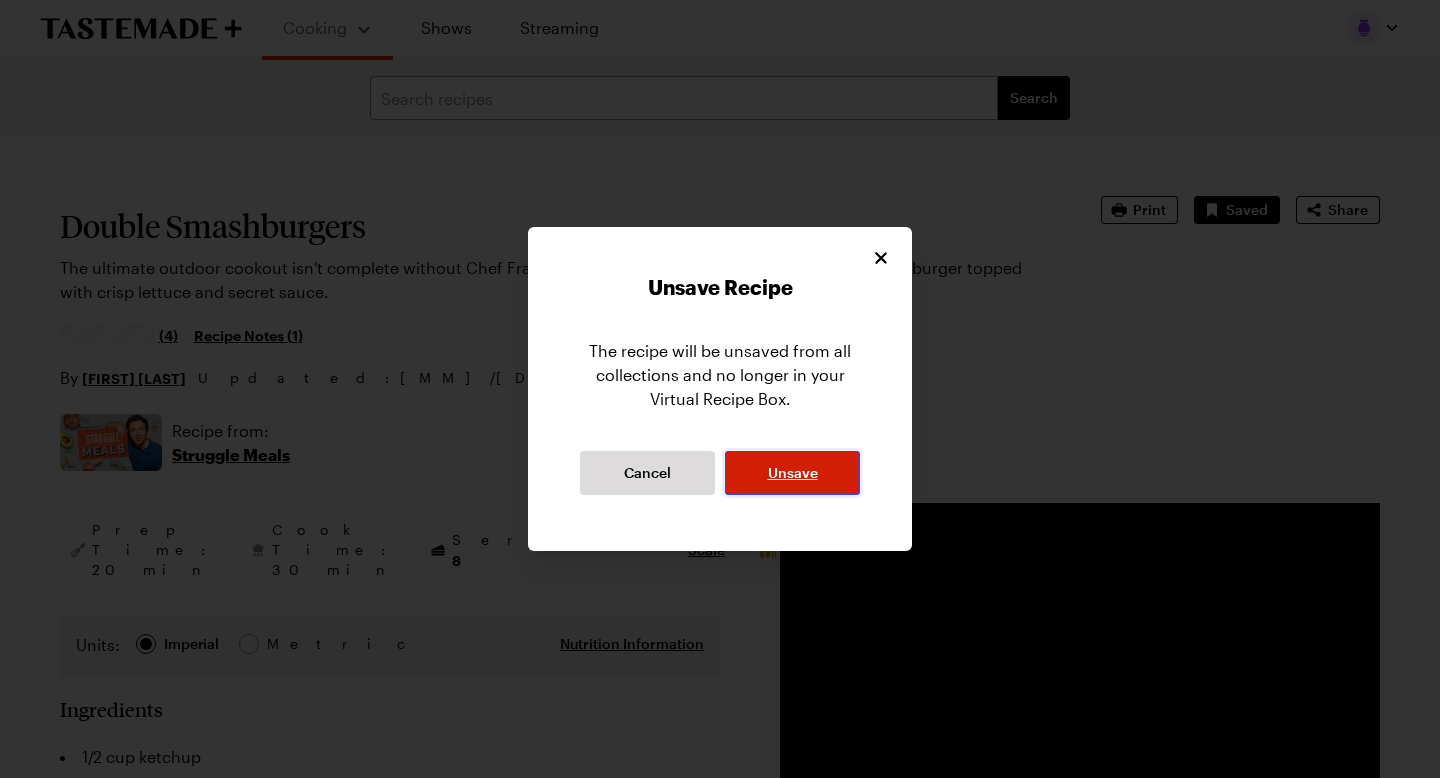 click on "Unsave" at bounding box center [792, 473] 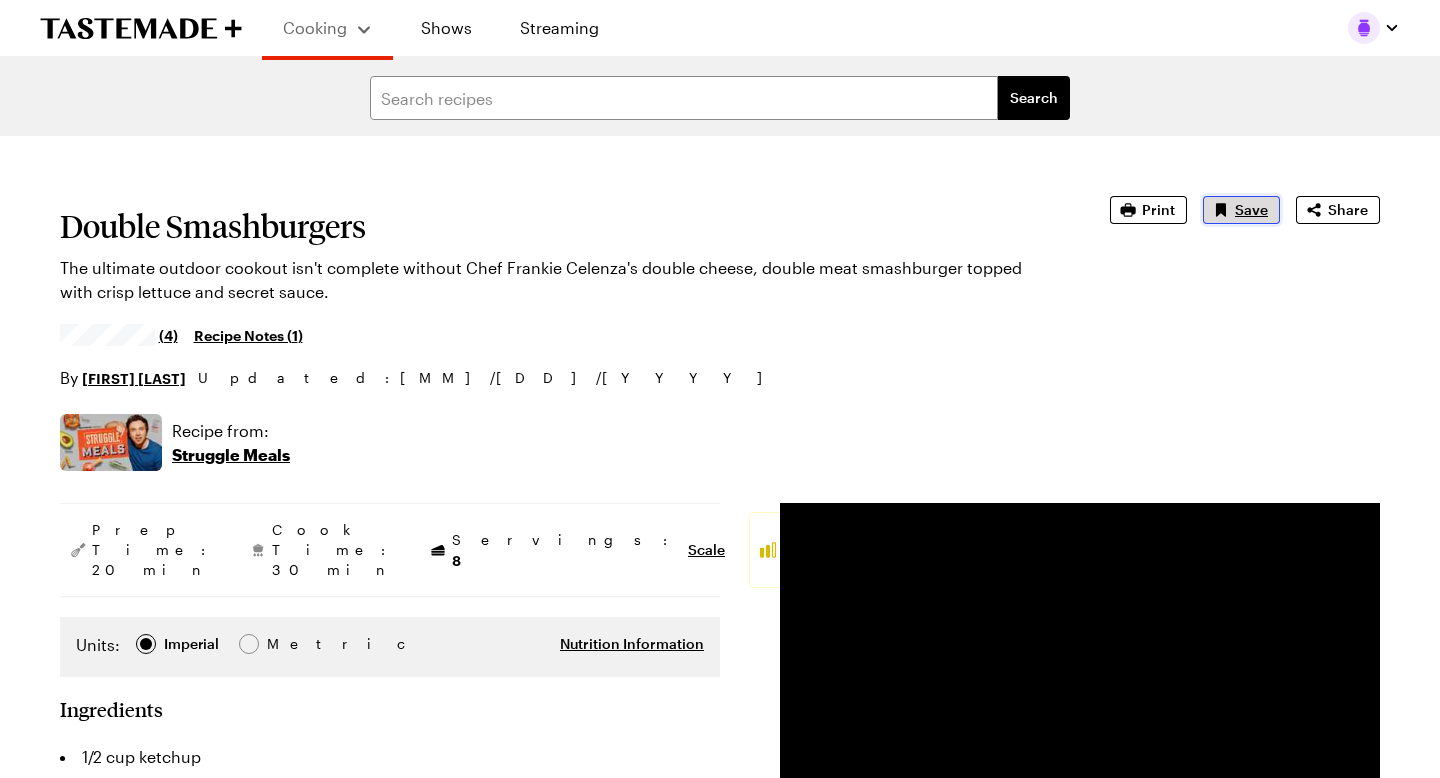 click on "Save" at bounding box center [1251, 210] 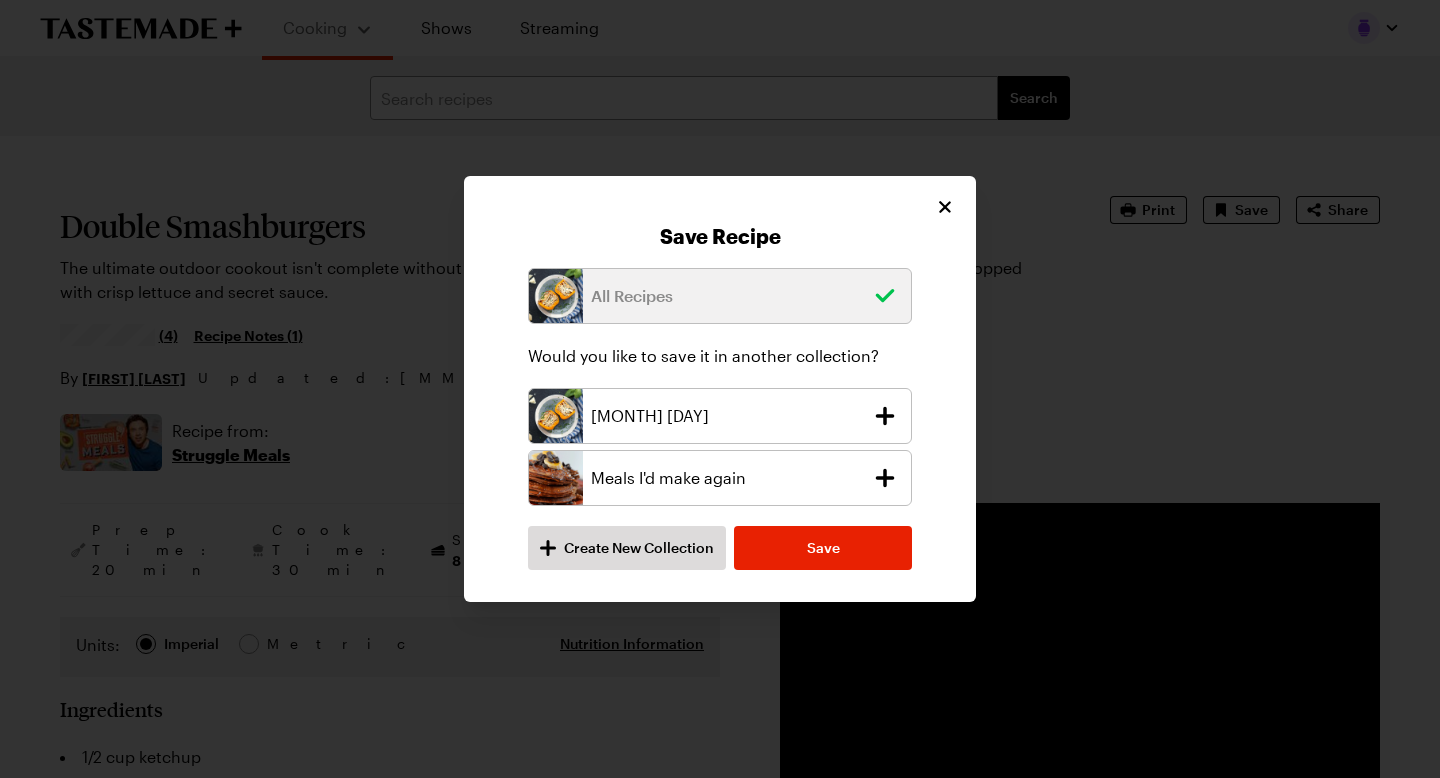 click on "[MONTH] [DAY]" at bounding box center (727, 416) 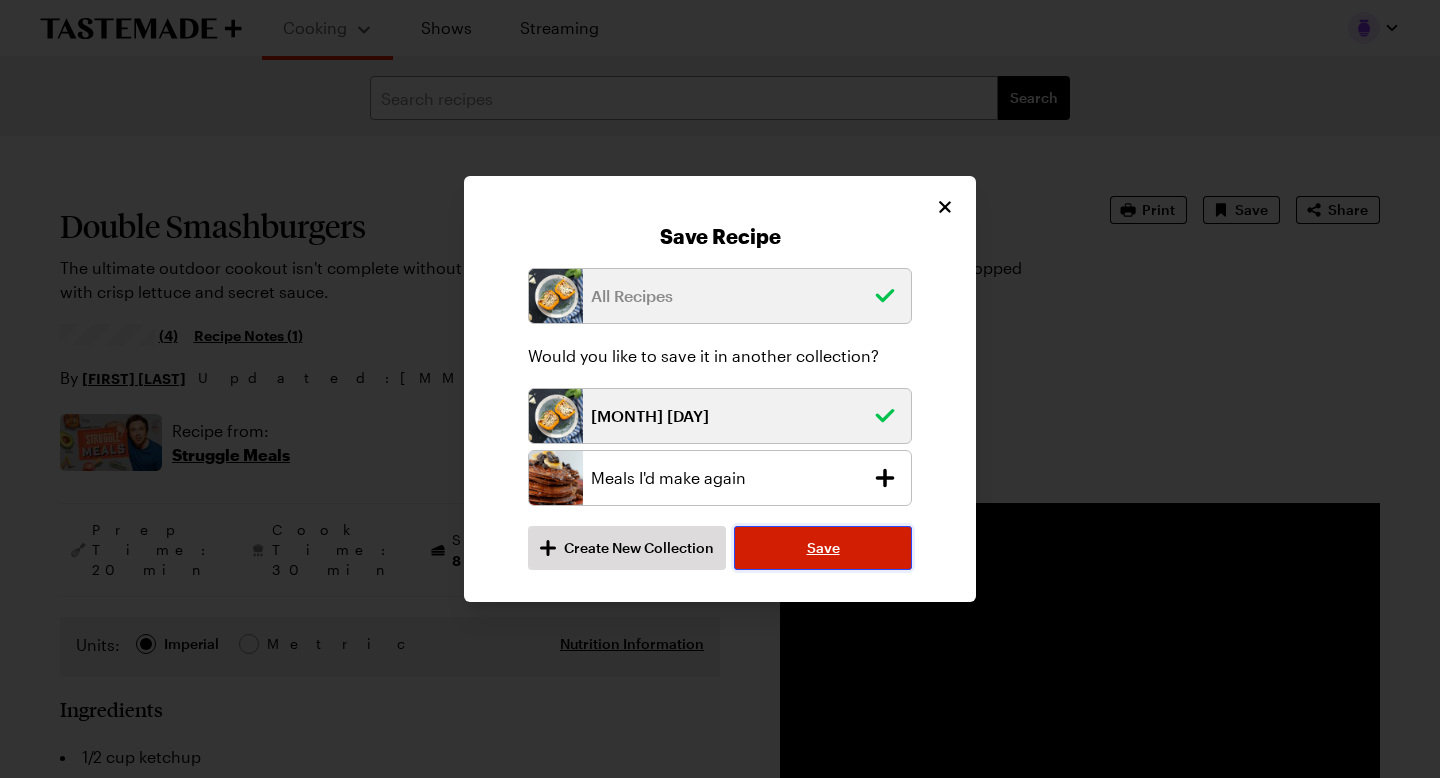 click on "Save" at bounding box center (823, 548) 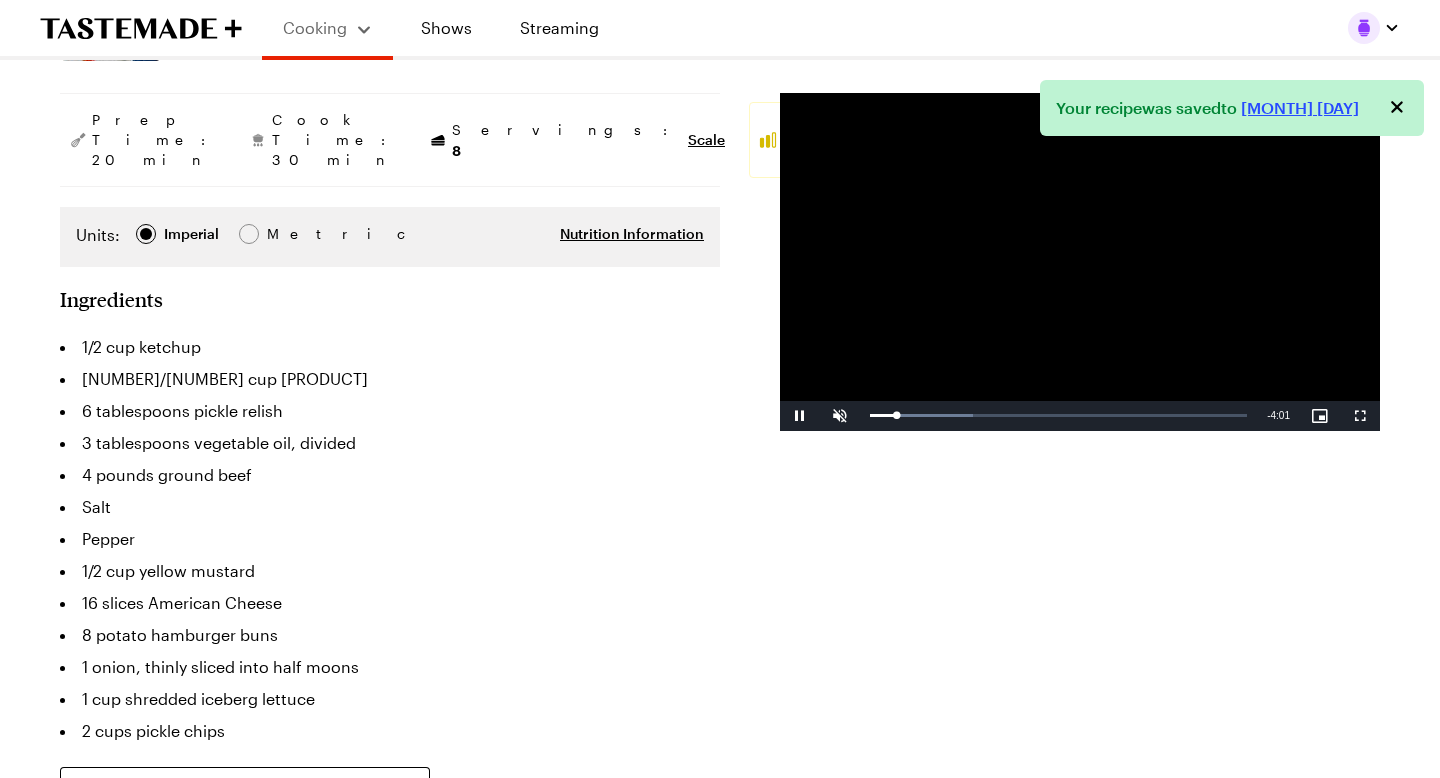 scroll, scrollTop: 480, scrollLeft: 0, axis: vertical 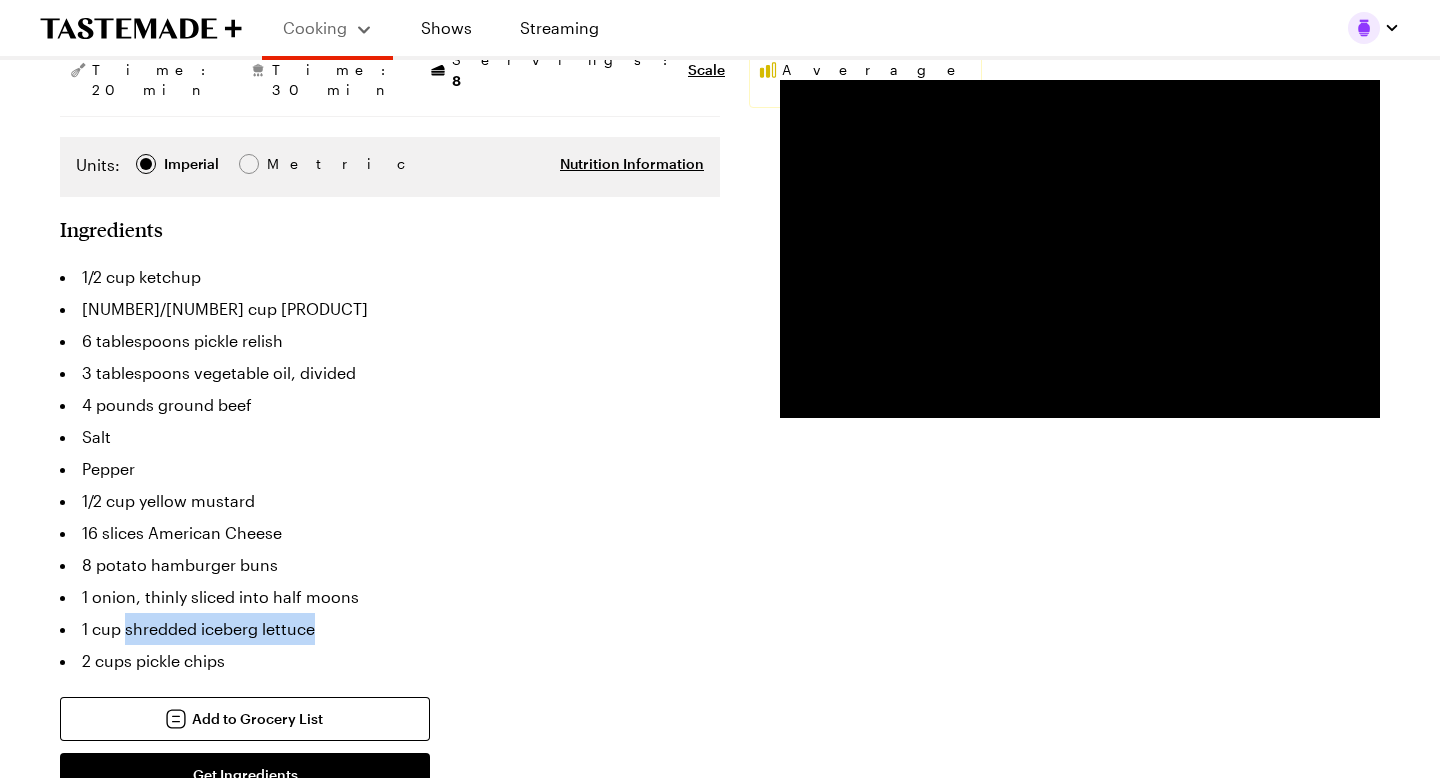 drag, startPoint x: 125, startPoint y: 591, endPoint x: 333, endPoint y: 591, distance: 208 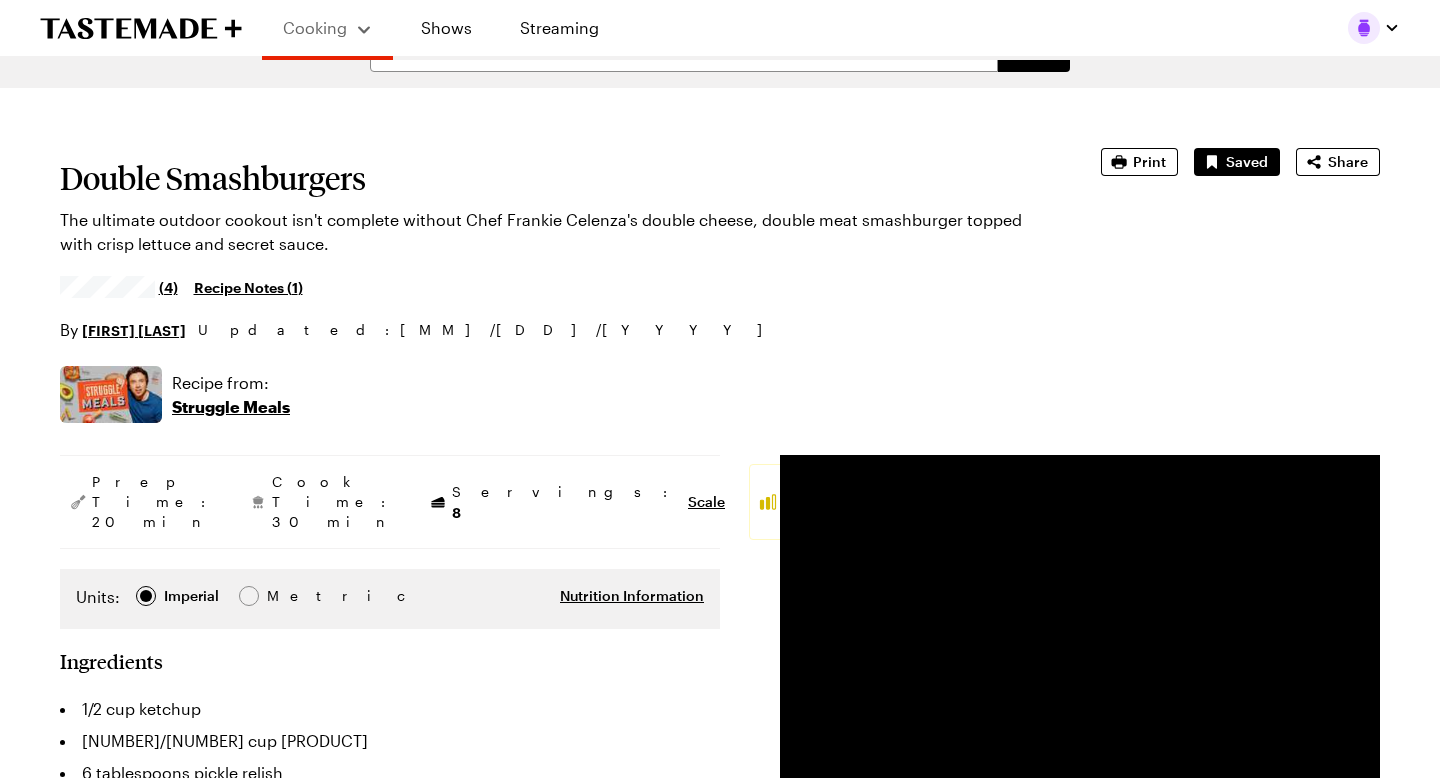 scroll, scrollTop: 0, scrollLeft: 0, axis: both 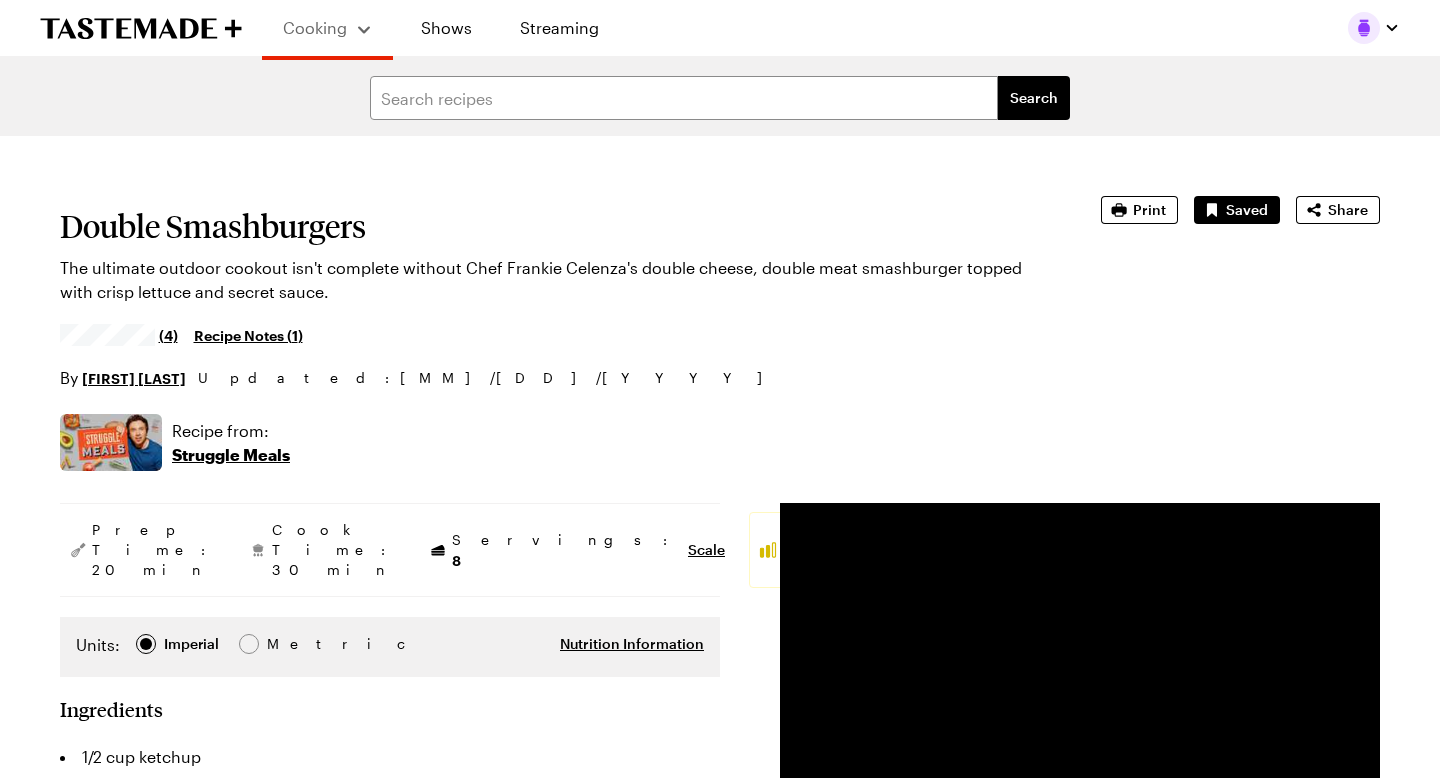 click 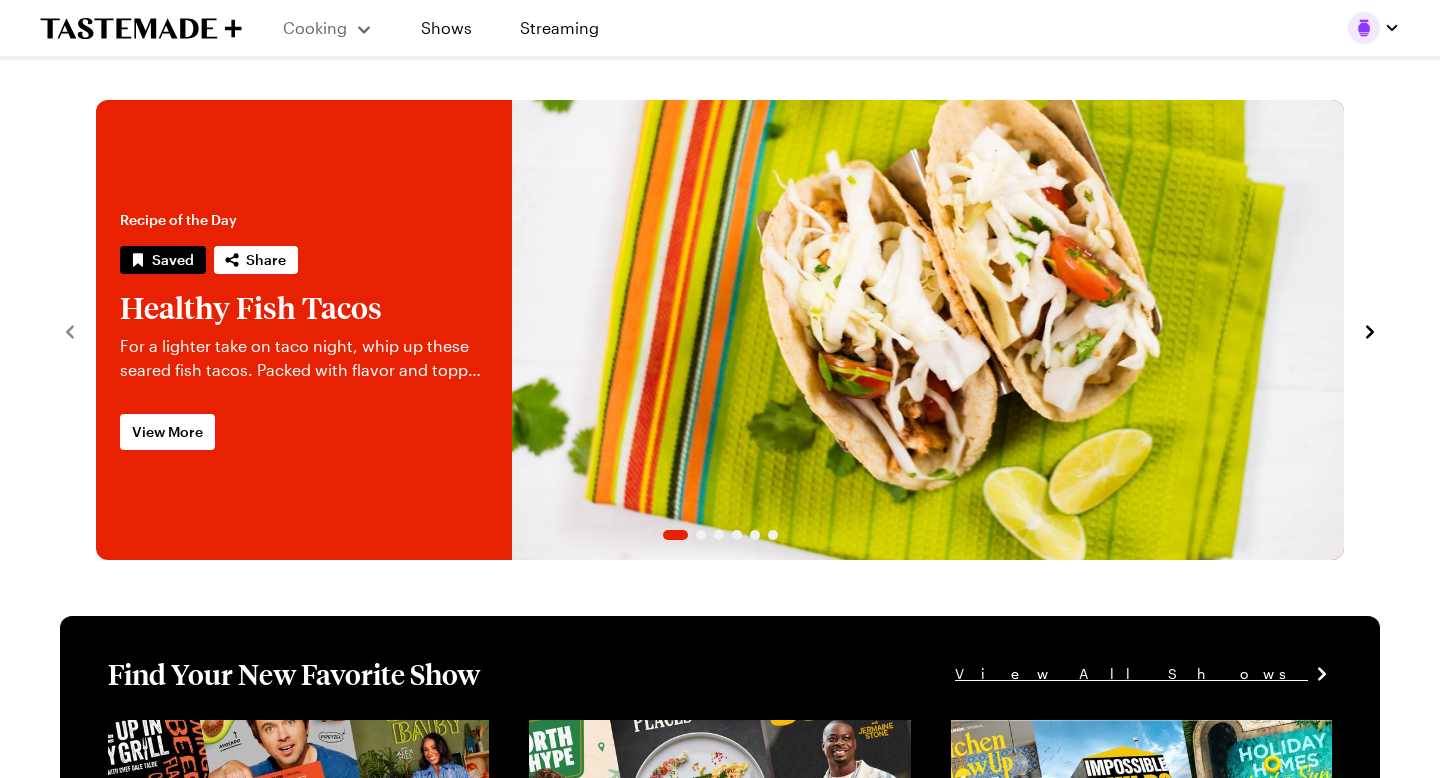 click 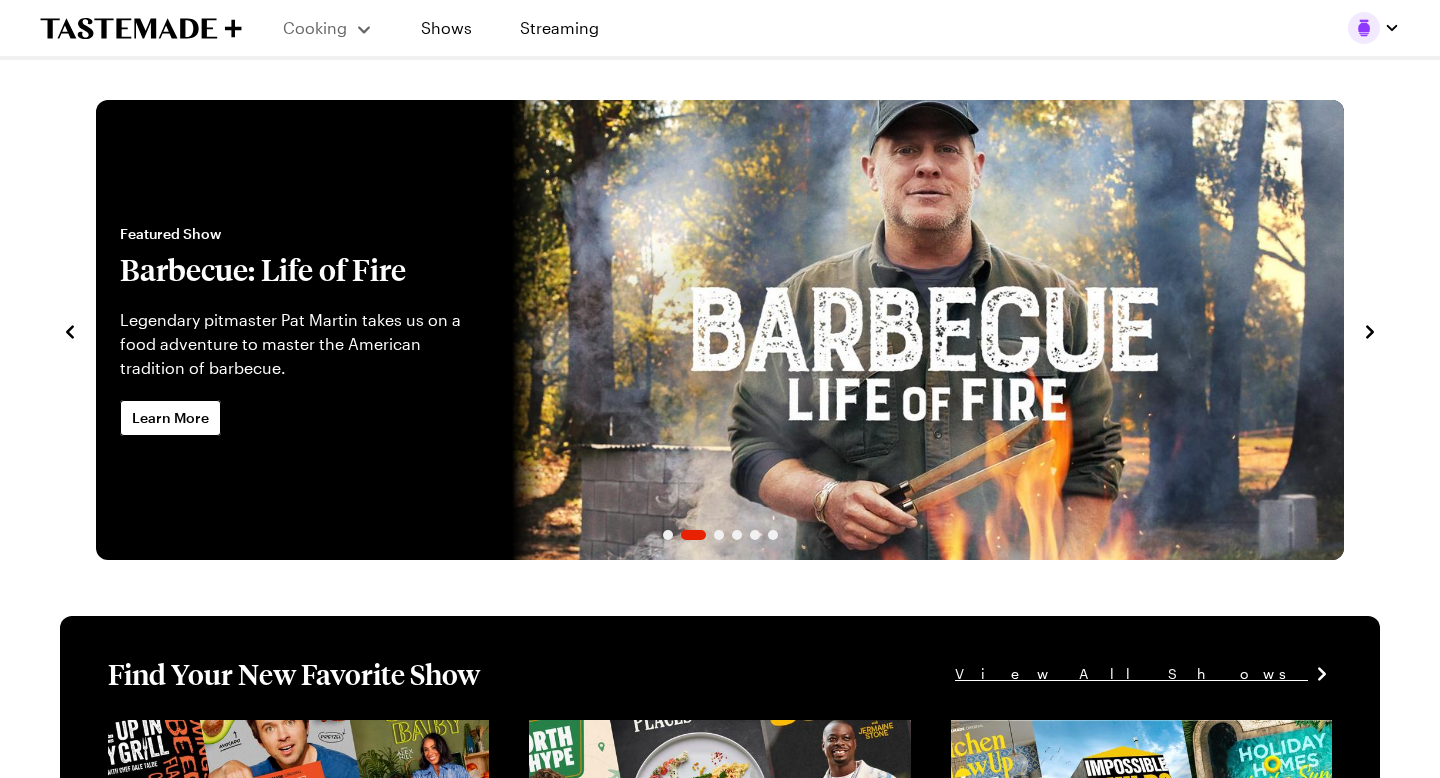 click 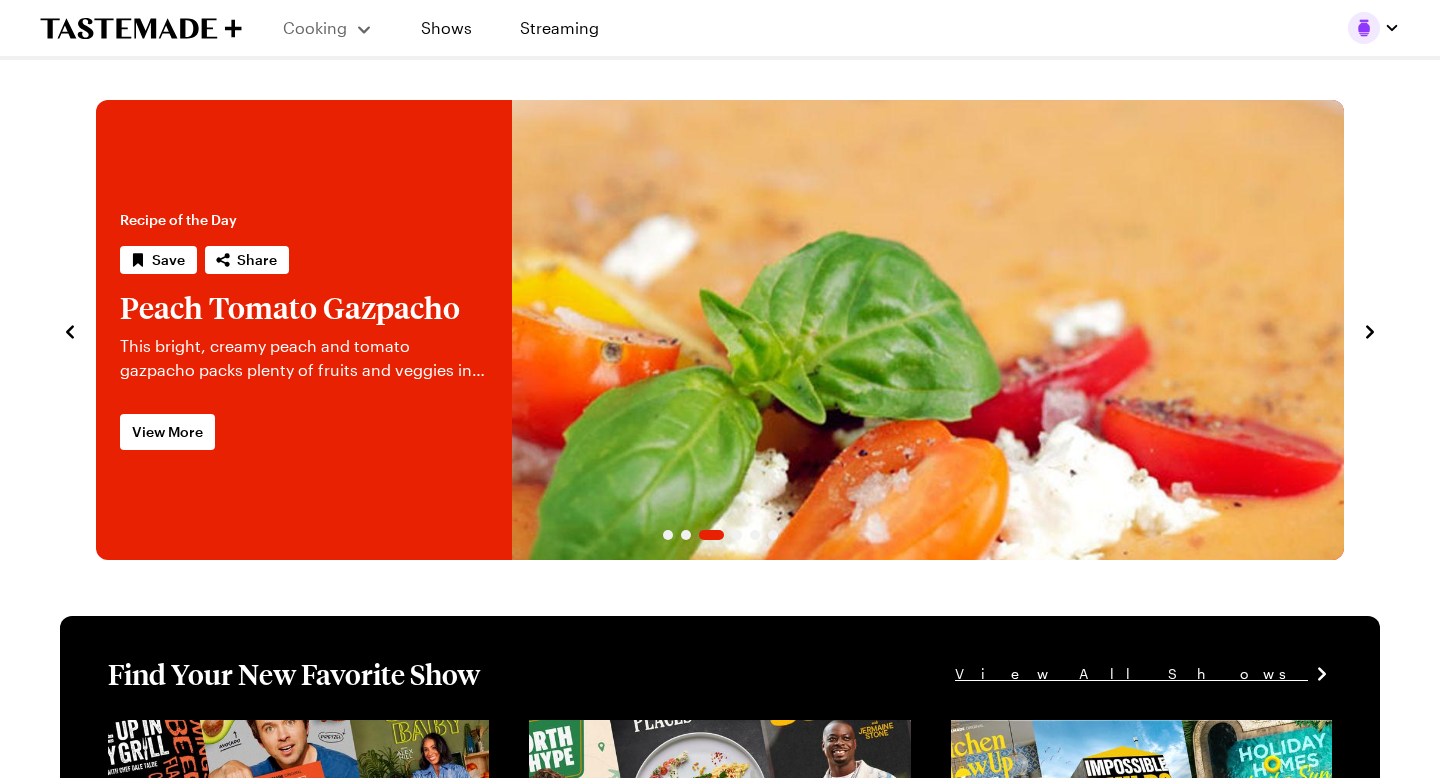 click 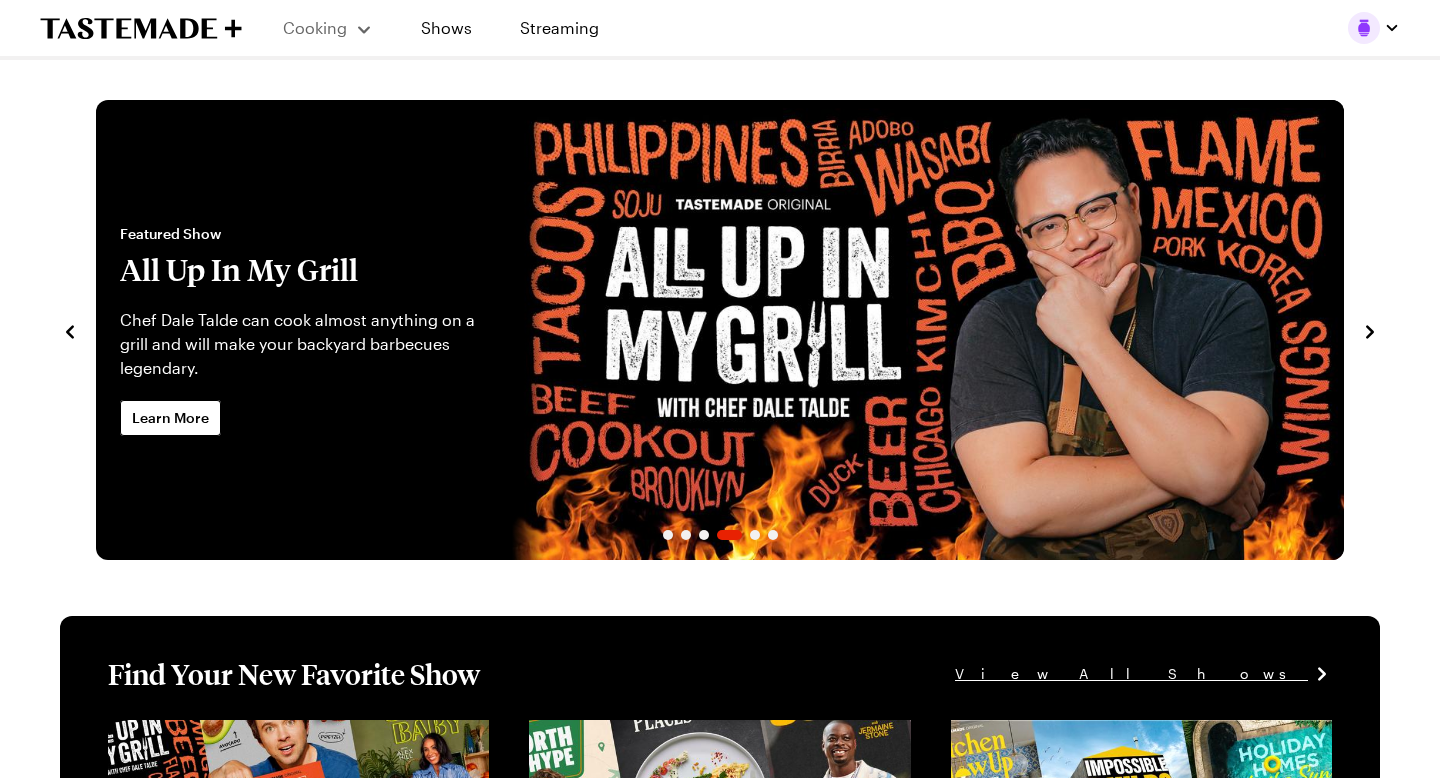 click 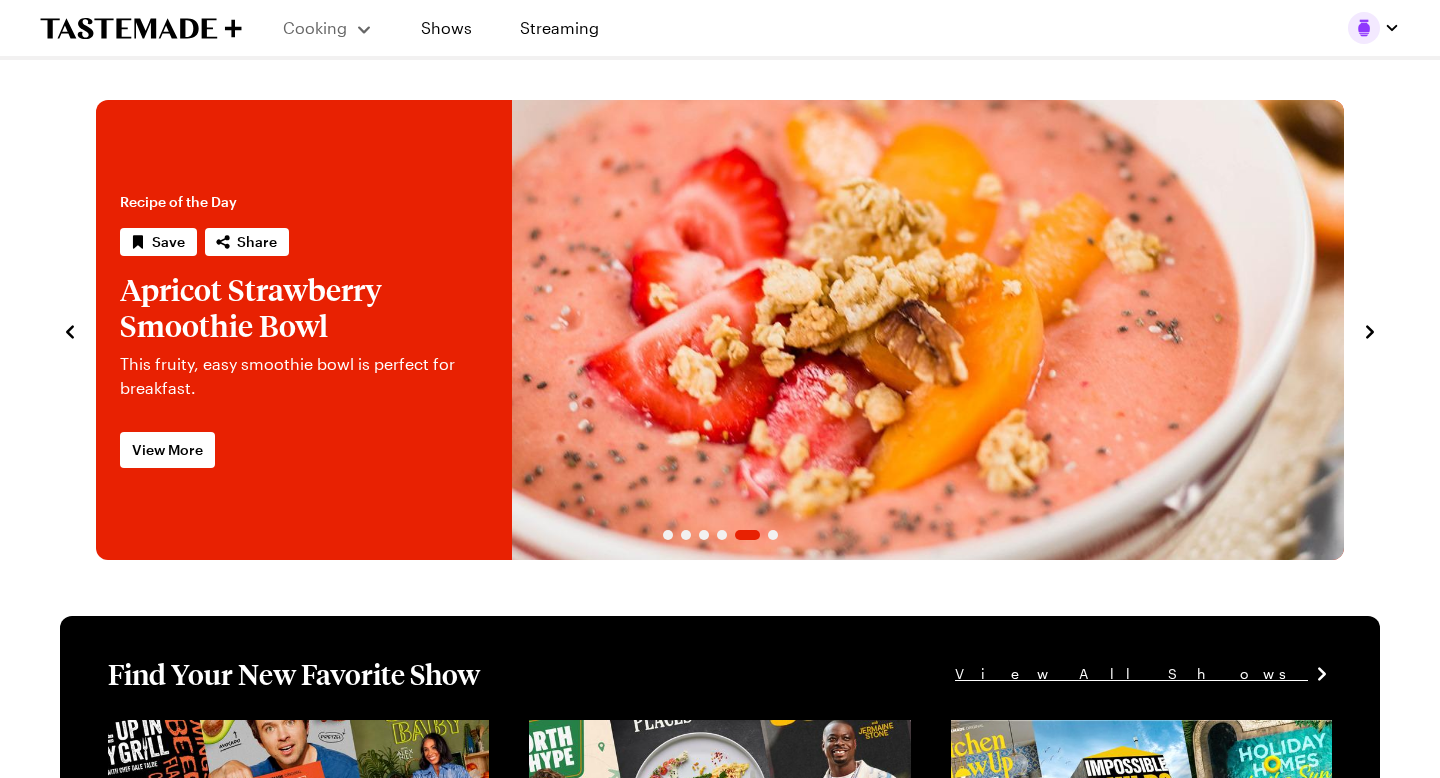 click 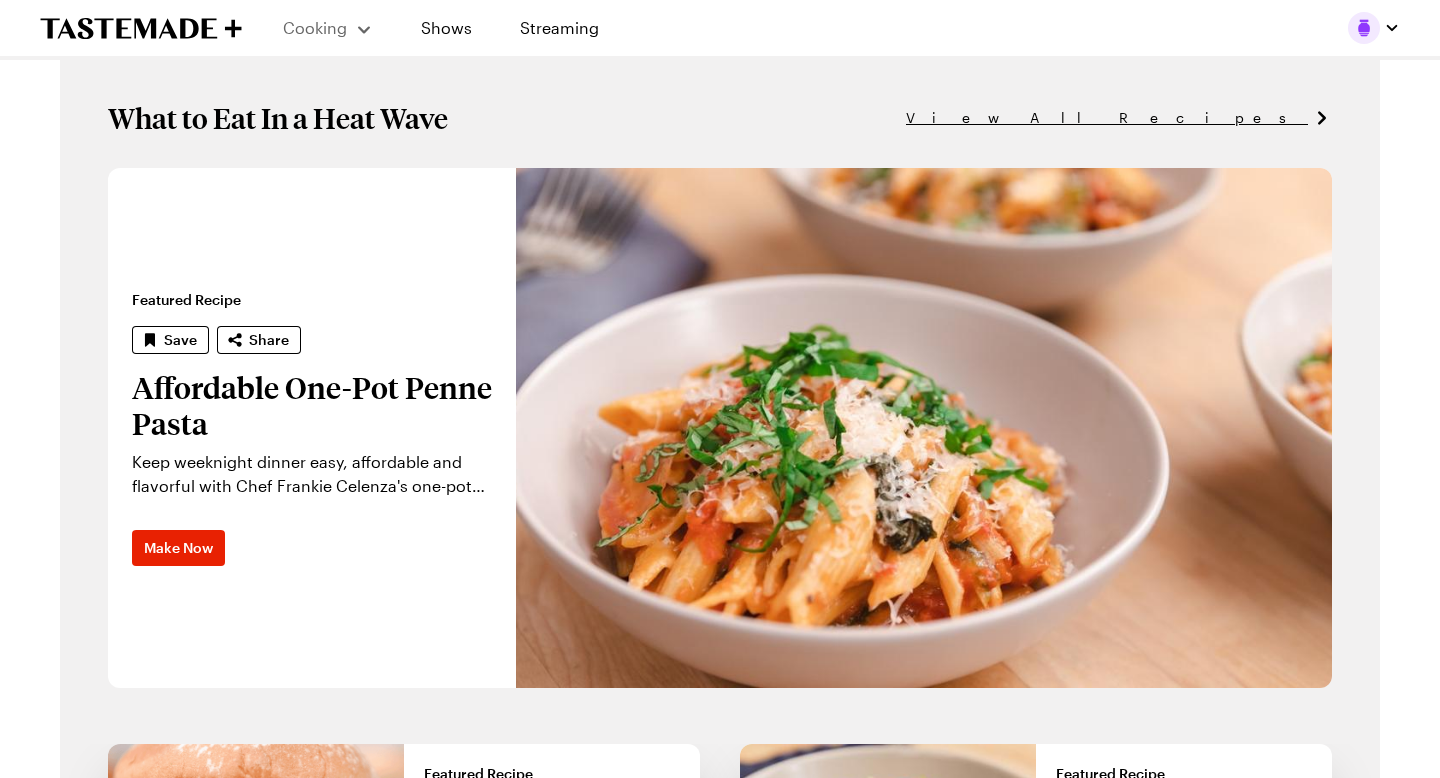scroll, scrollTop: 1254, scrollLeft: 0, axis: vertical 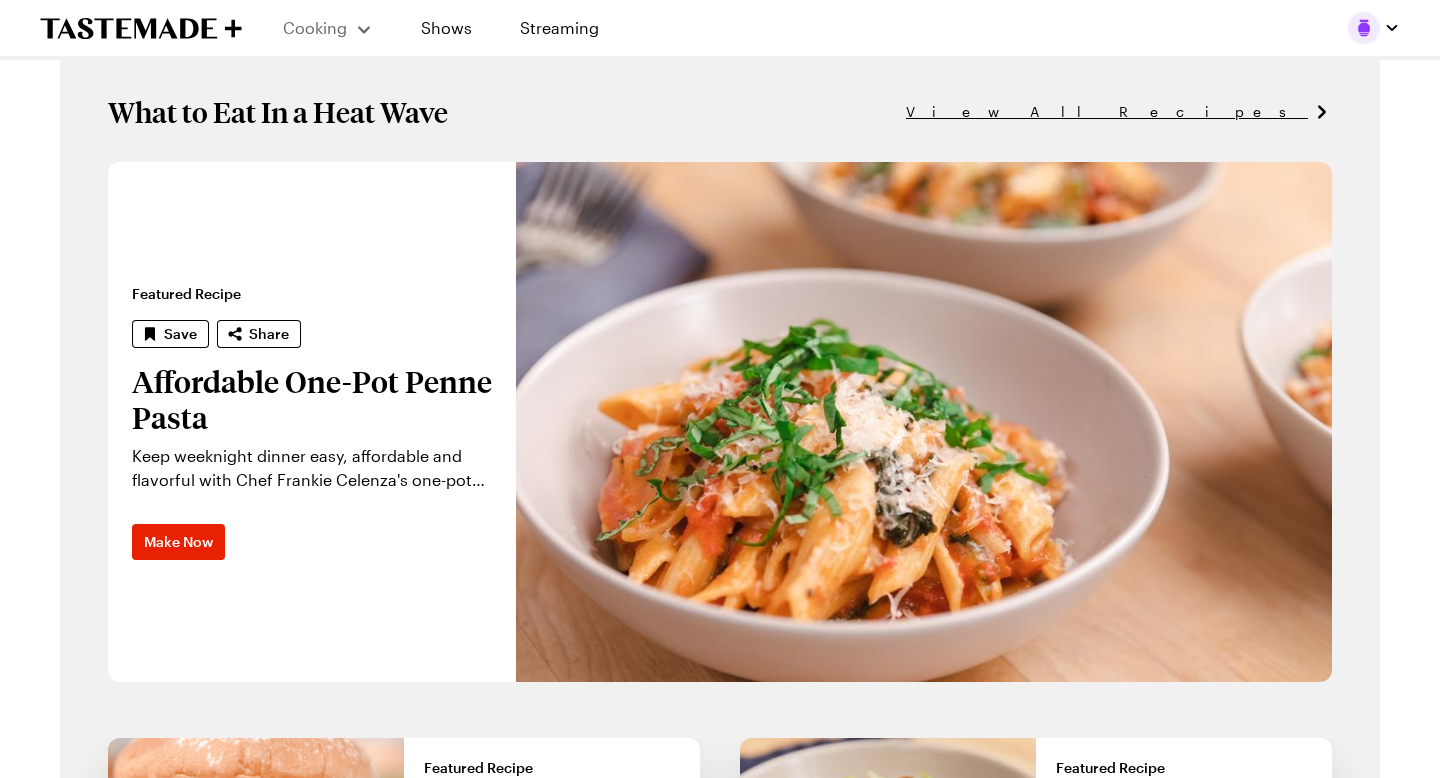 click on "View All Recipes" at bounding box center [1107, 112] 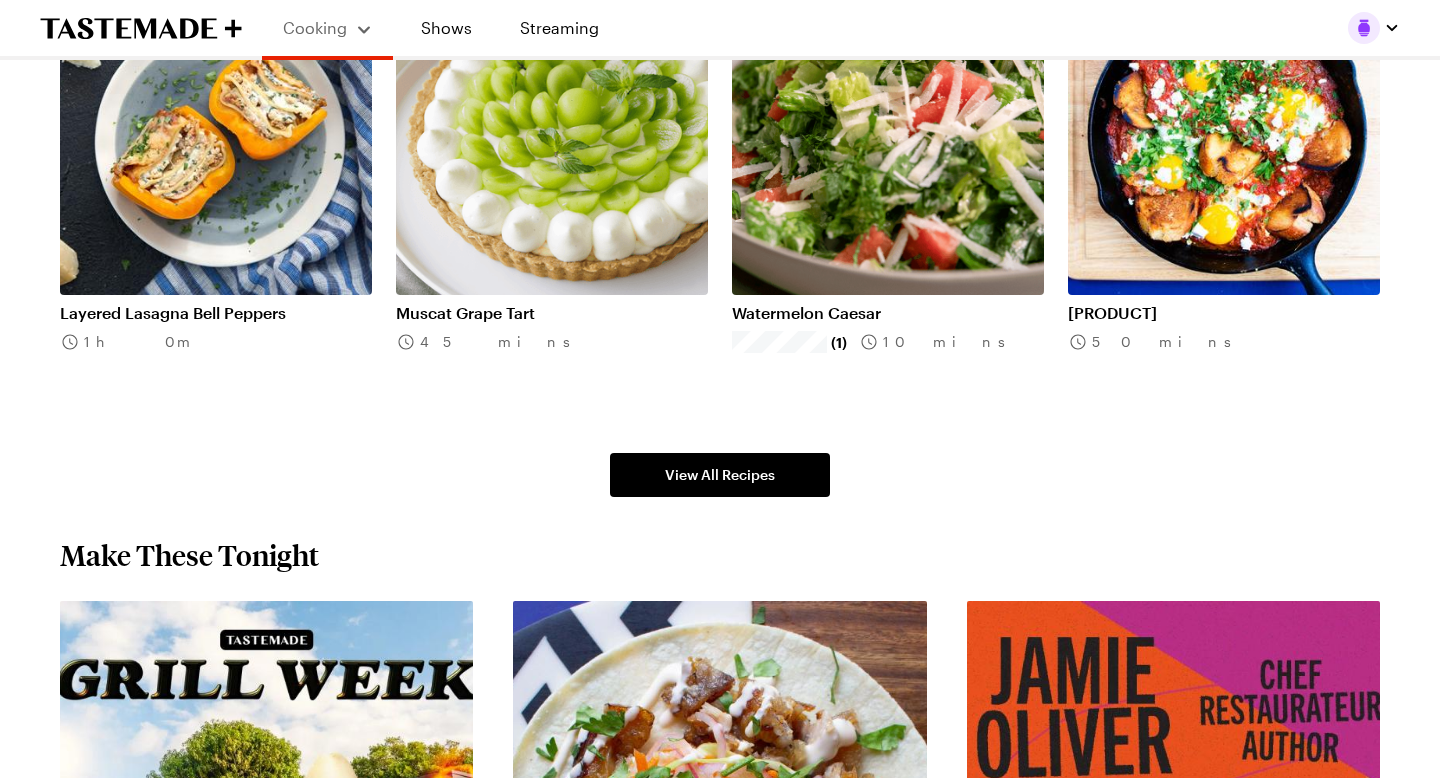 scroll, scrollTop: 1309, scrollLeft: 0, axis: vertical 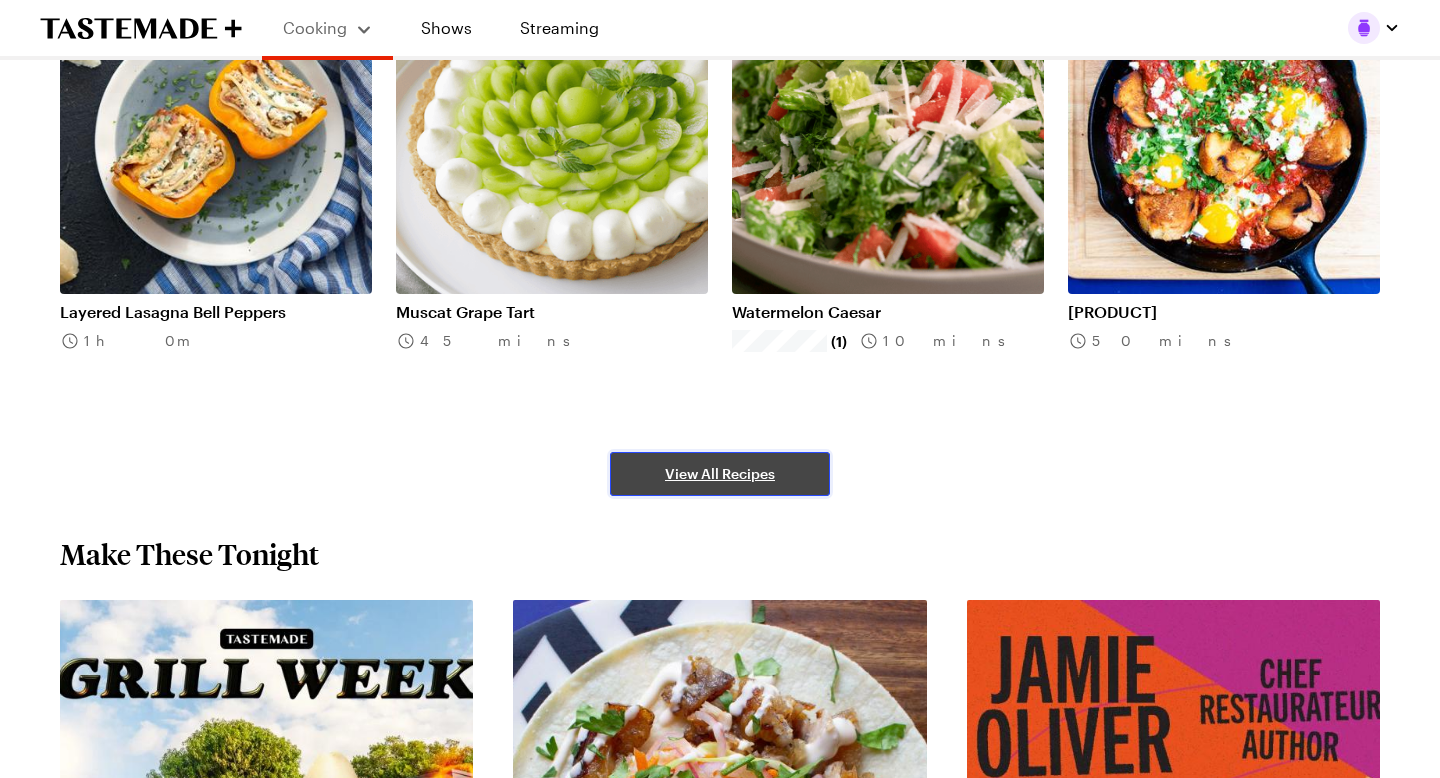 click on "View All Recipes" at bounding box center [720, 474] 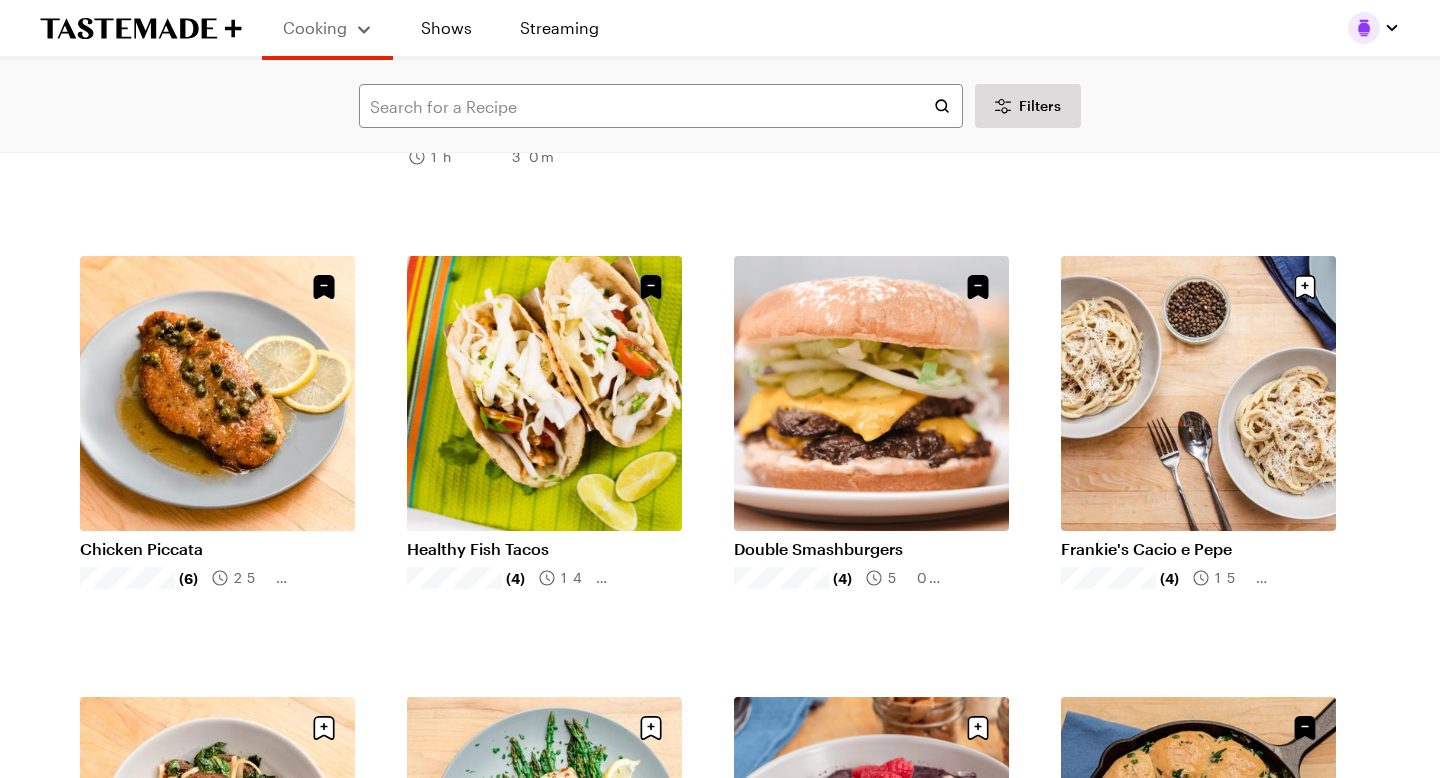 scroll, scrollTop: 1878, scrollLeft: 0, axis: vertical 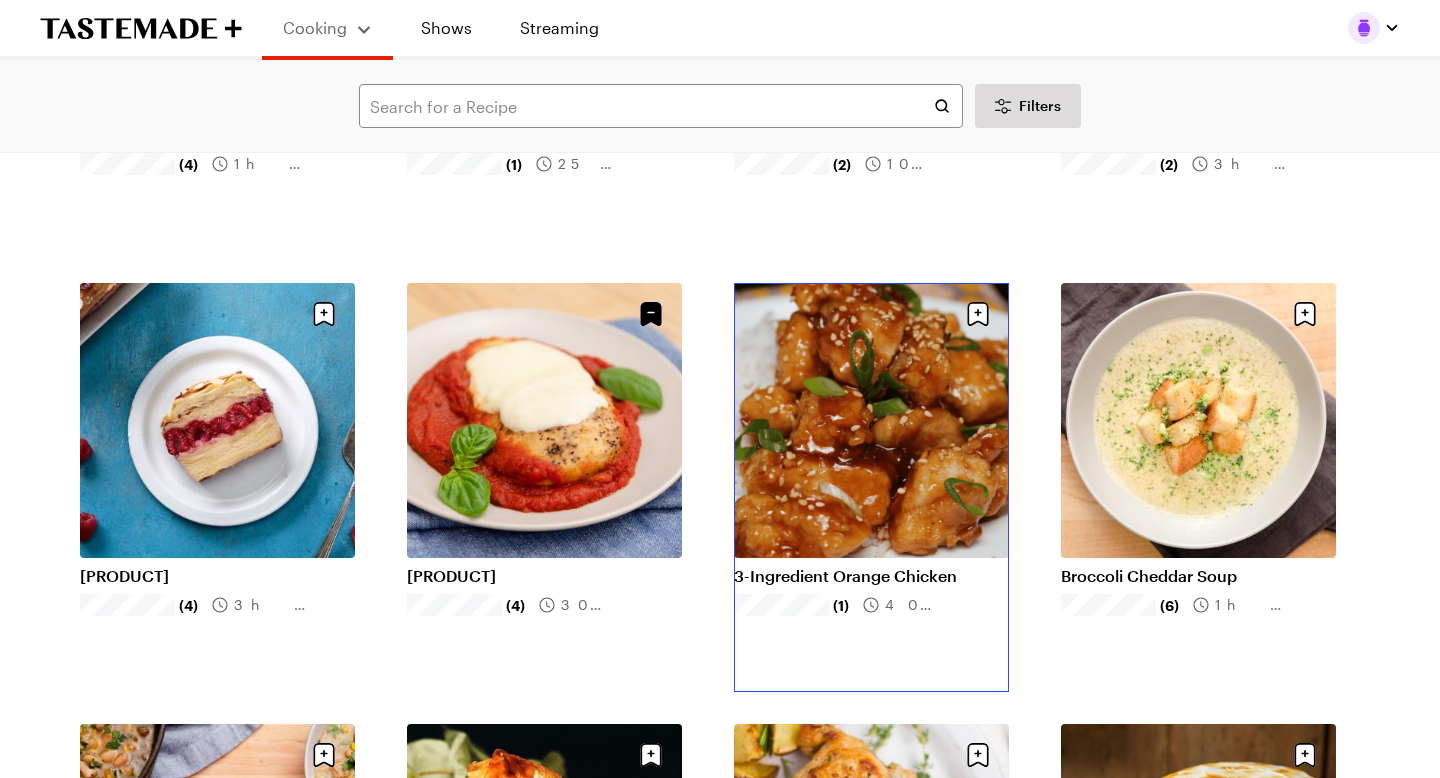 click on "3-Ingredient Orange Chicken" at bounding box center (871, 576) 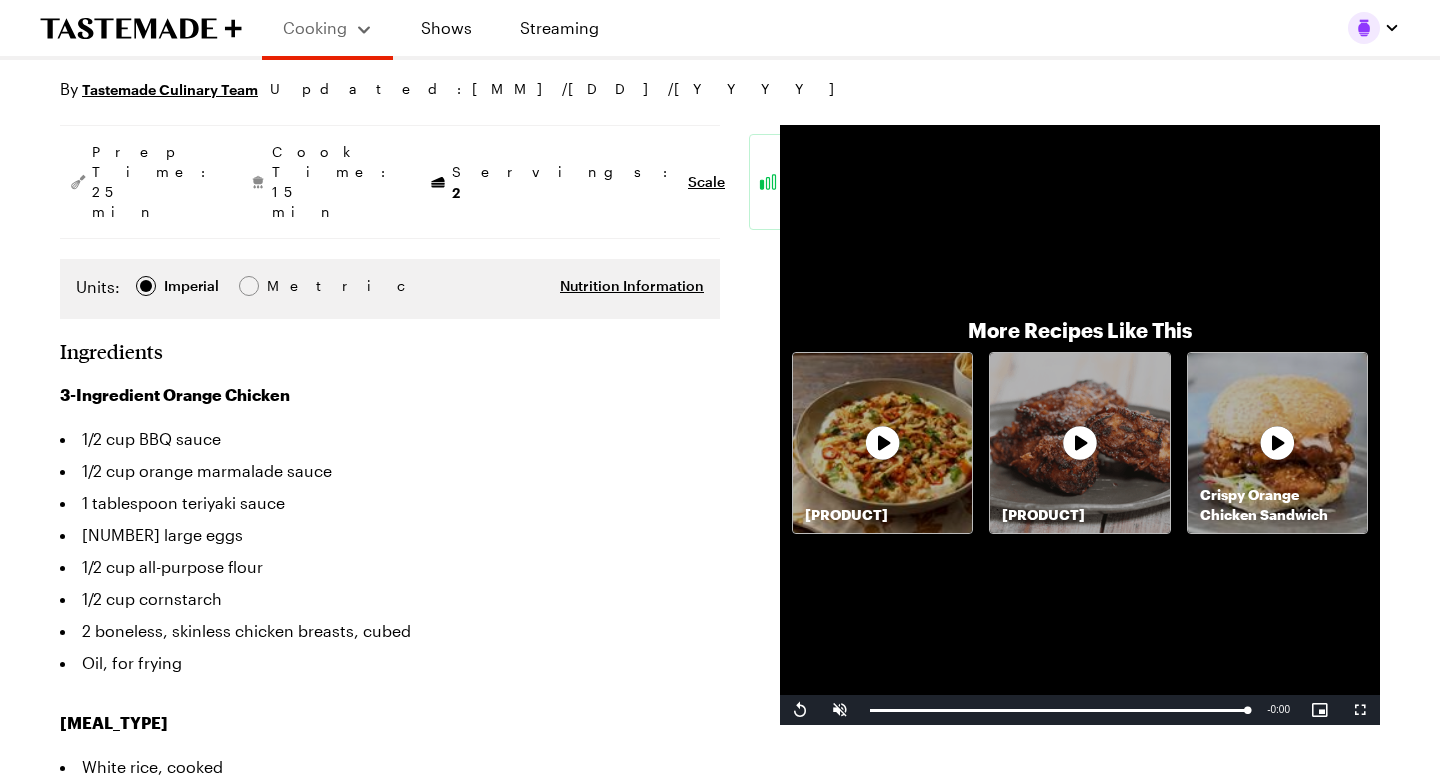 scroll, scrollTop: 263, scrollLeft: 0, axis: vertical 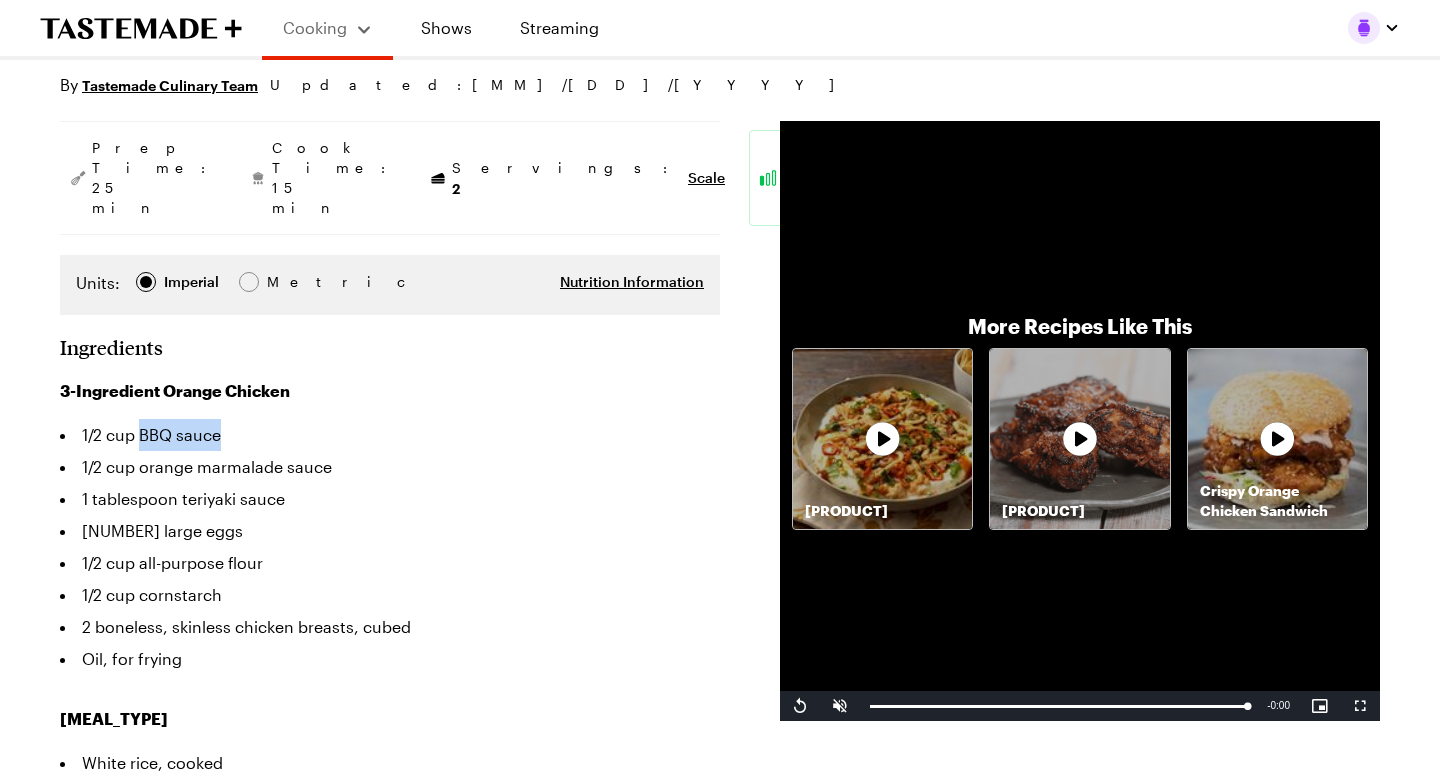 drag, startPoint x: 142, startPoint y: 372, endPoint x: 238, endPoint y: 374, distance: 96.02083 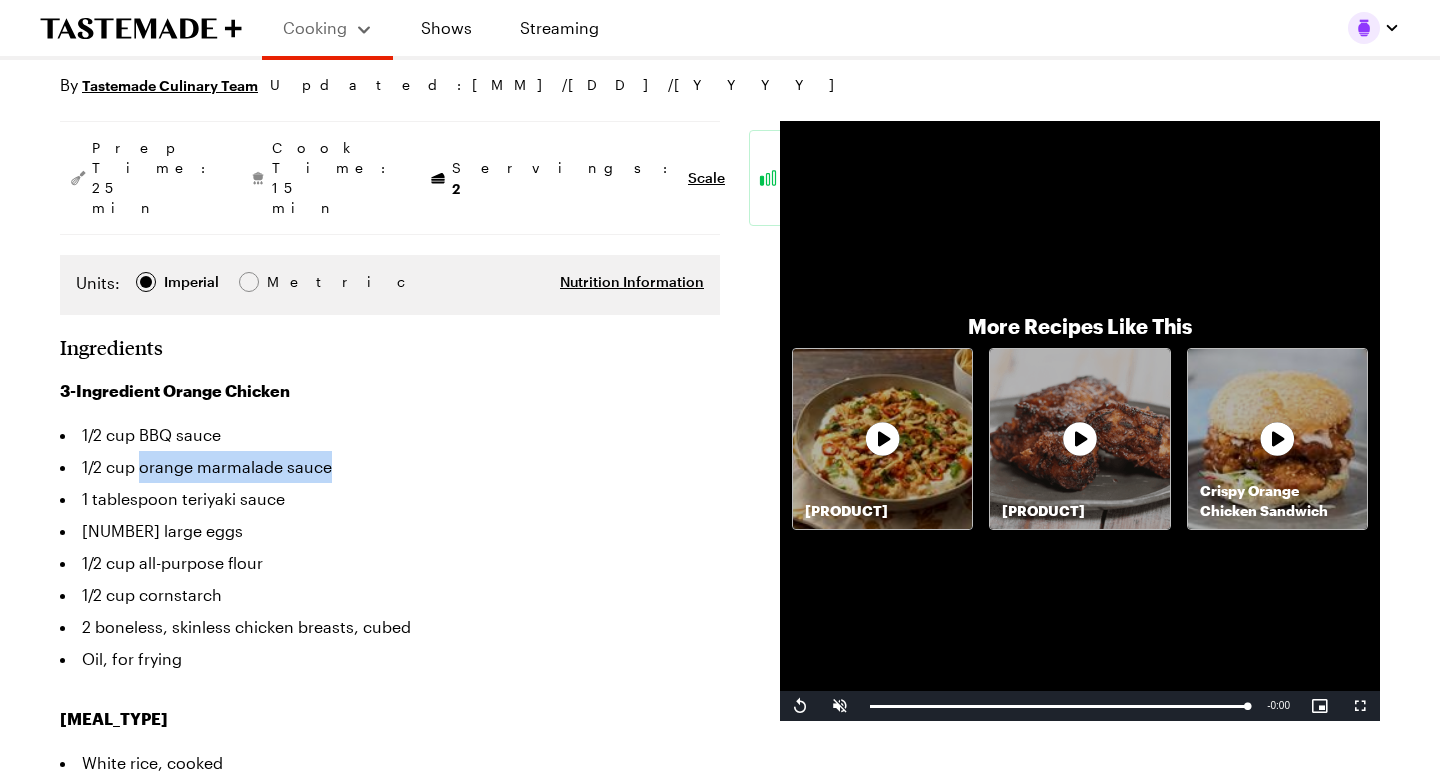 drag, startPoint x: 143, startPoint y: 407, endPoint x: 327, endPoint y: 406, distance: 184.00272 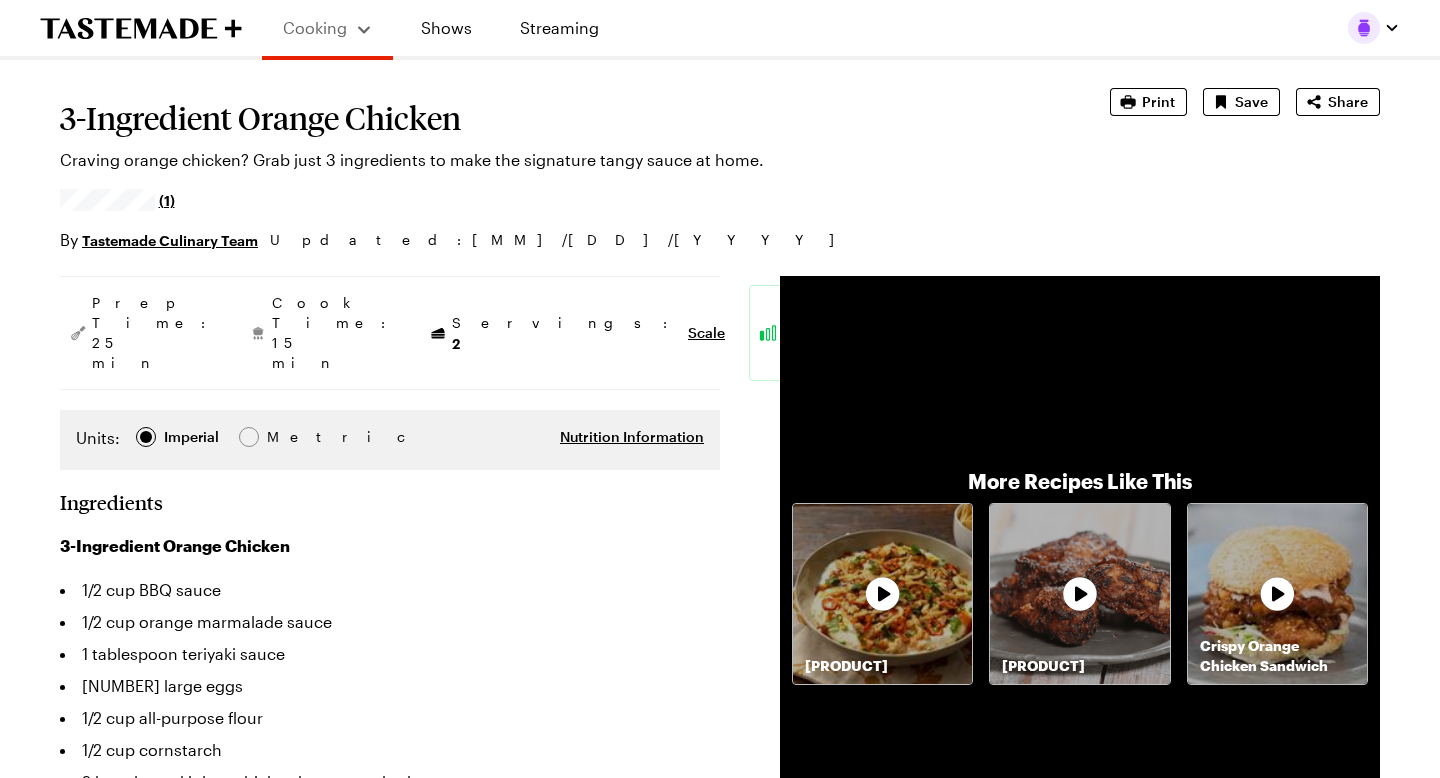 scroll, scrollTop: 0, scrollLeft: 0, axis: both 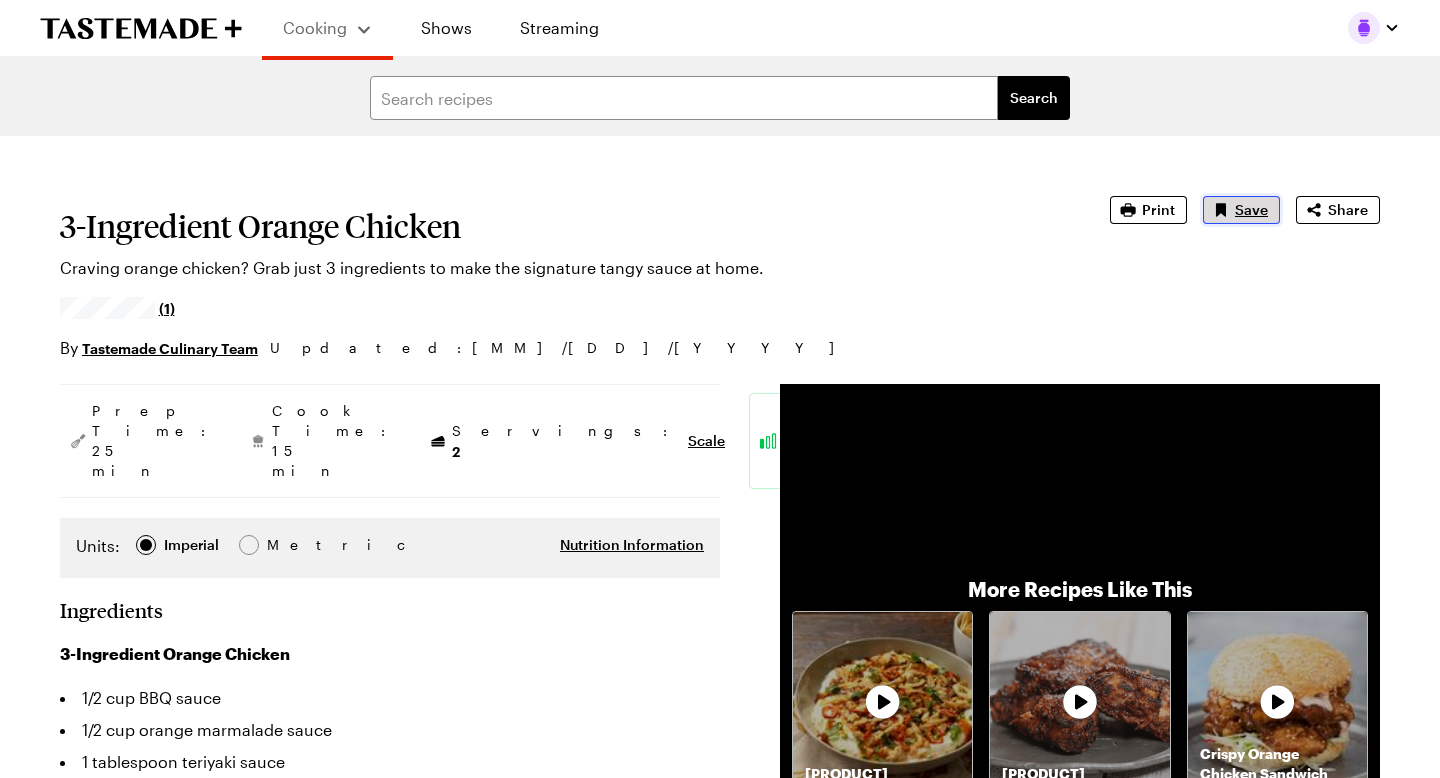 click on "Save" at bounding box center (1251, 210) 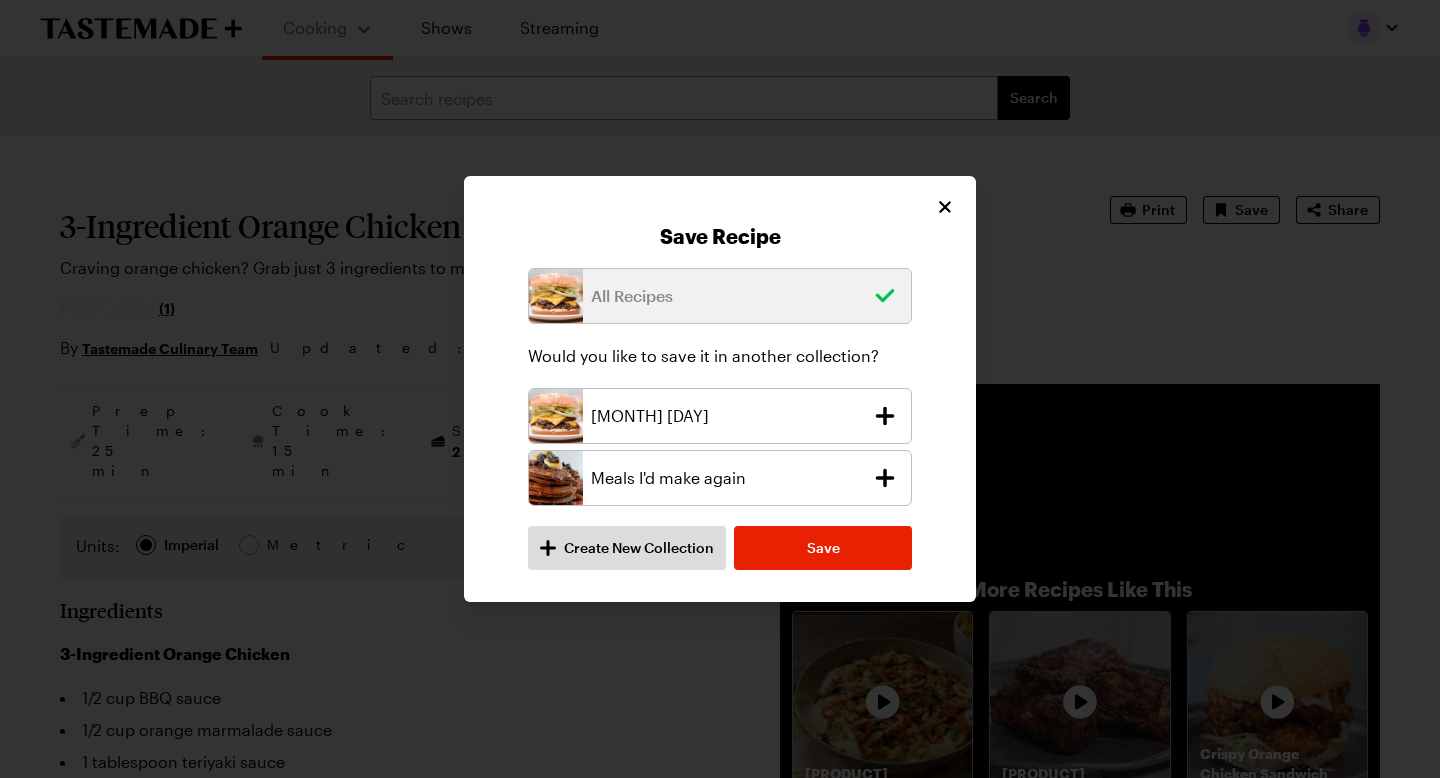 click on "[MONTH] [DAY]" at bounding box center [727, 416] 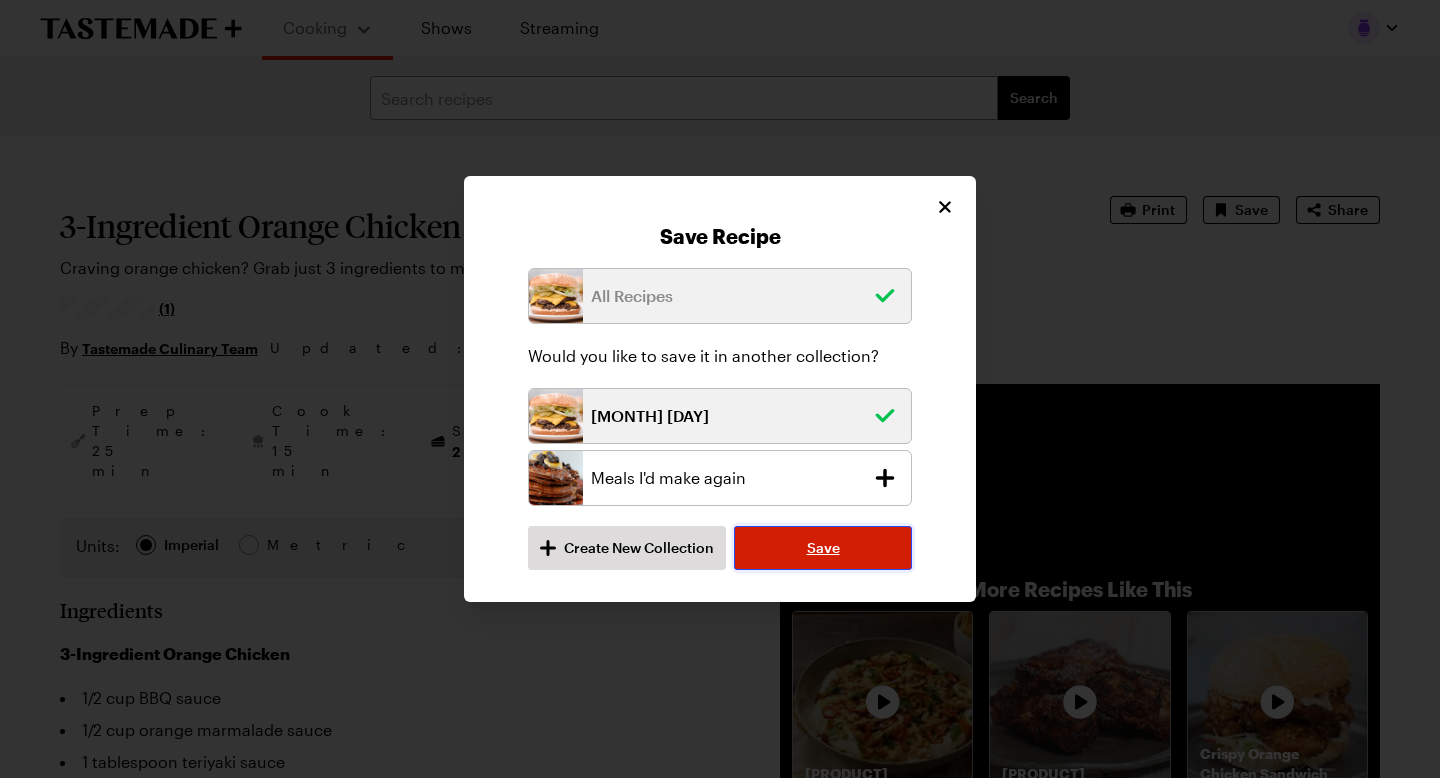 click on "Save" at bounding box center [823, 548] 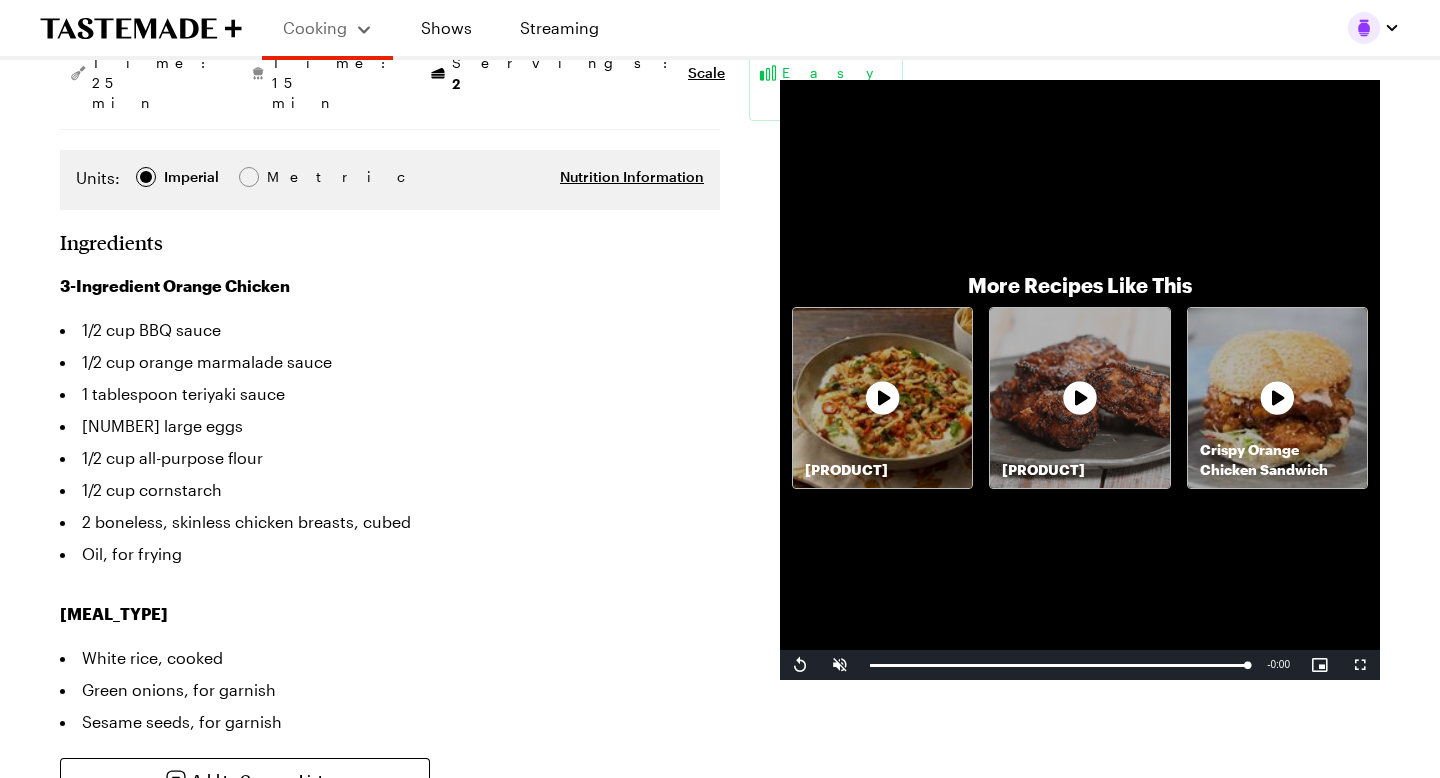 scroll, scrollTop: 0, scrollLeft: 0, axis: both 